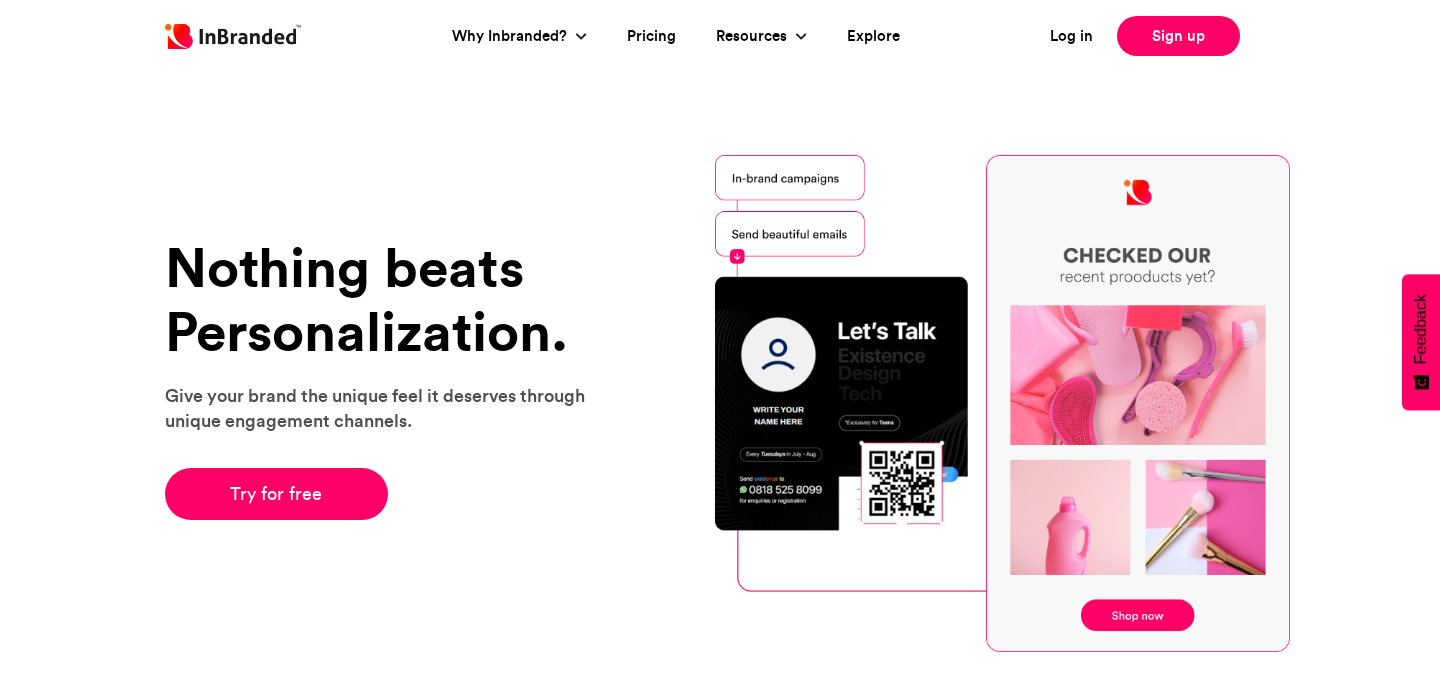 scroll, scrollTop: 0, scrollLeft: 0, axis: both 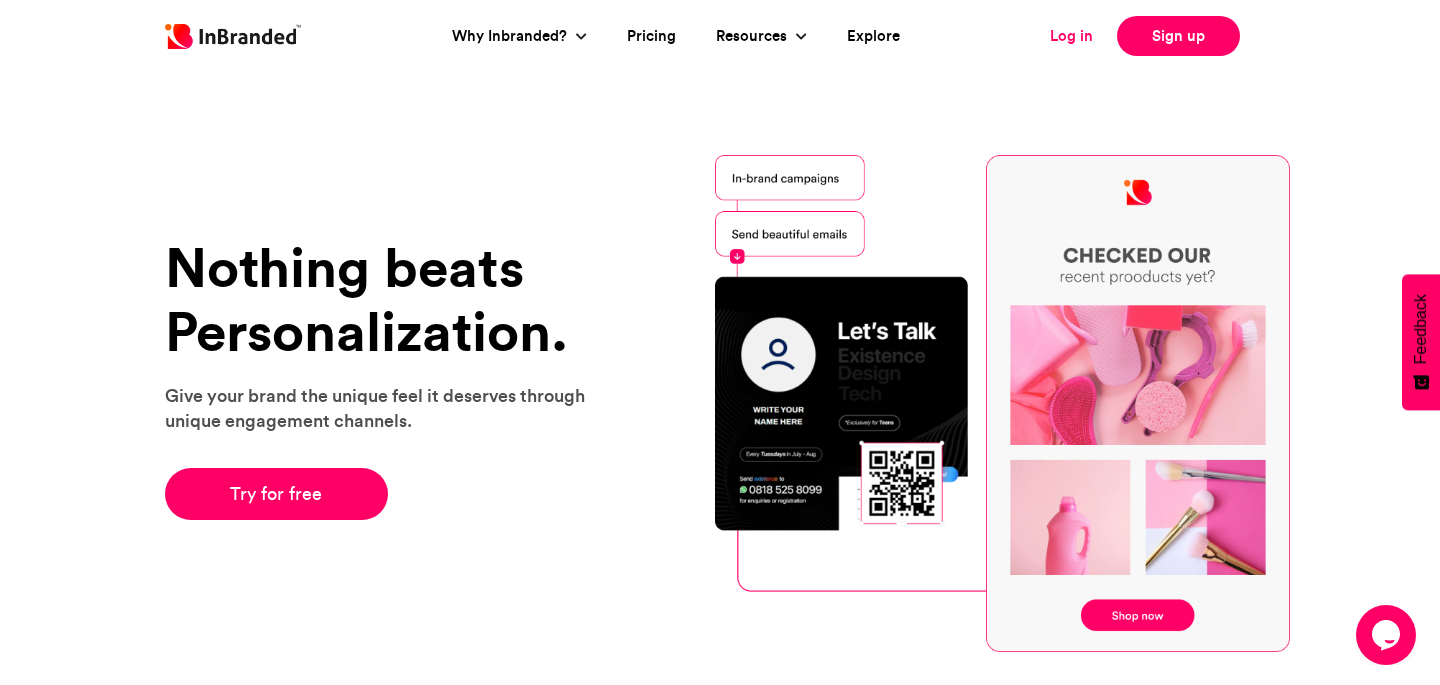 click on "Log in" at bounding box center [1071, 36] 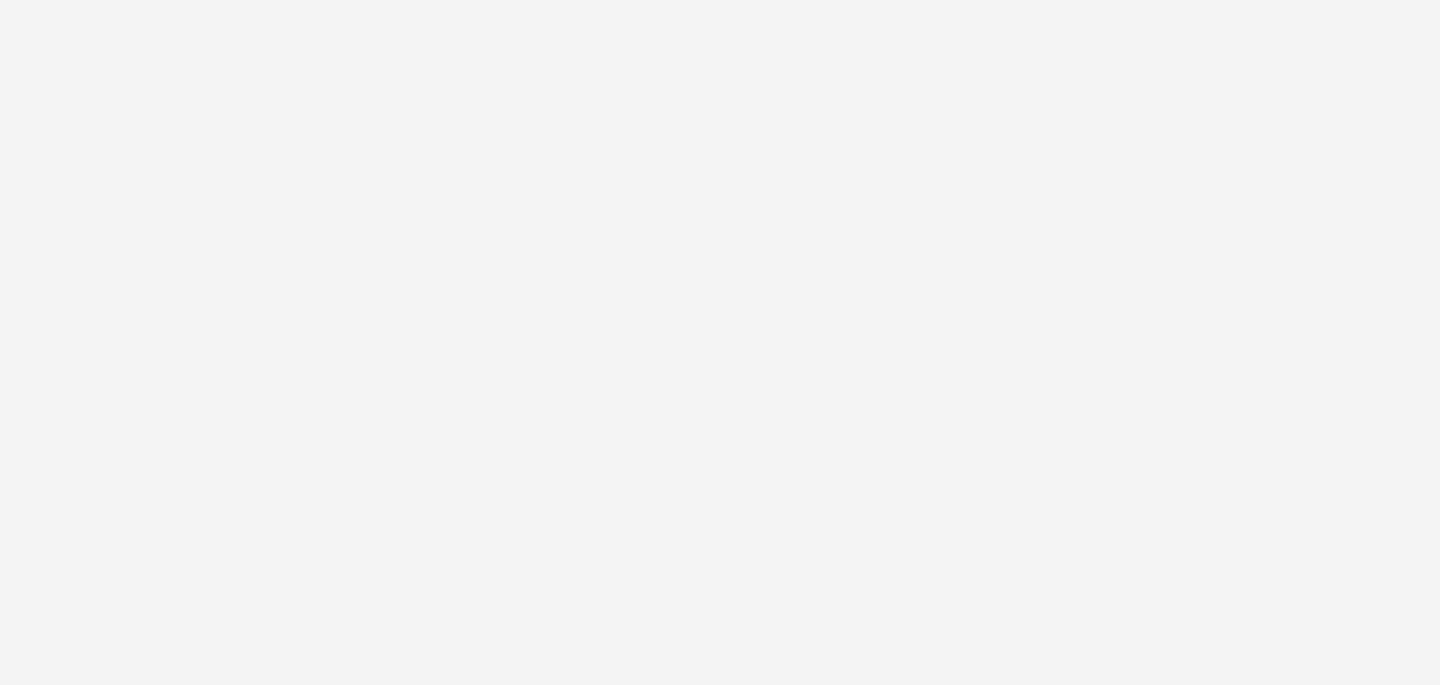 scroll, scrollTop: 0, scrollLeft: 0, axis: both 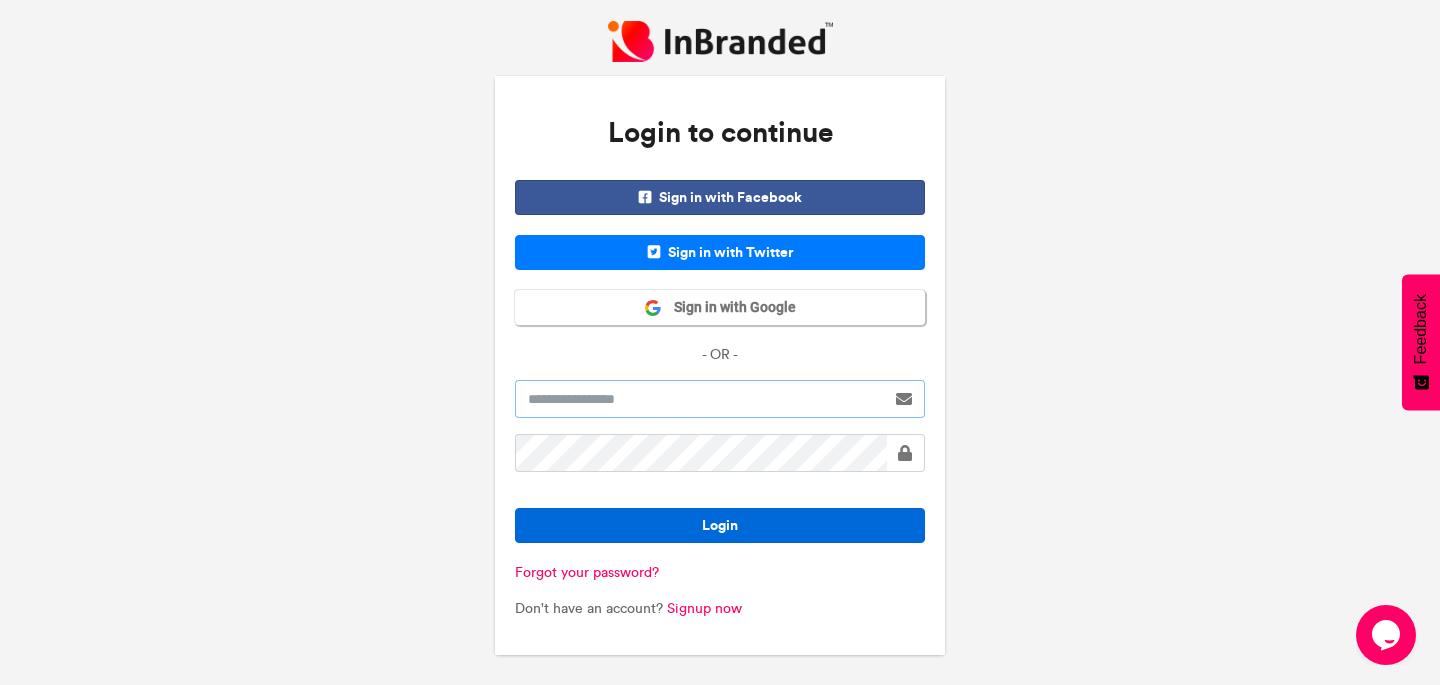 type on "**********" 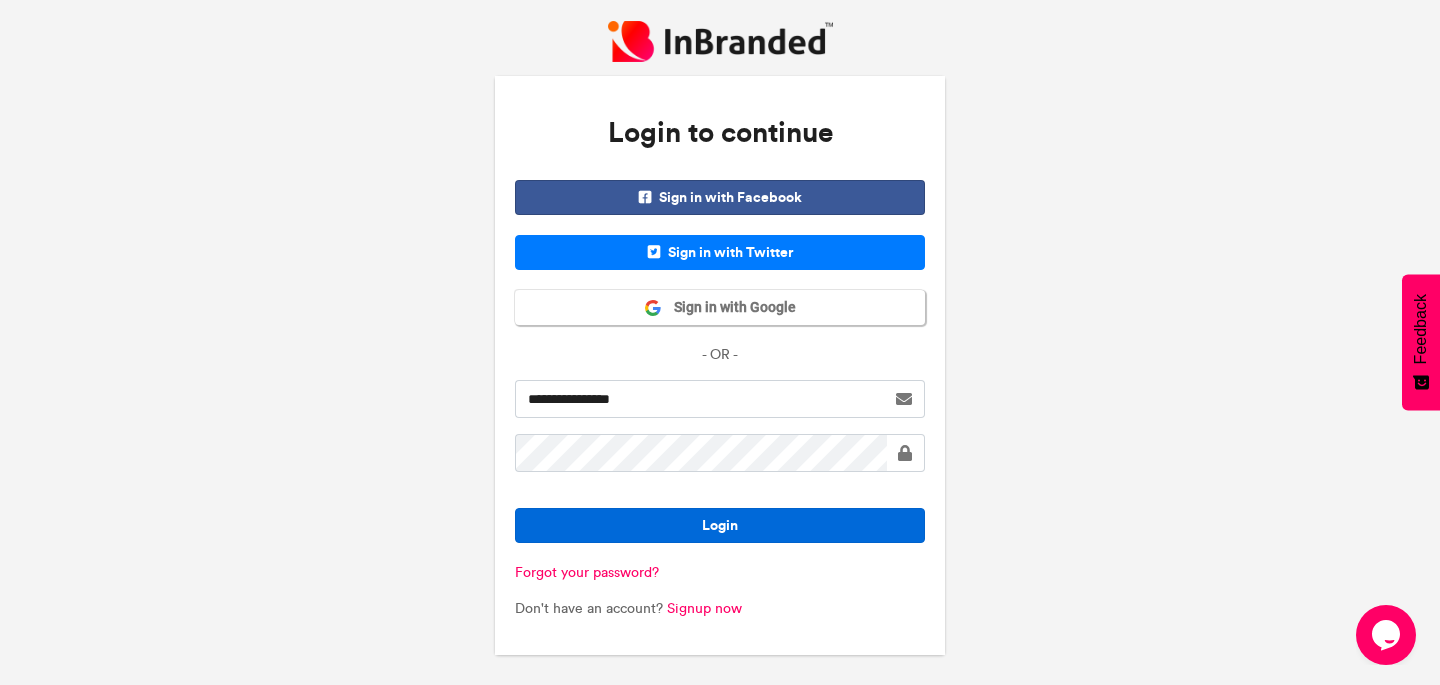 click on "Login" at bounding box center (720, 525) 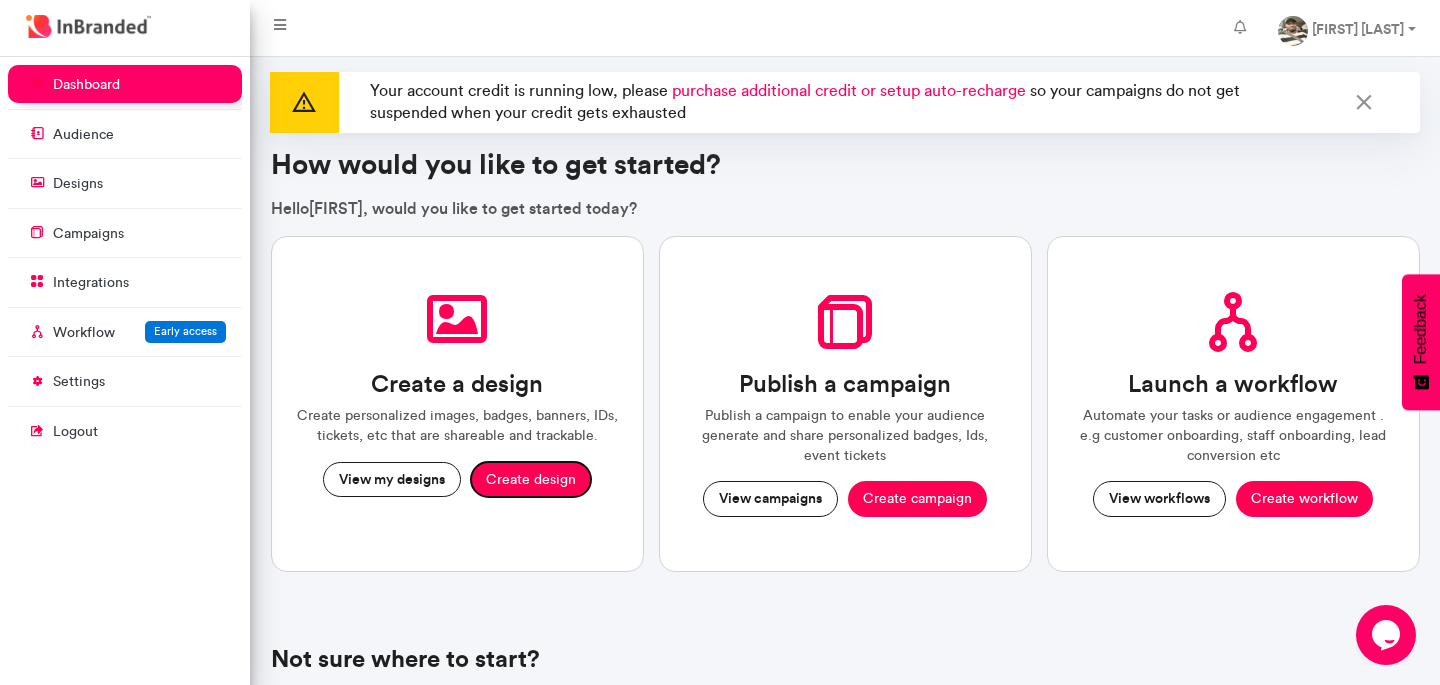 click on "Create design" at bounding box center (531, 480) 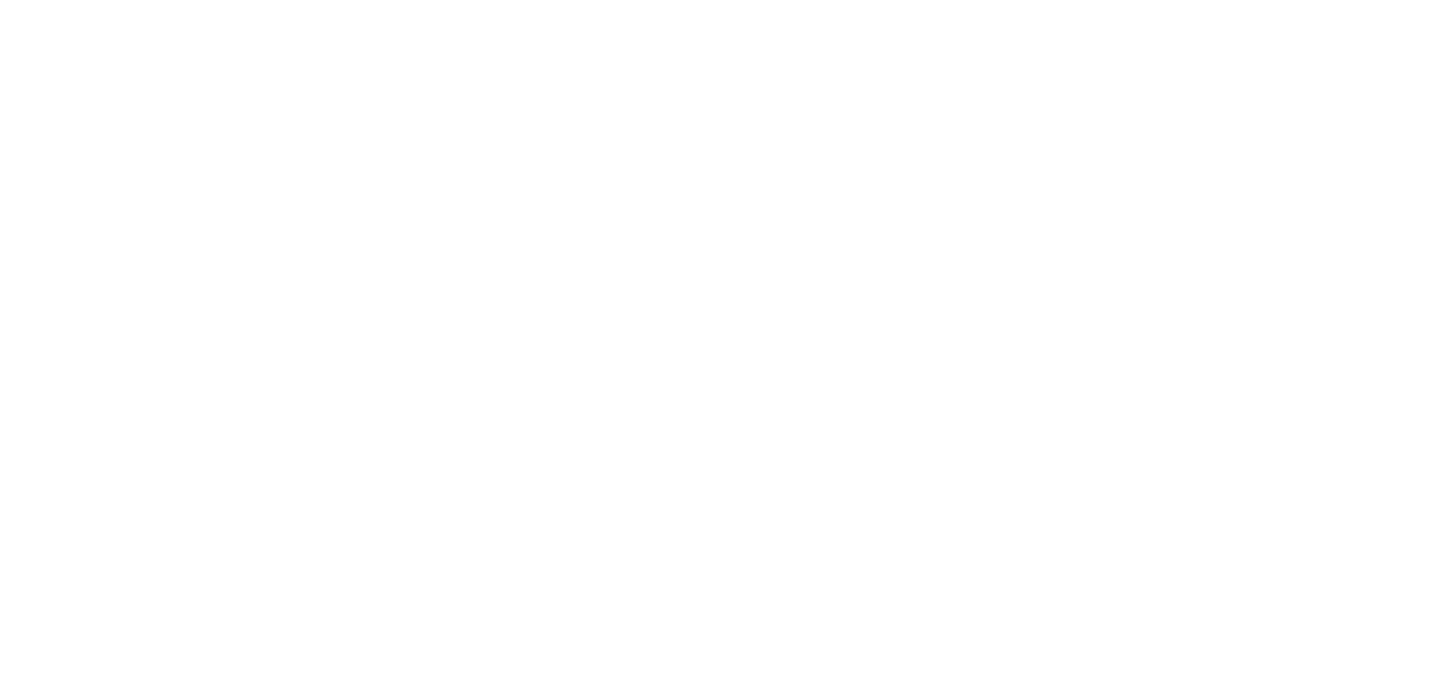 scroll, scrollTop: 0, scrollLeft: 0, axis: both 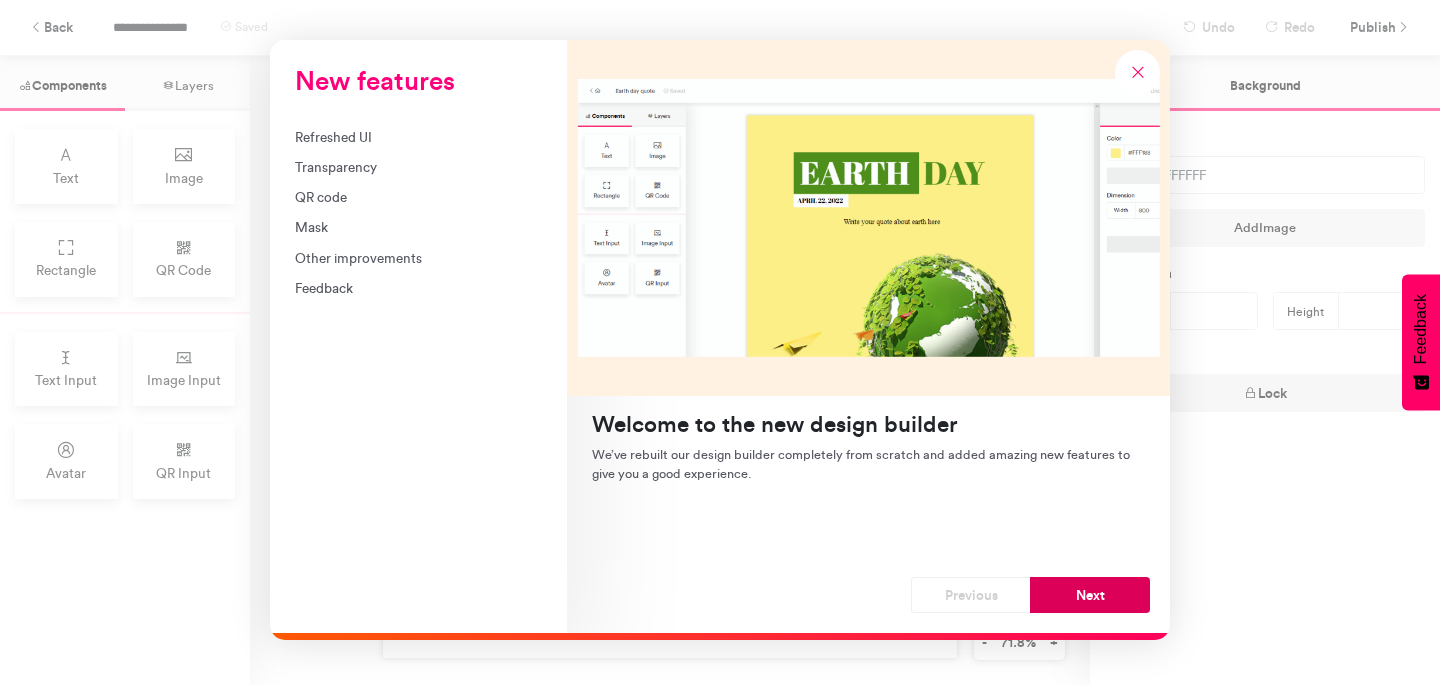 click on "Next" at bounding box center [1090, 595] 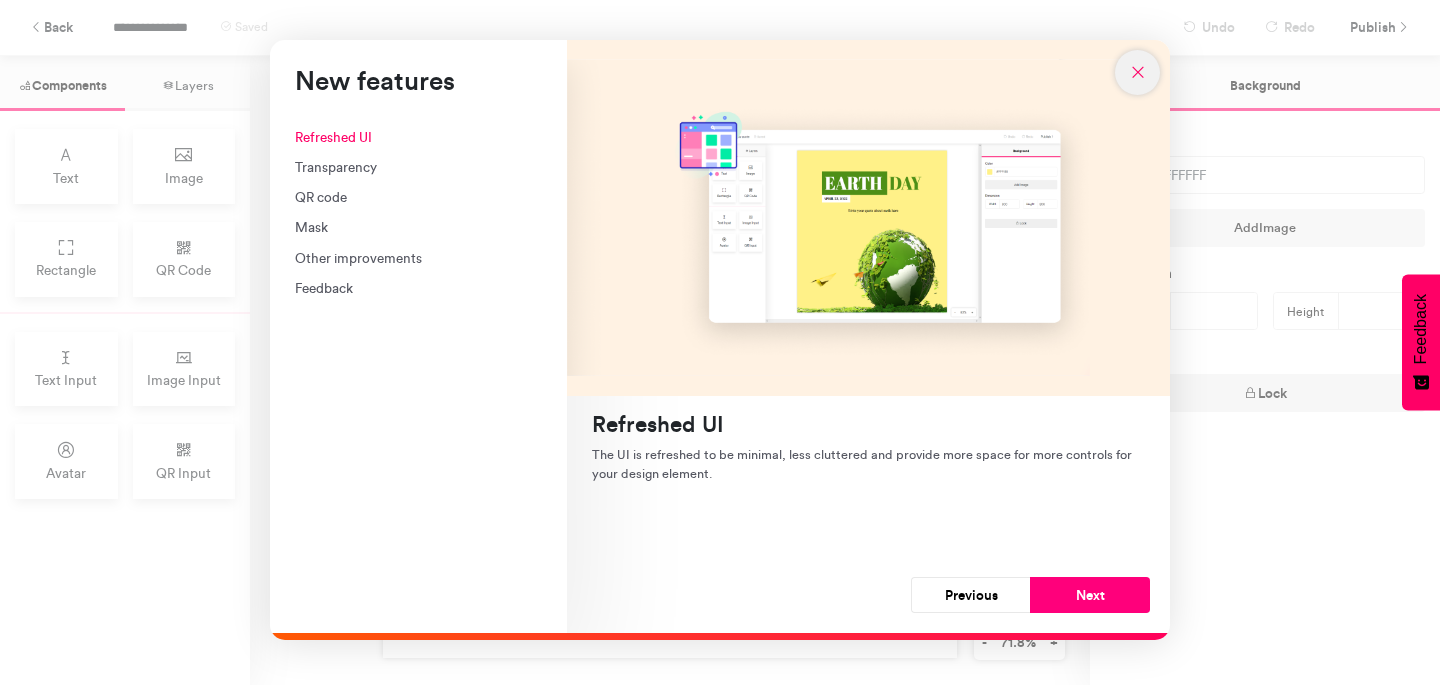 click at bounding box center (1138, 72) 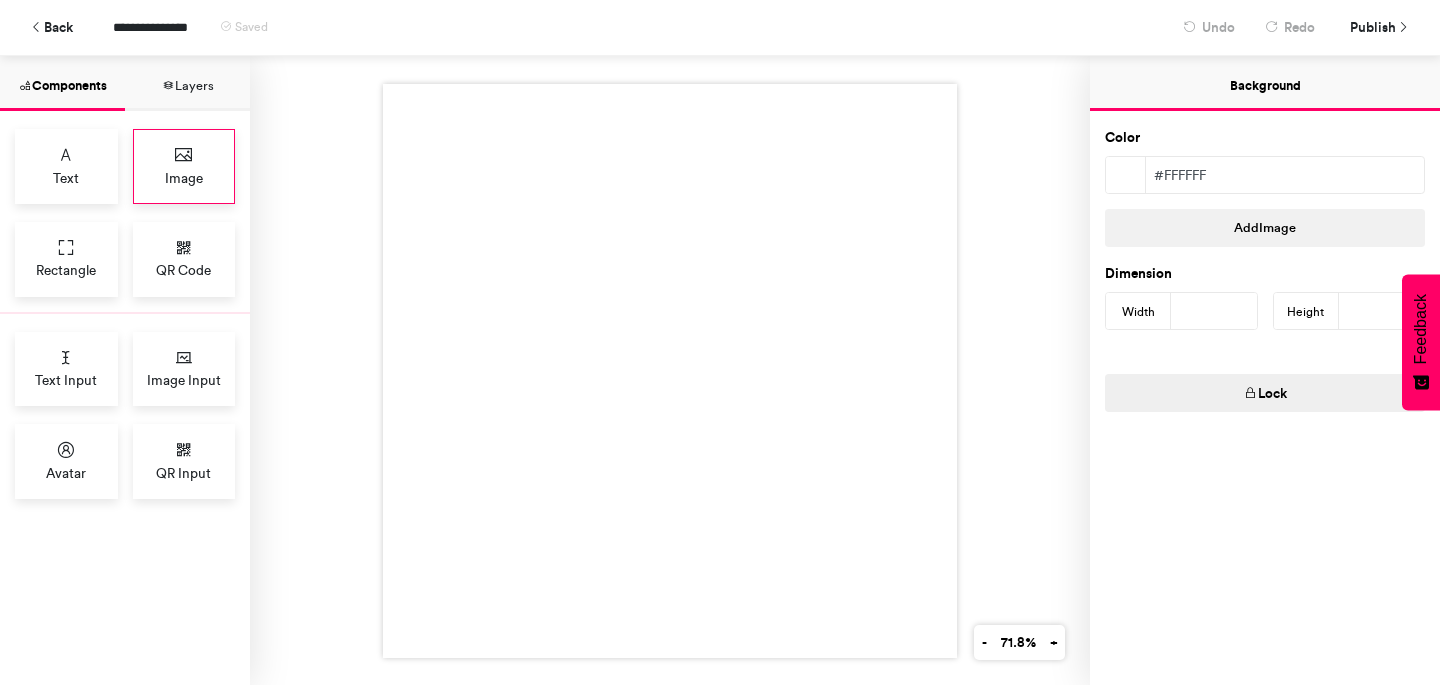 click on "Image" at bounding box center (184, 178) 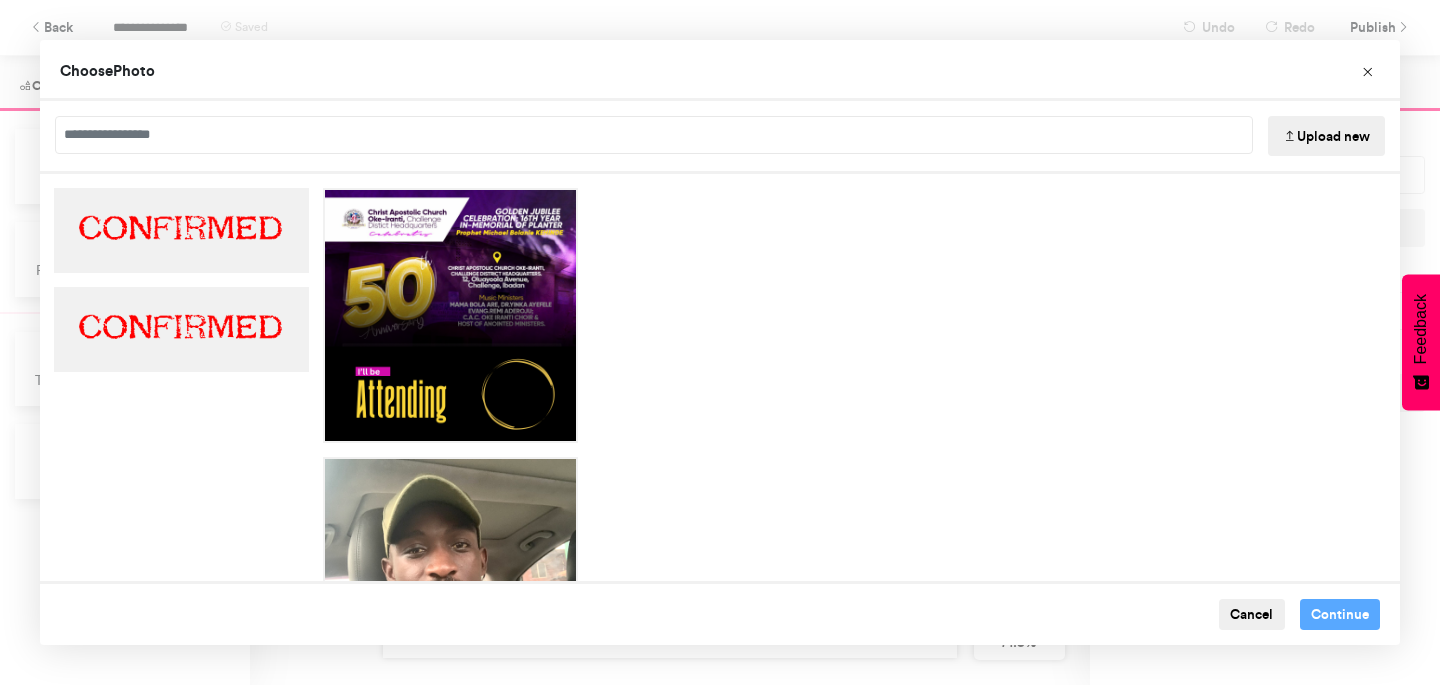 click on "Upload new" at bounding box center [1326, 136] 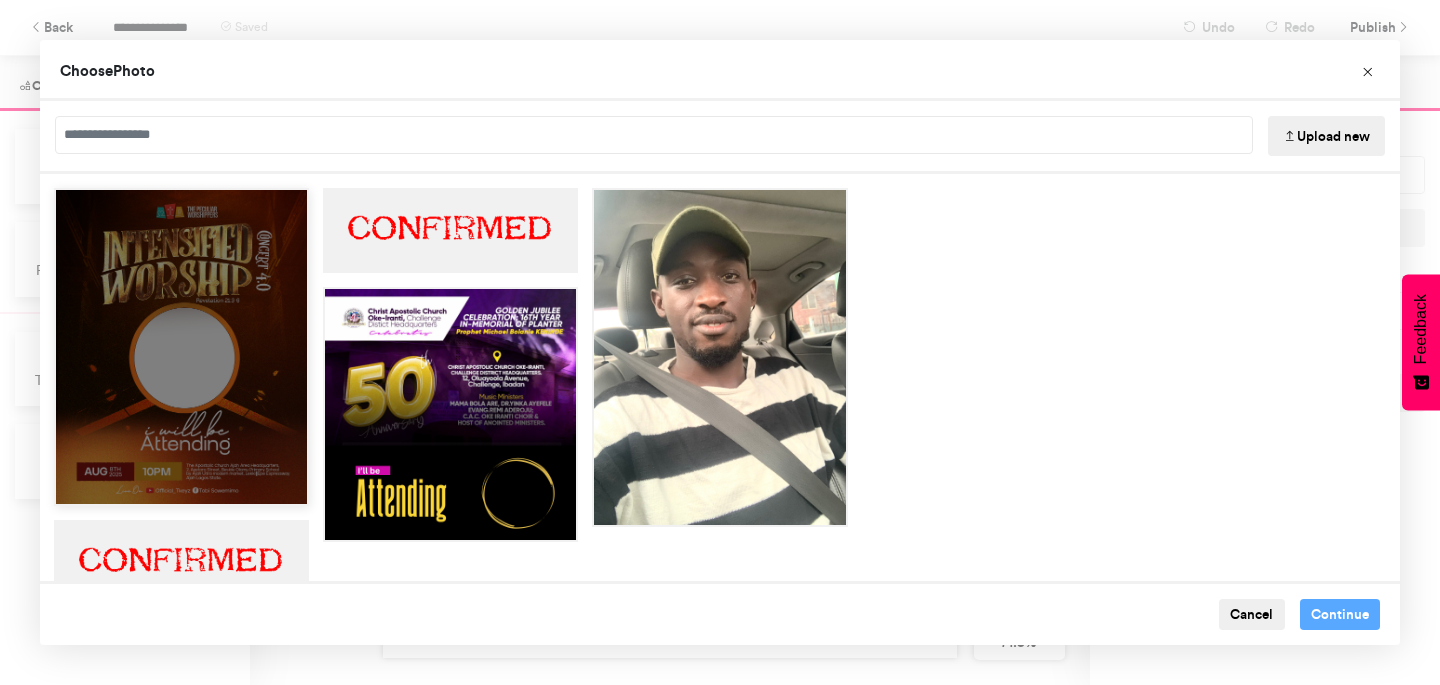 click at bounding box center [181, 347] 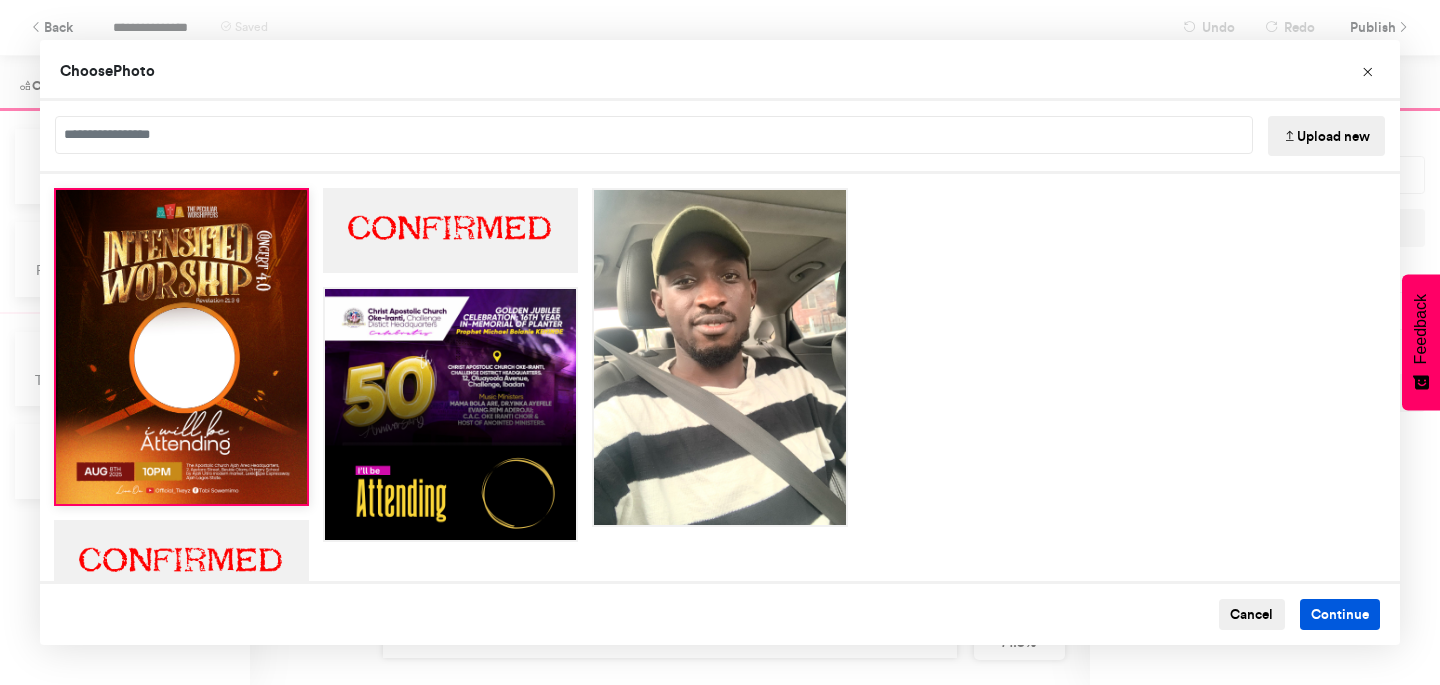 click on "Continue" at bounding box center [1340, 615] 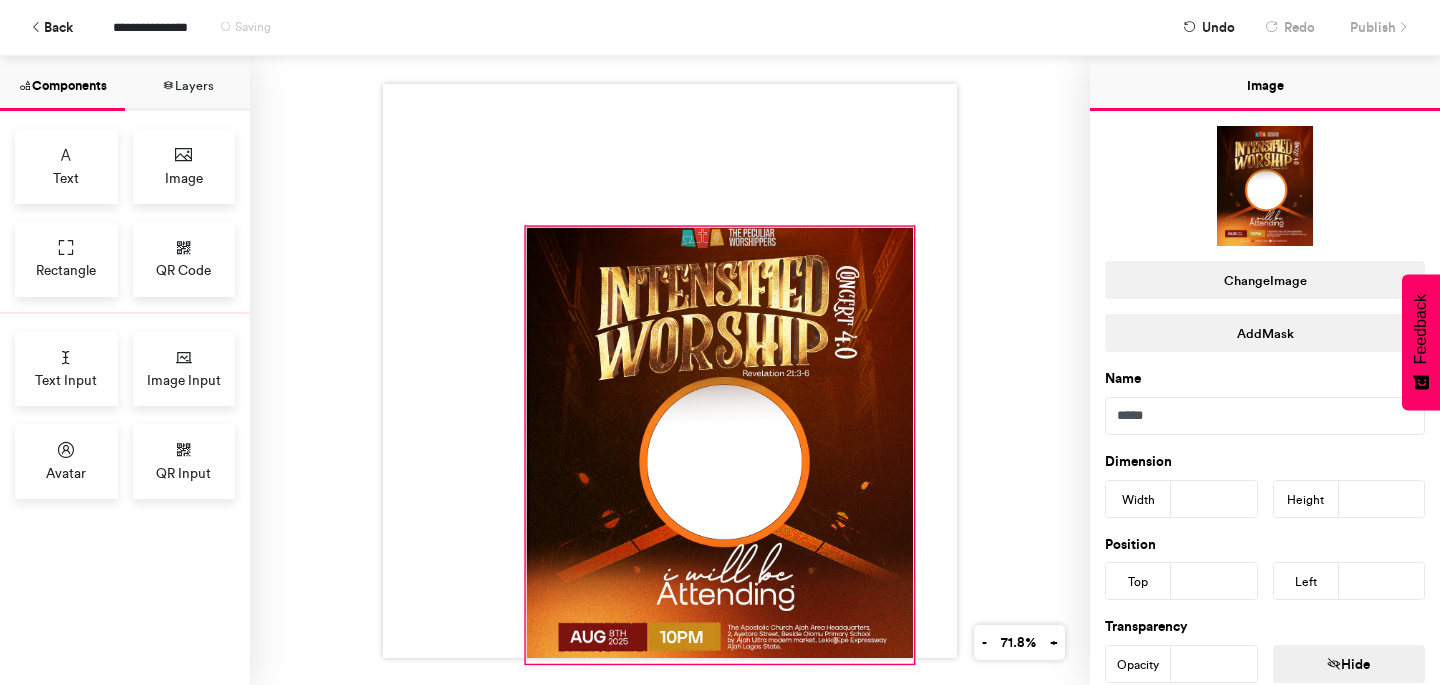 drag, startPoint x: 672, startPoint y: 406, endPoint x: 915, endPoint y: 662, distance: 352.966 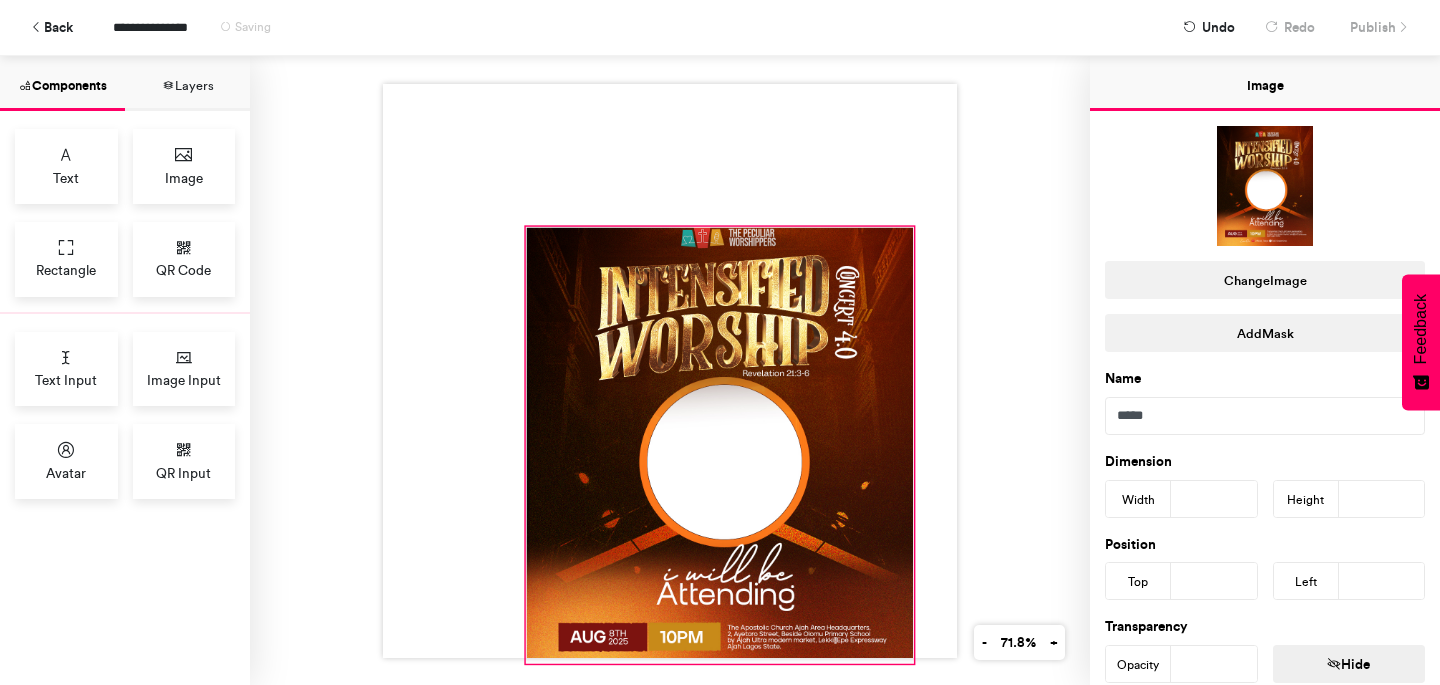 click at bounding box center [670, 370] 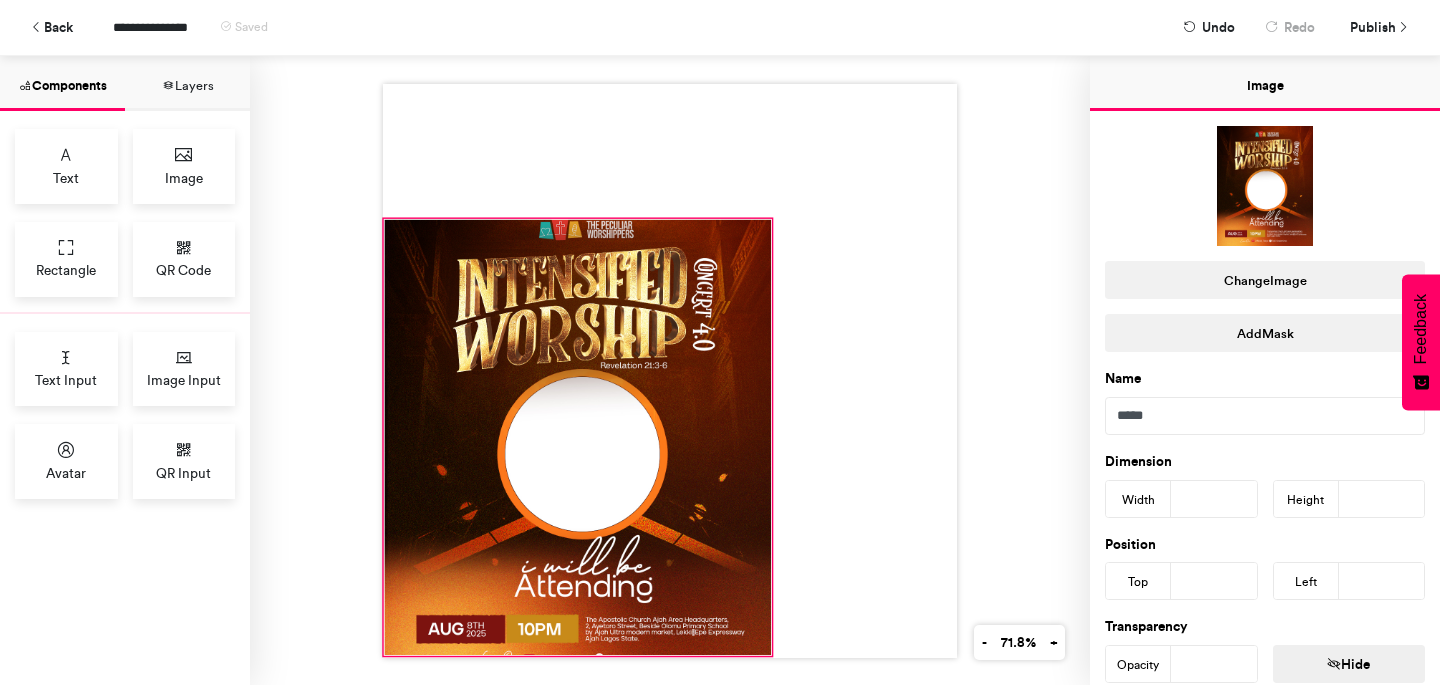 drag, startPoint x: 732, startPoint y: 421, endPoint x: 590, endPoint y: 413, distance: 142.22517 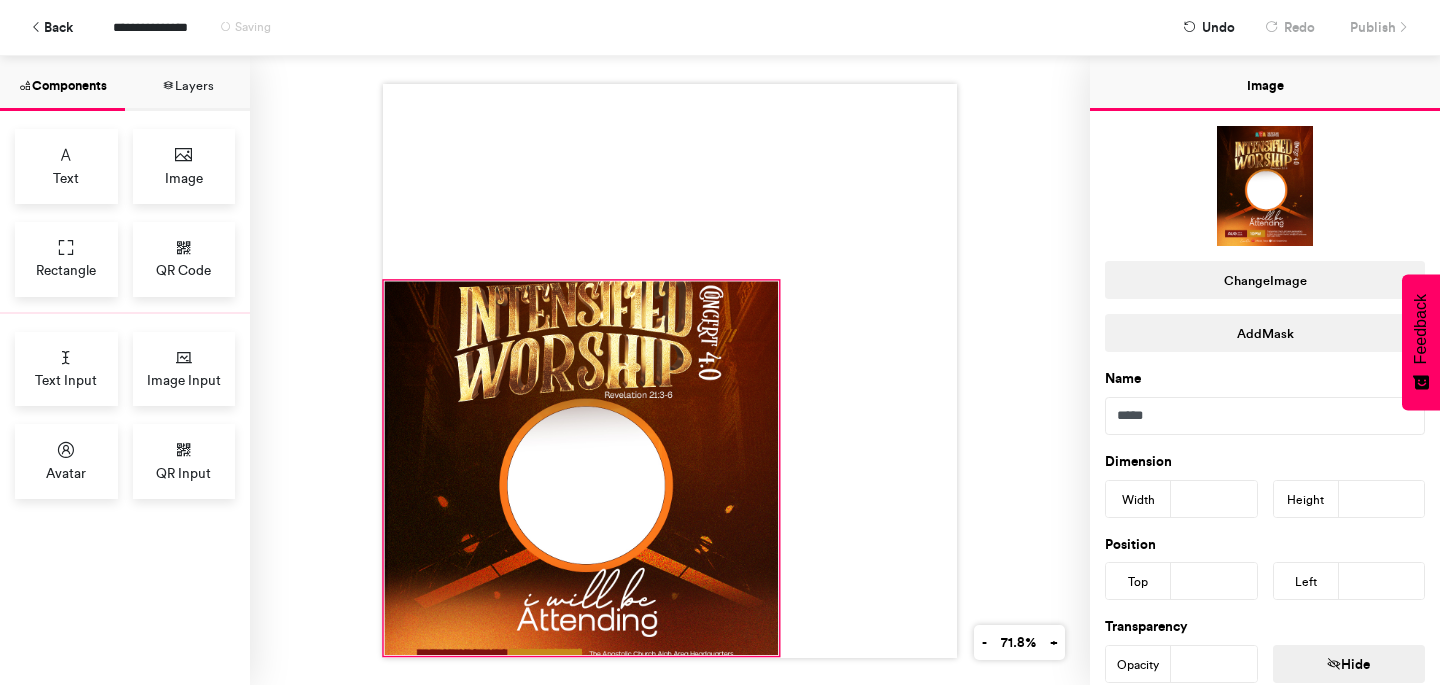 drag, startPoint x: 777, startPoint y: 218, endPoint x: 784, endPoint y: 280, distance: 62.39391 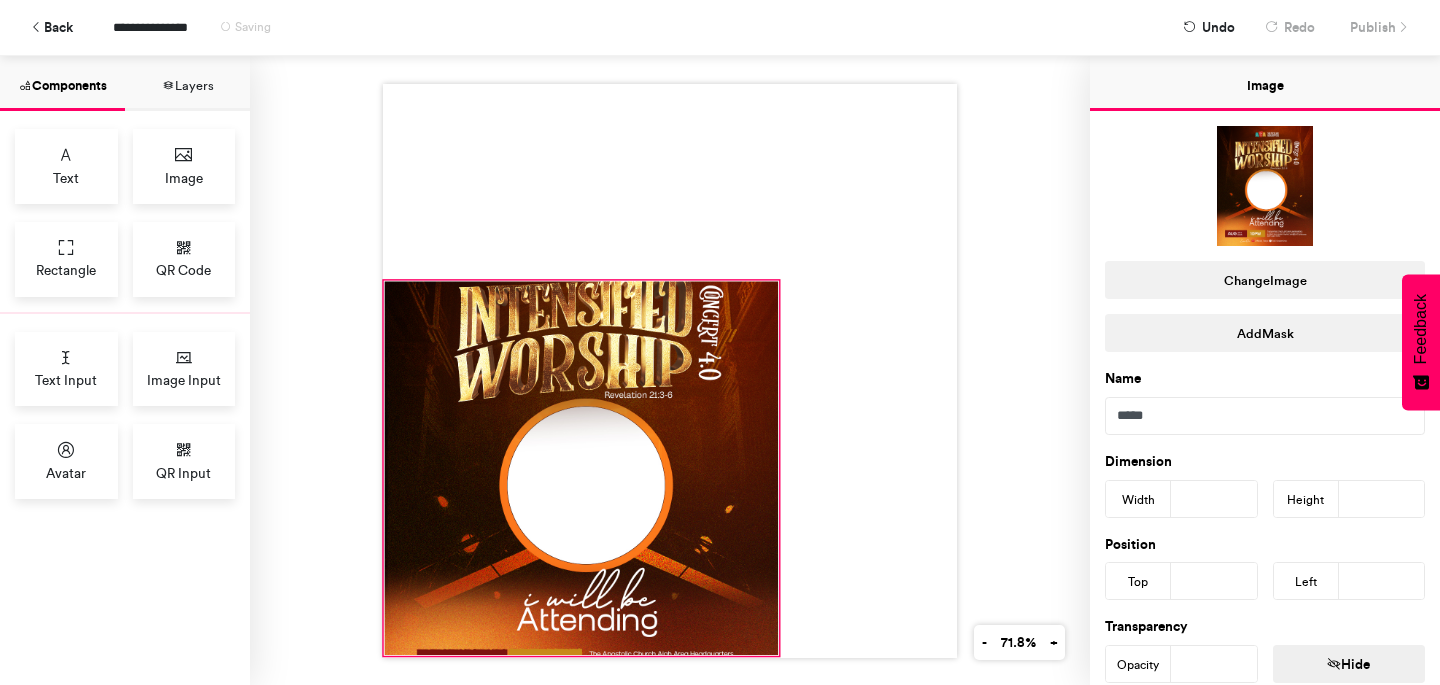 click at bounding box center [670, 371] 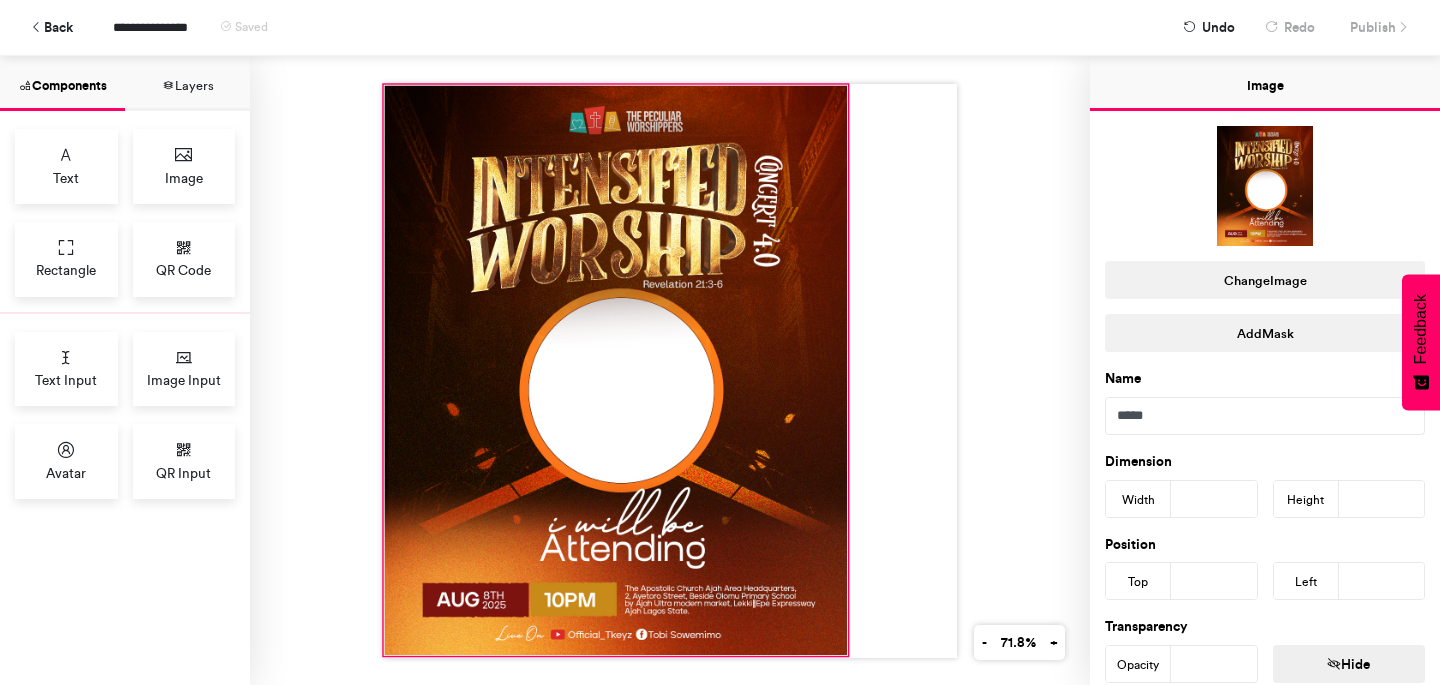 drag, startPoint x: 776, startPoint y: 279, endPoint x: 845, endPoint y: 83, distance: 207.79076 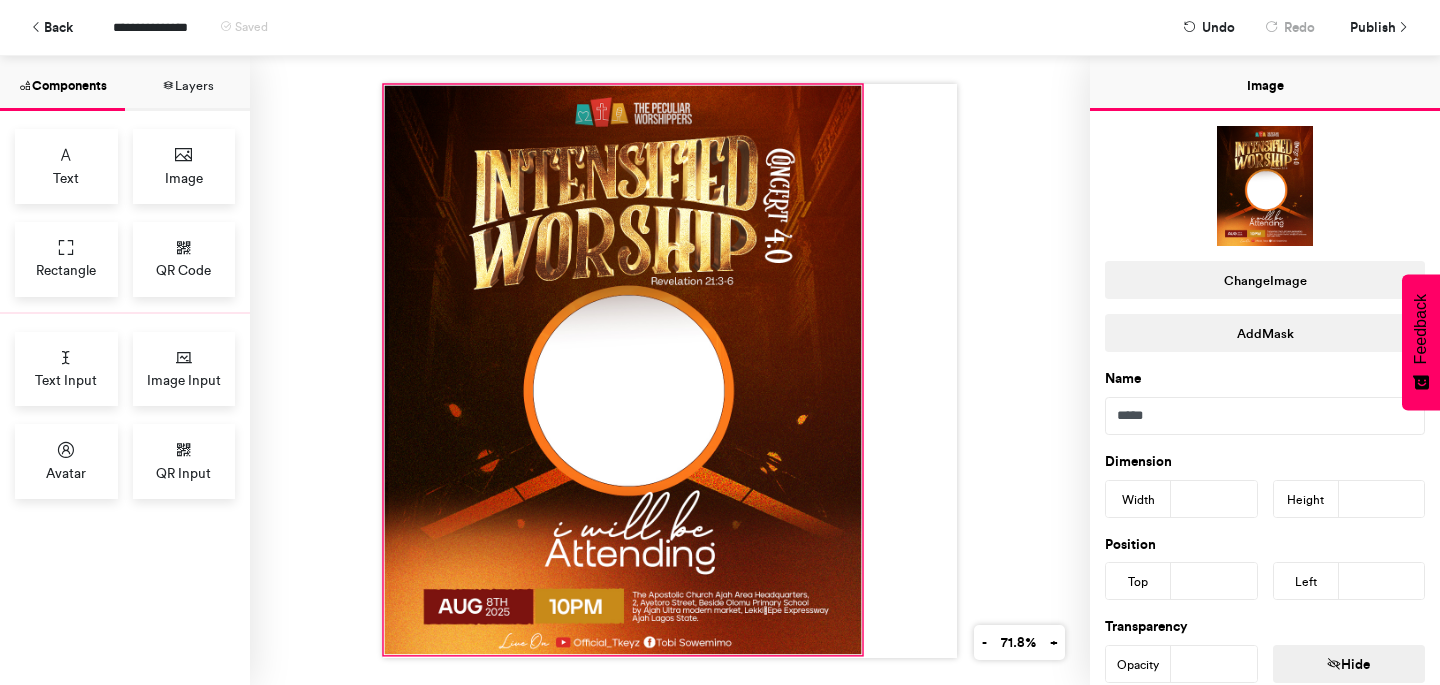 drag, startPoint x: 844, startPoint y: 655, endPoint x: 858, endPoint y: 654, distance: 14.035668 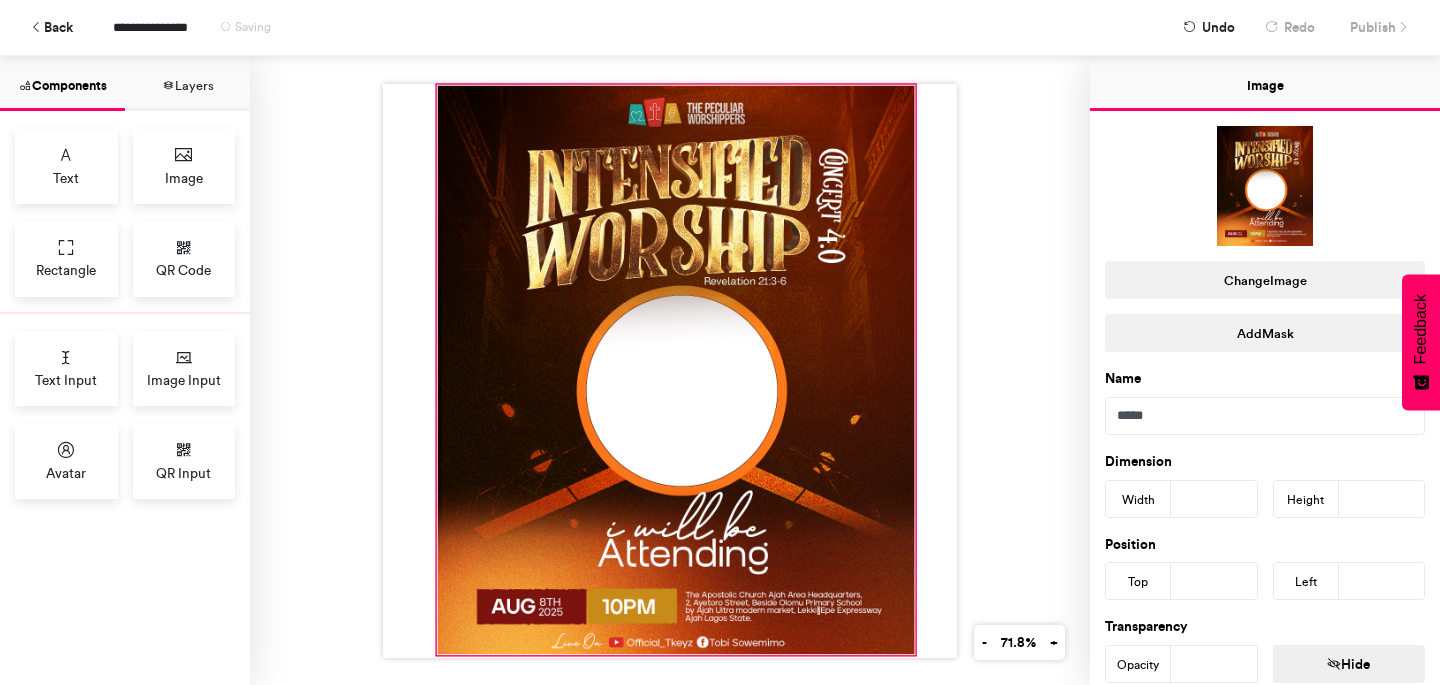 drag, startPoint x: 628, startPoint y: 441, endPoint x: 681, endPoint y: 441, distance: 53 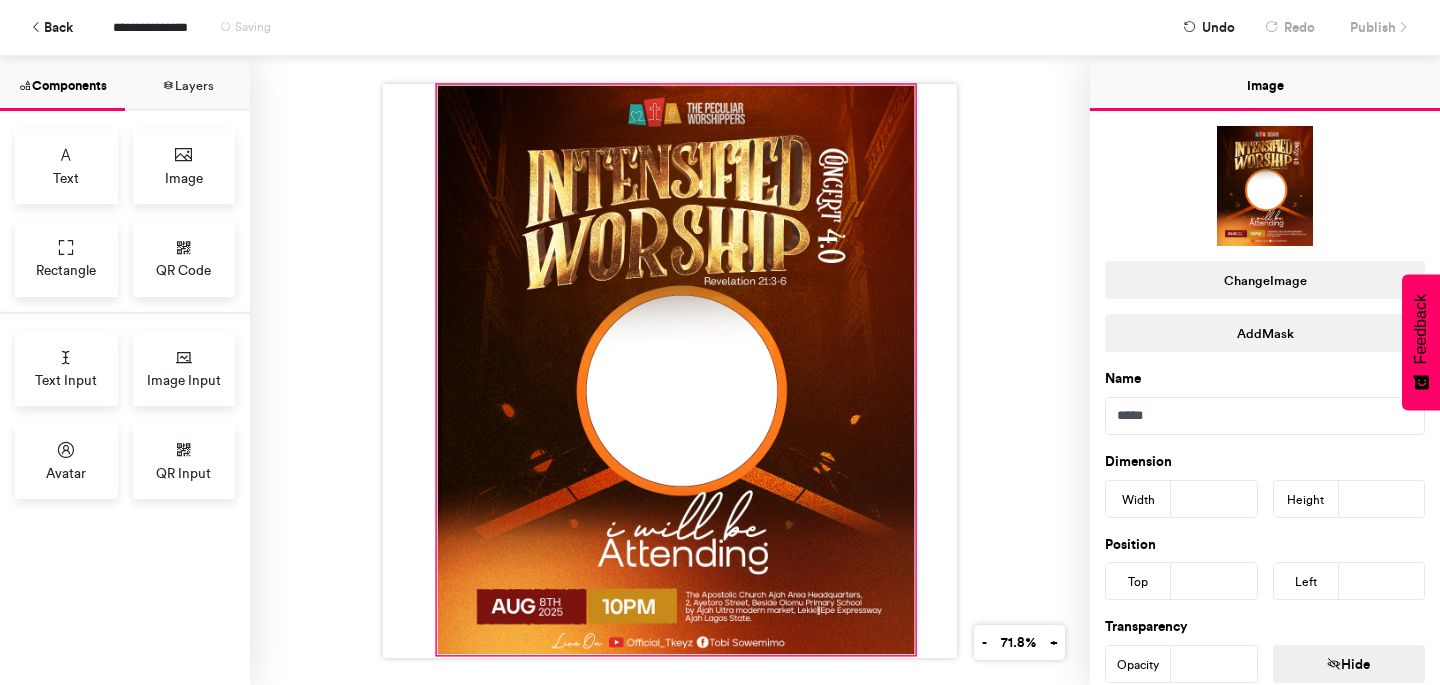 click at bounding box center [676, 369] 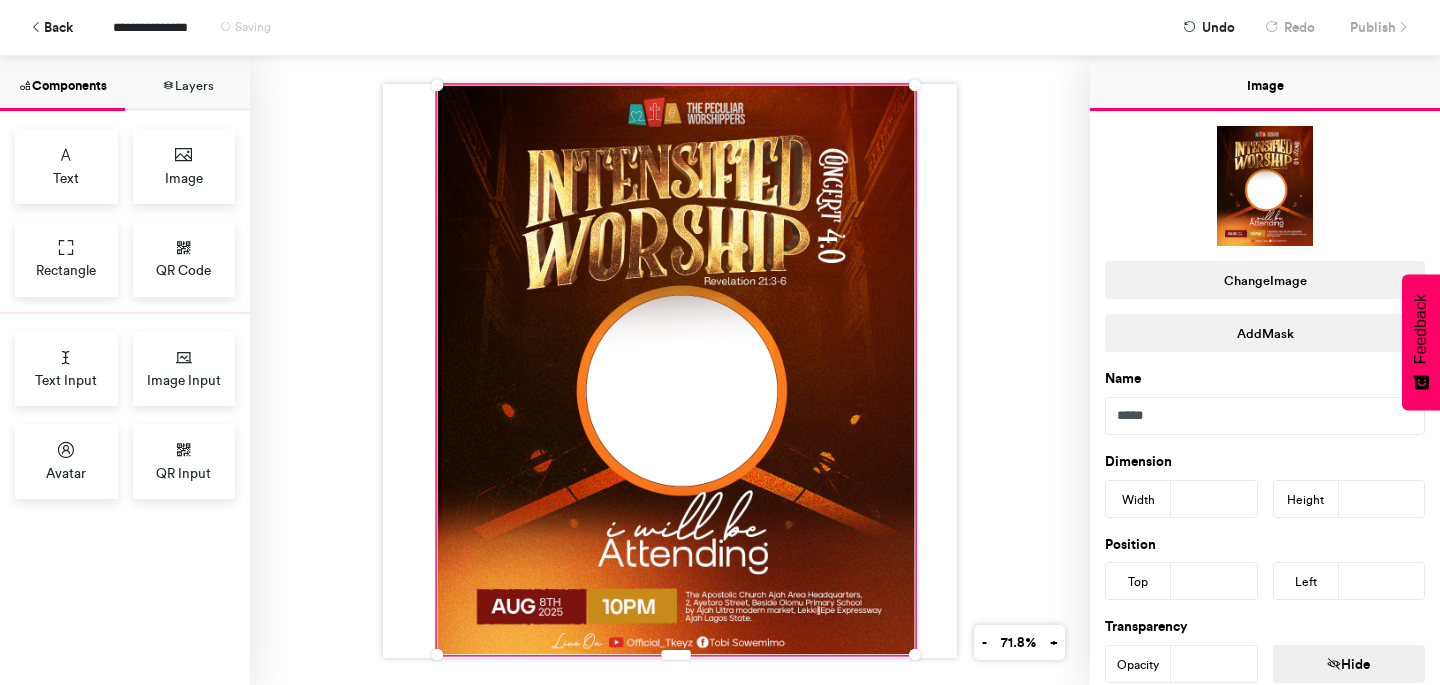 click at bounding box center (670, 370) 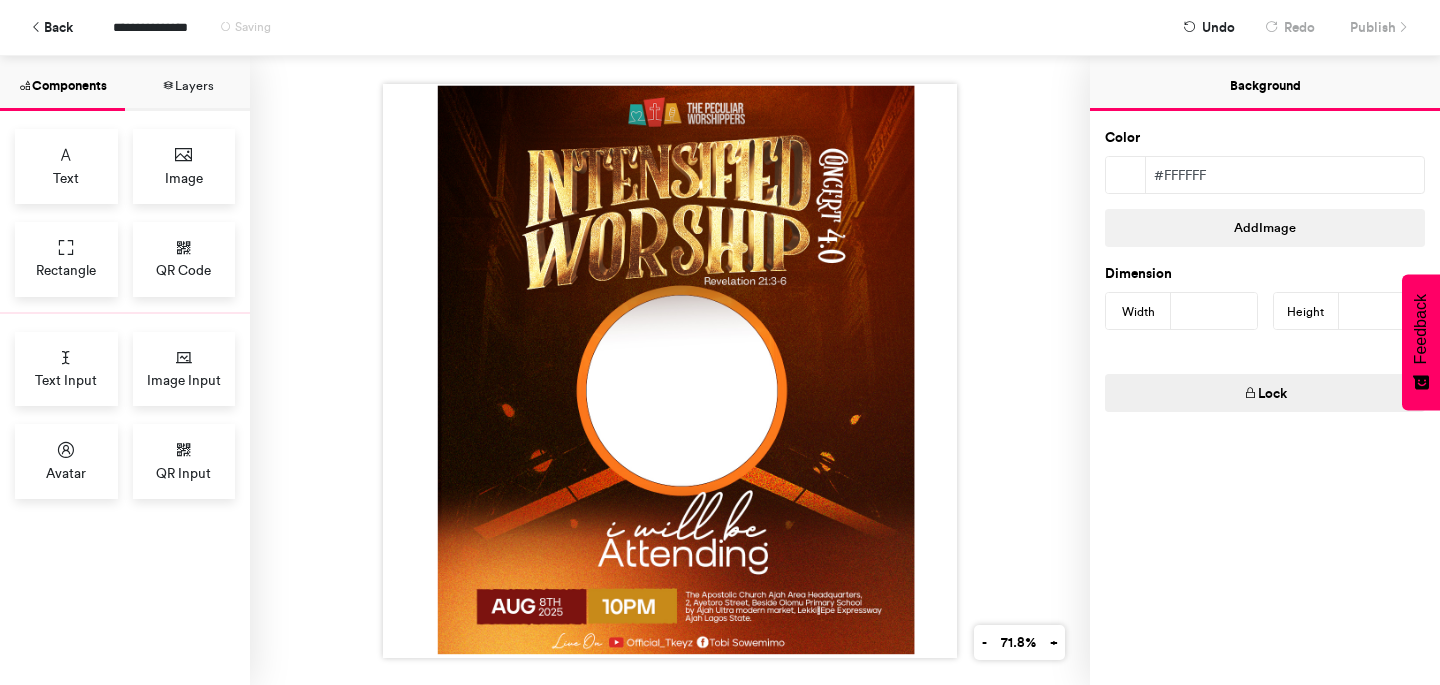 click at bounding box center (670, 370) 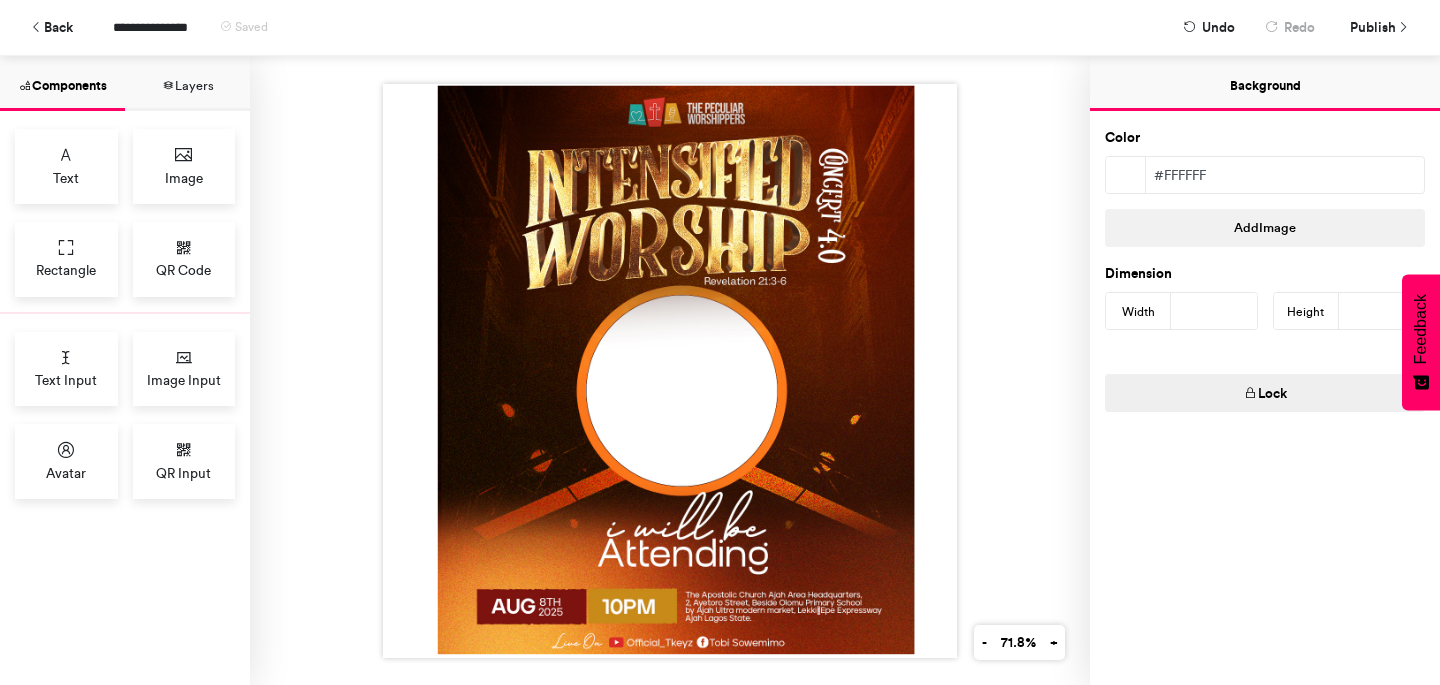 click at bounding box center (670, 370) 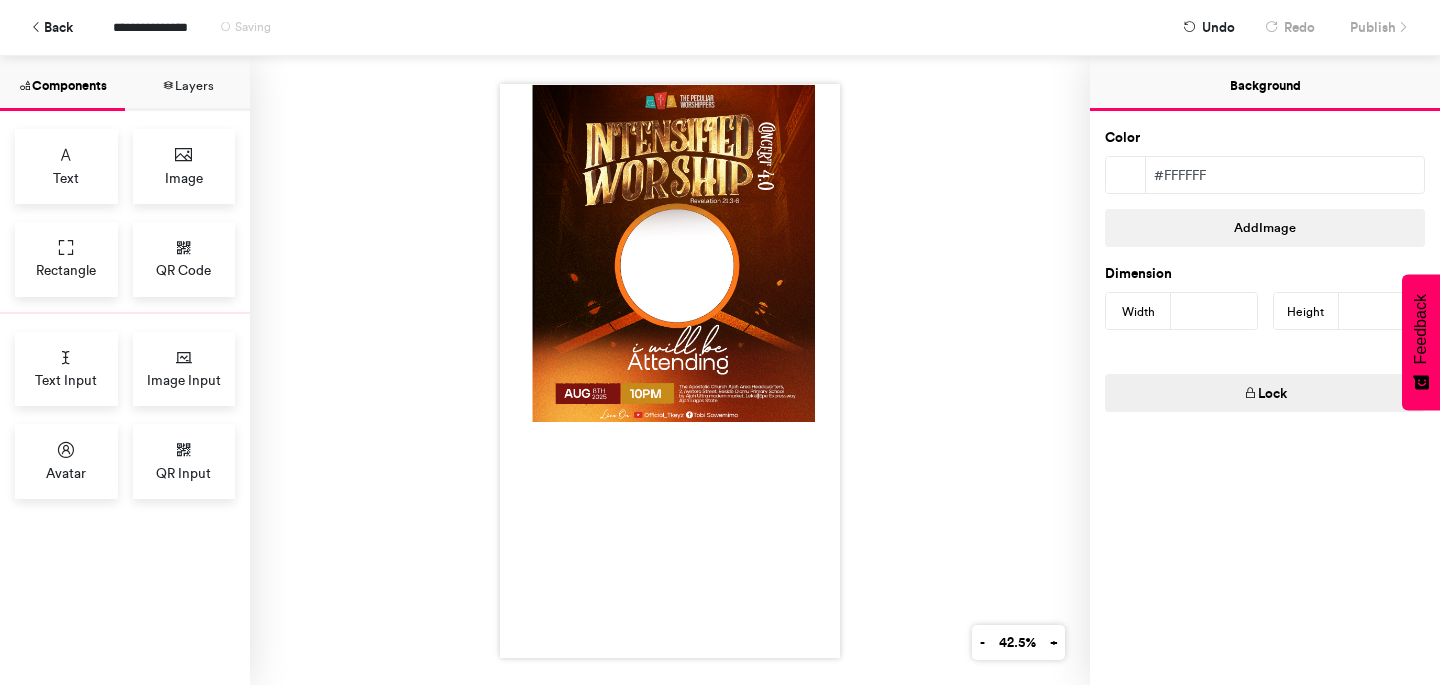 type on "****" 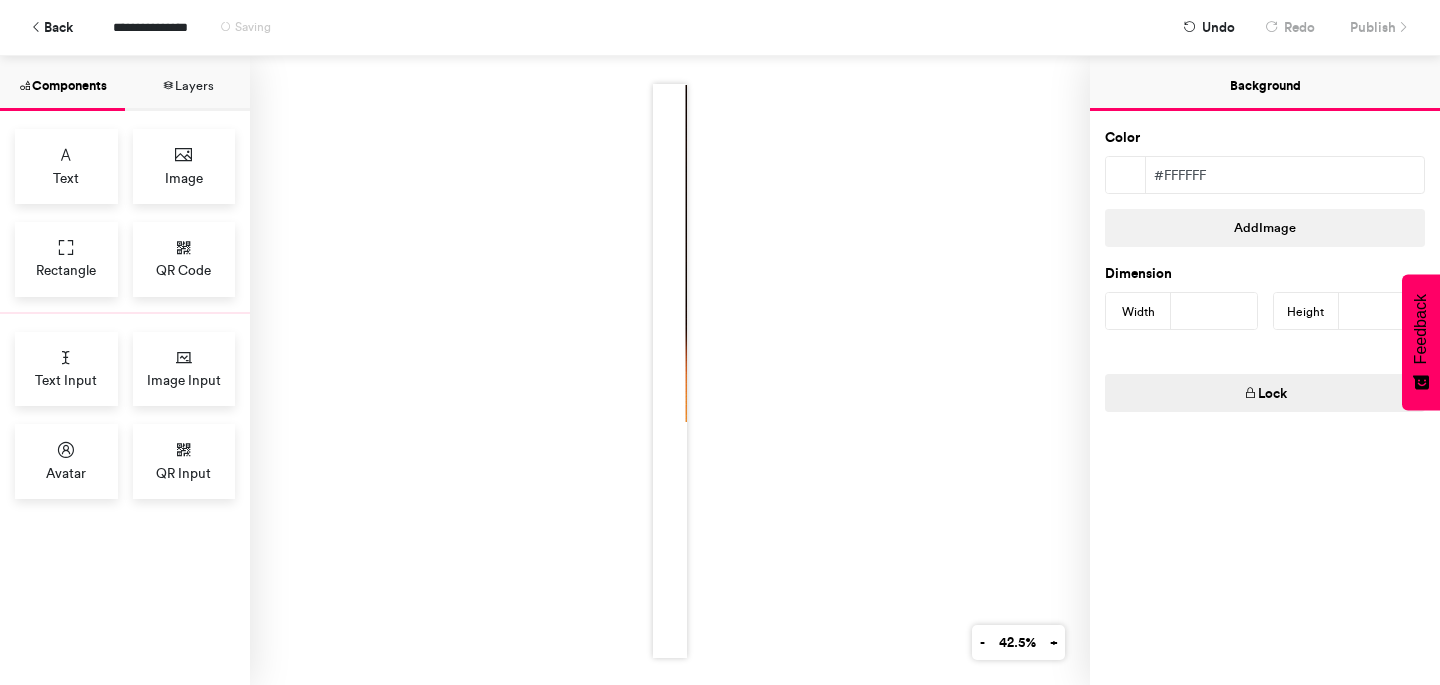 click on "**" at bounding box center [1214, 311] 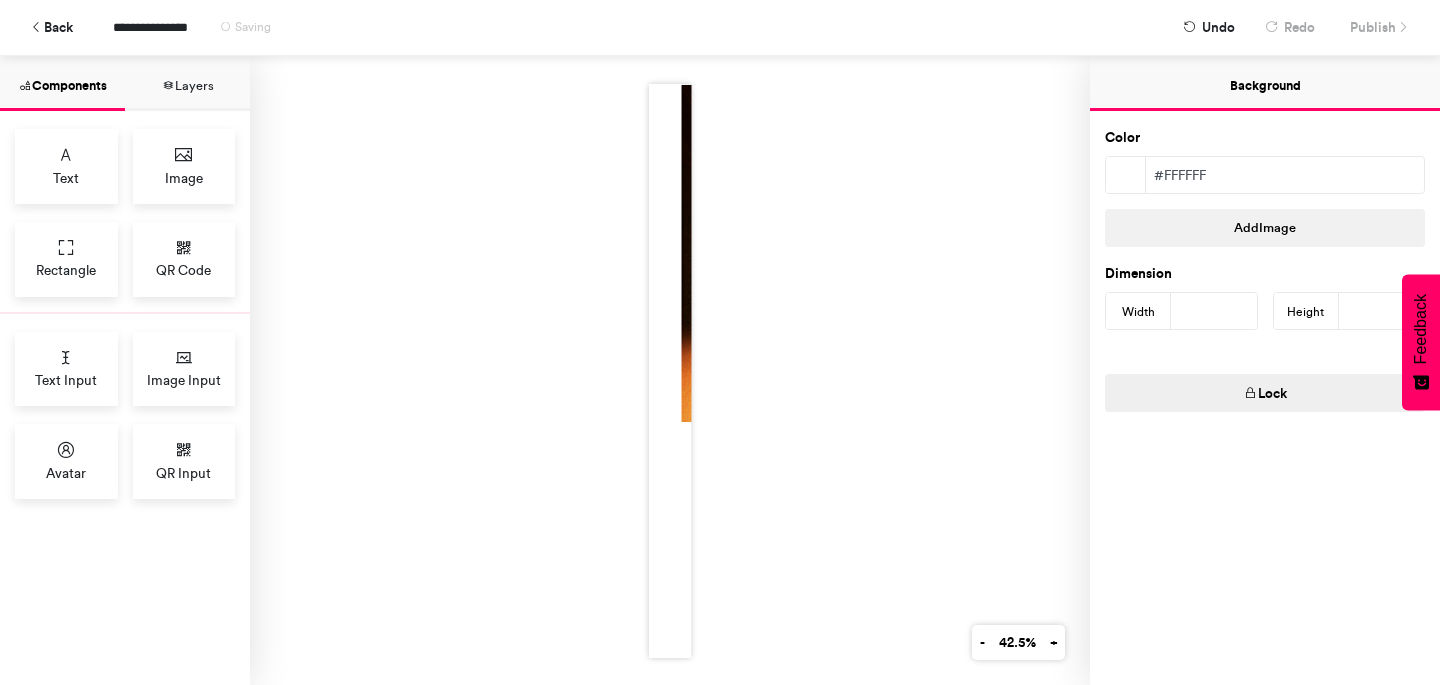 type on "****" 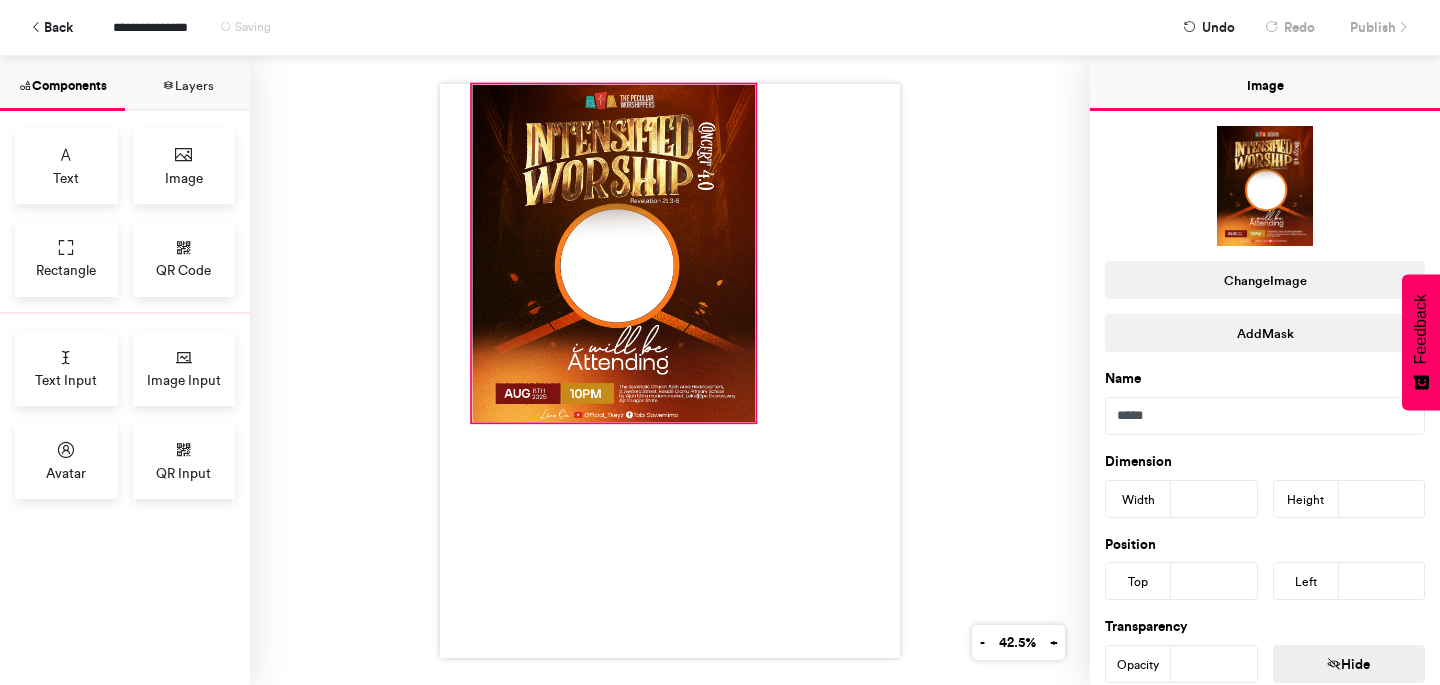 click at bounding box center [614, 252] 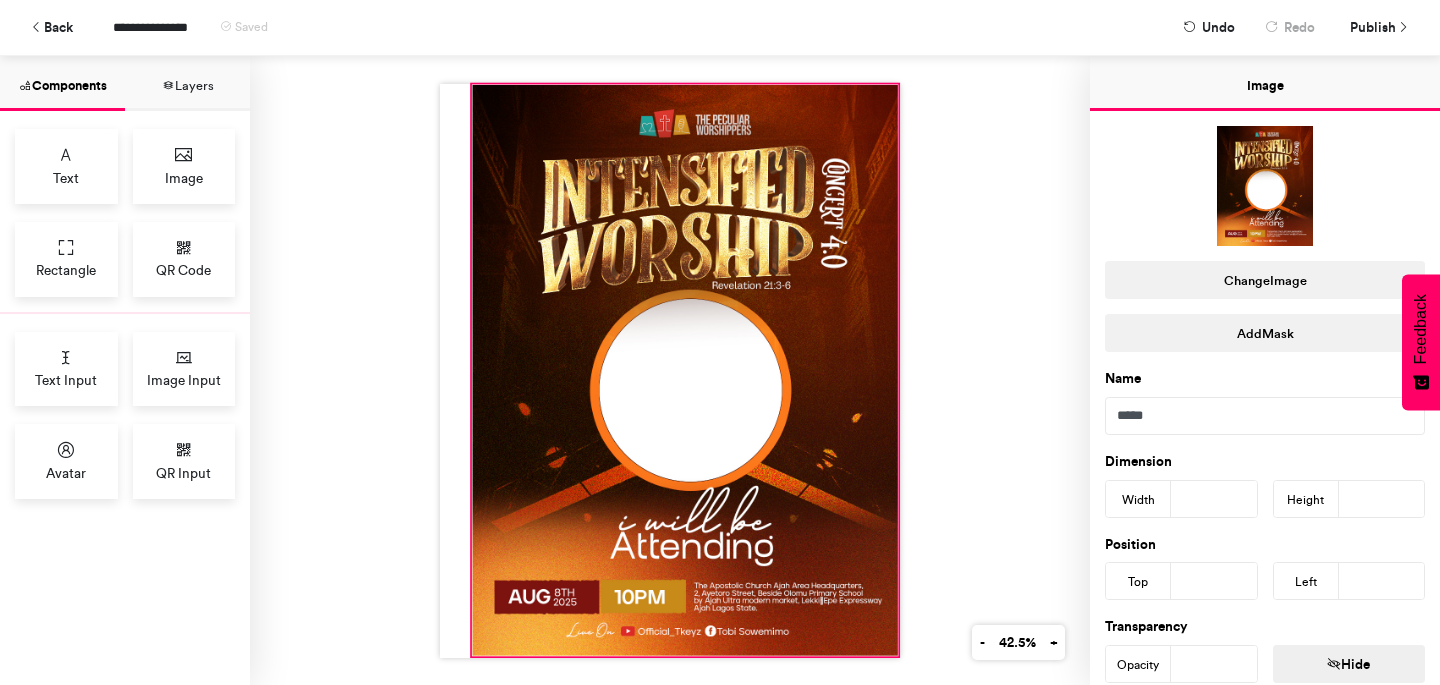 drag, startPoint x: 757, startPoint y: 425, endPoint x: 900, endPoint y: 659, distance: 274.2353 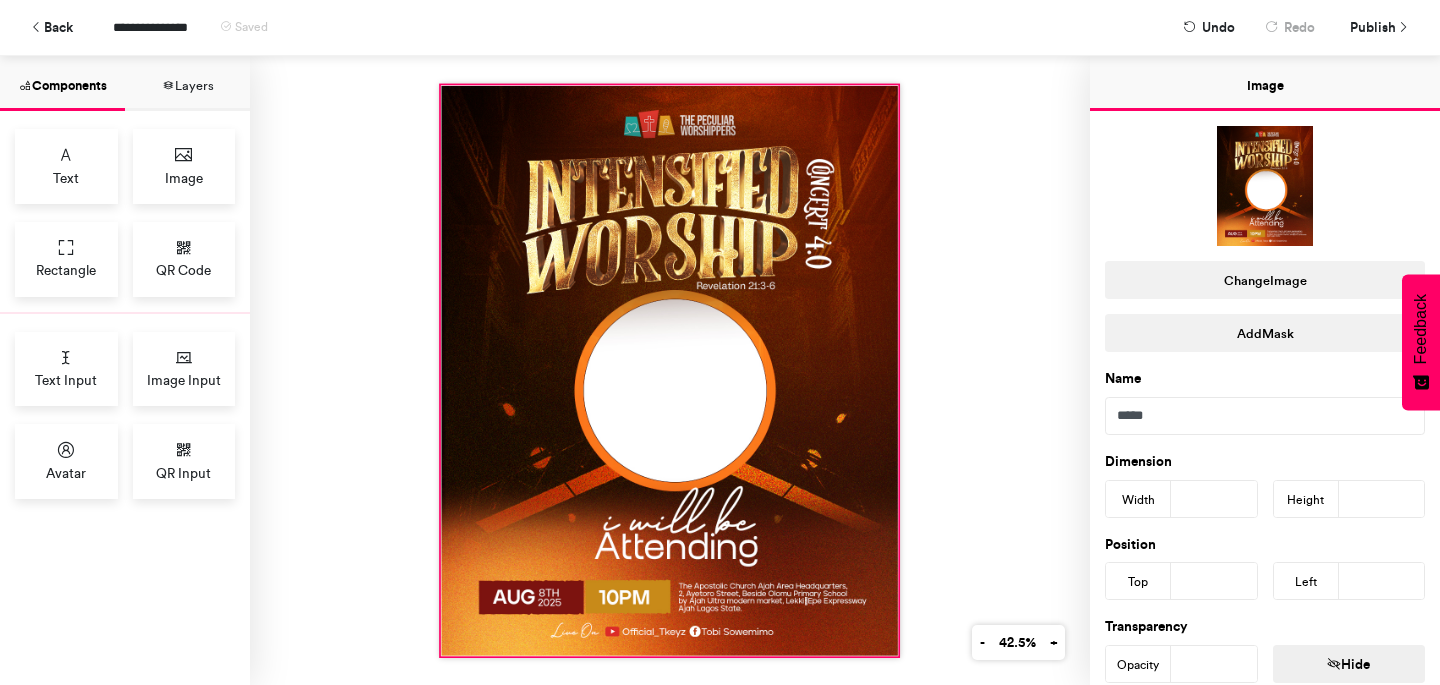 drag, startPoint x: 475, startPoint y: 83, endPoint x: 444, endPoint y: 84, distance: 31.016125 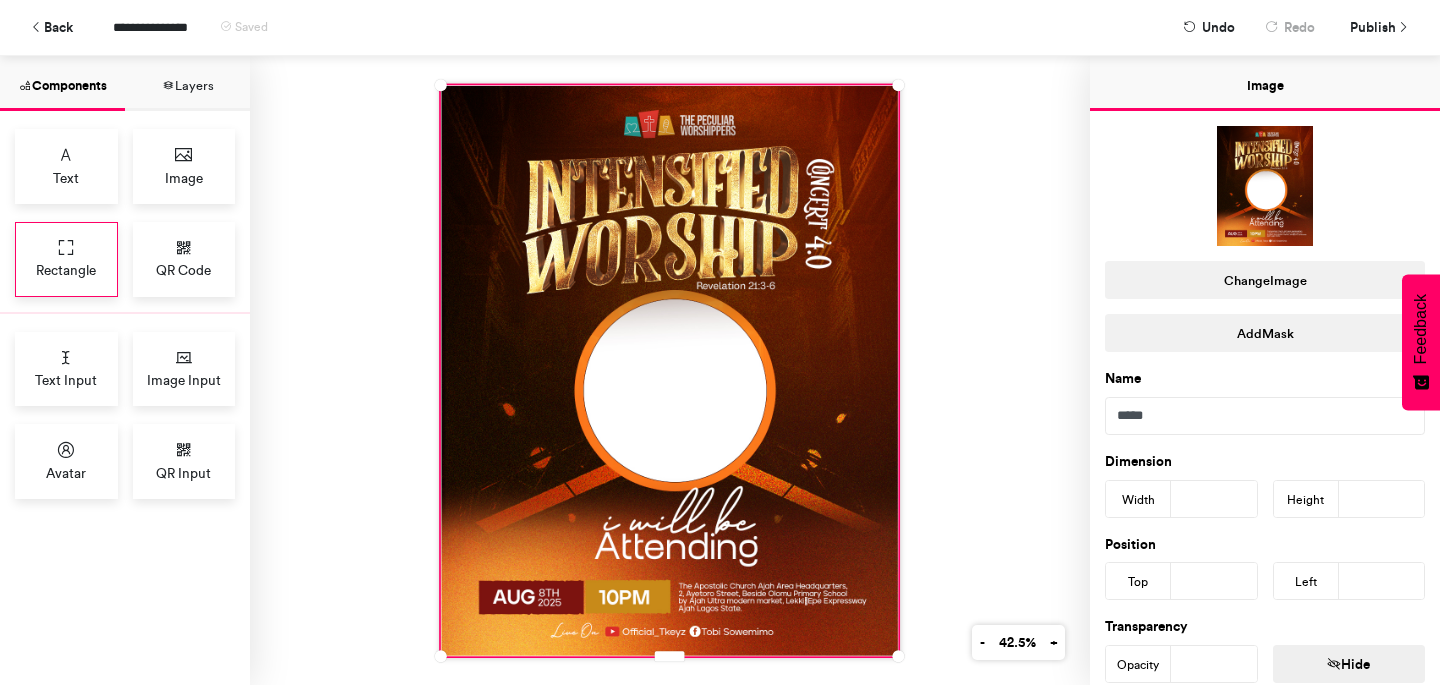 click on "Rectangle" at bounding box center [66, 270] 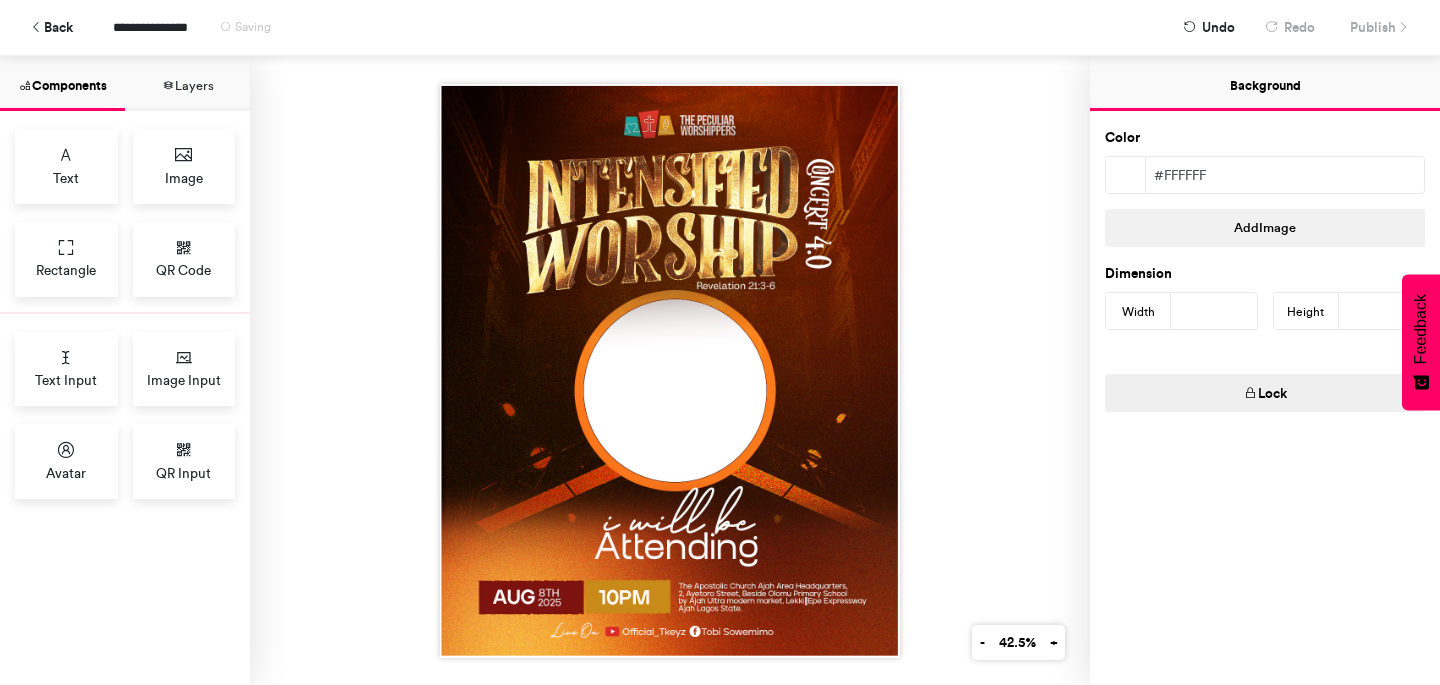 click on "Text Input Image Input Avatar QR Input" at bounding box center [125, 414] 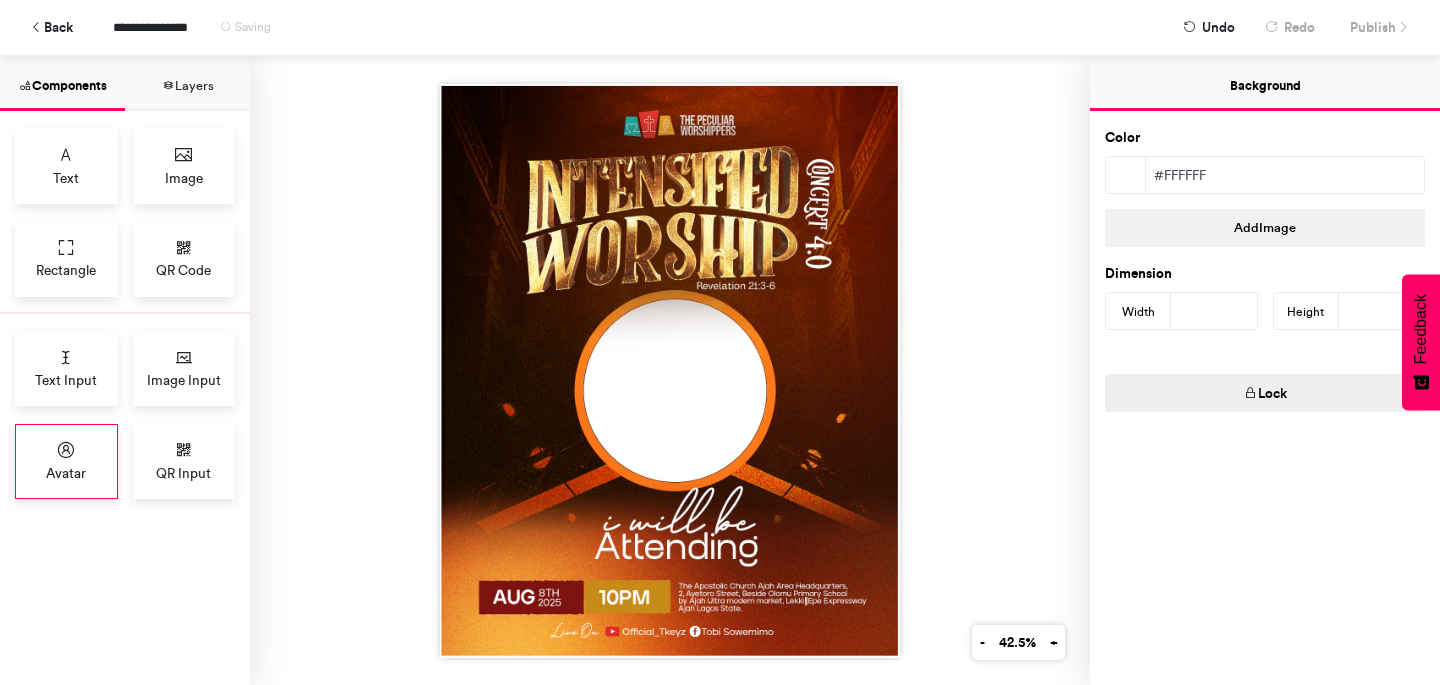 click on "Avatar" at bounding box center [66, 473] 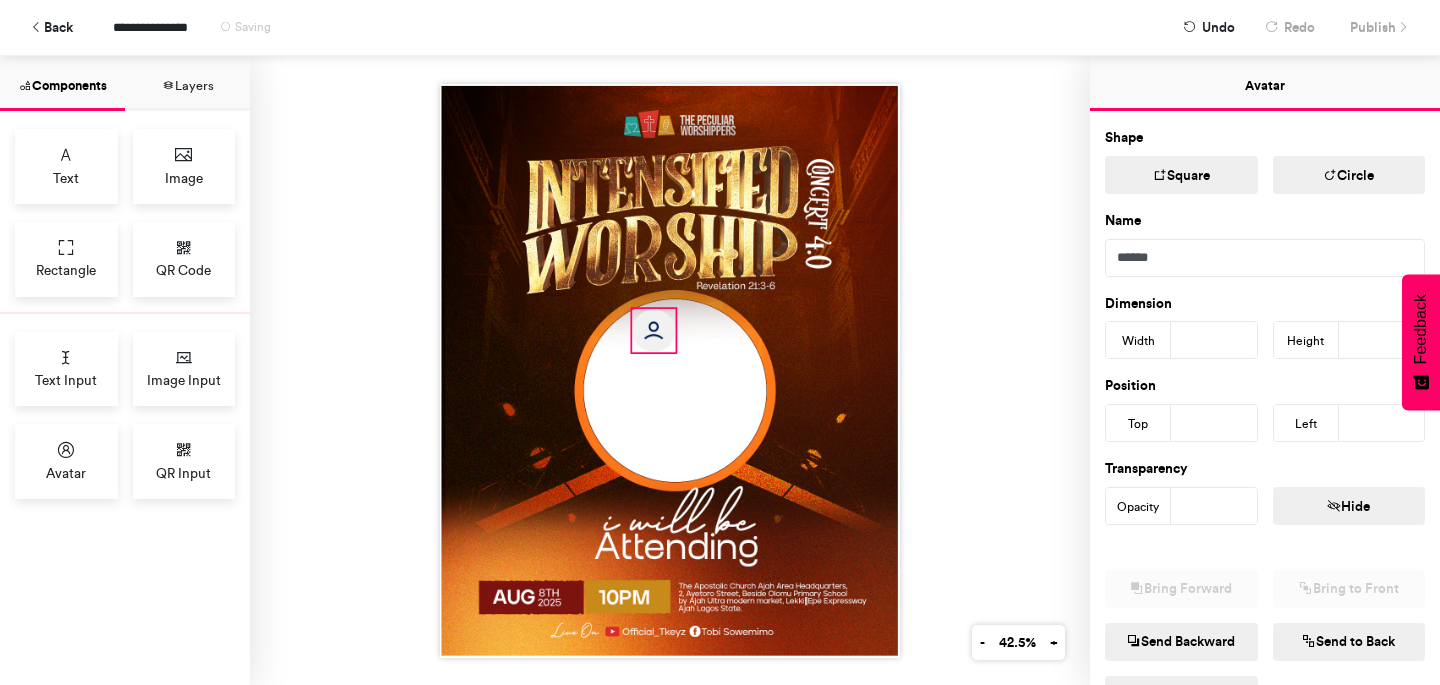 drag, startPoint x: 578, startPoint y: 252, endPoint x: 656, endPoint y: 334, distance: 113.17243 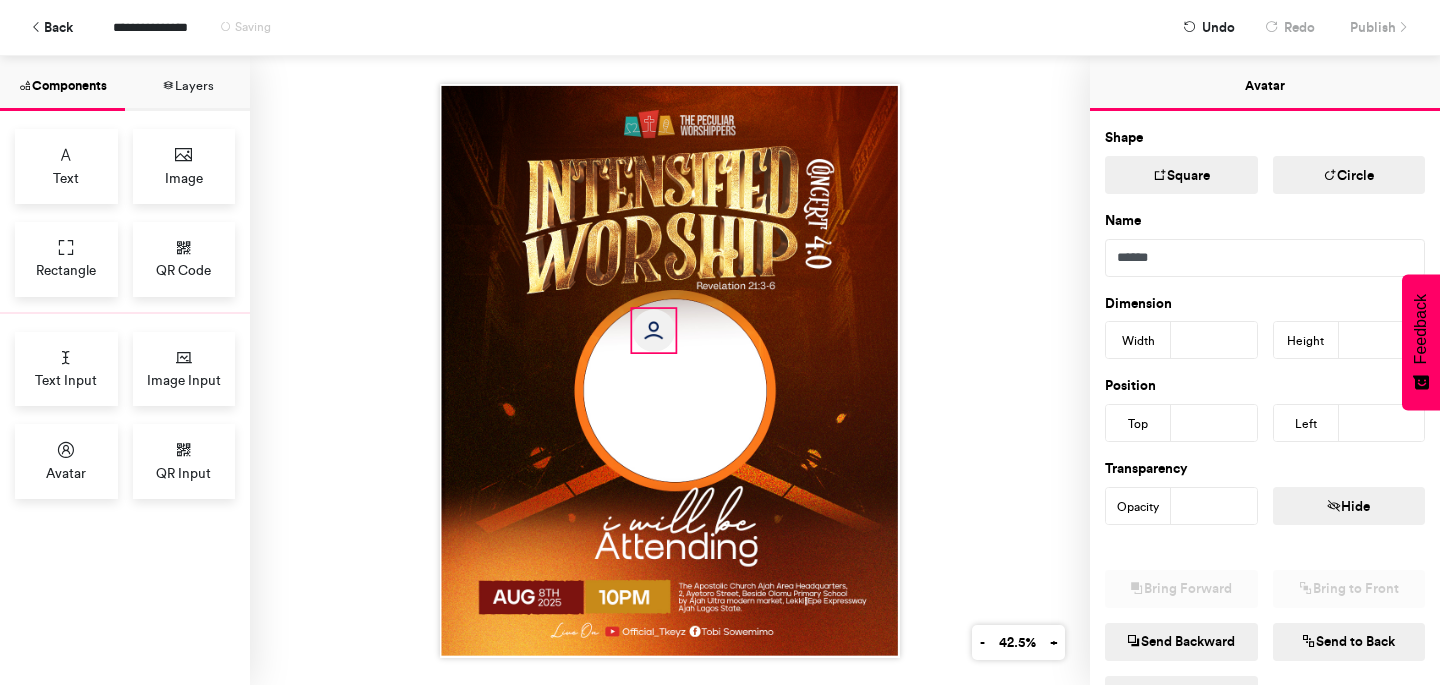 click at bounding box center [654, 330] 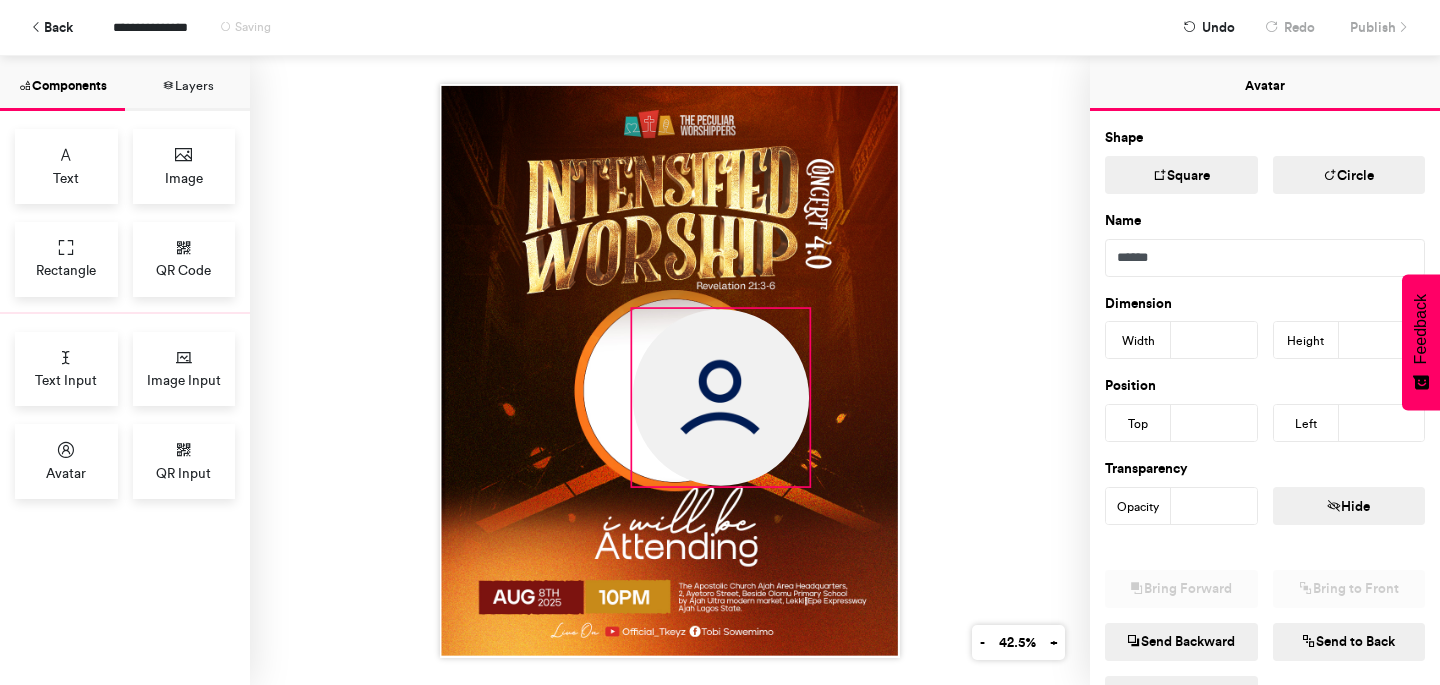 drag, startPoint x: 676, startPoint y: 352, endPoint x: 826, endPoint y: 528, distance: 231.24878 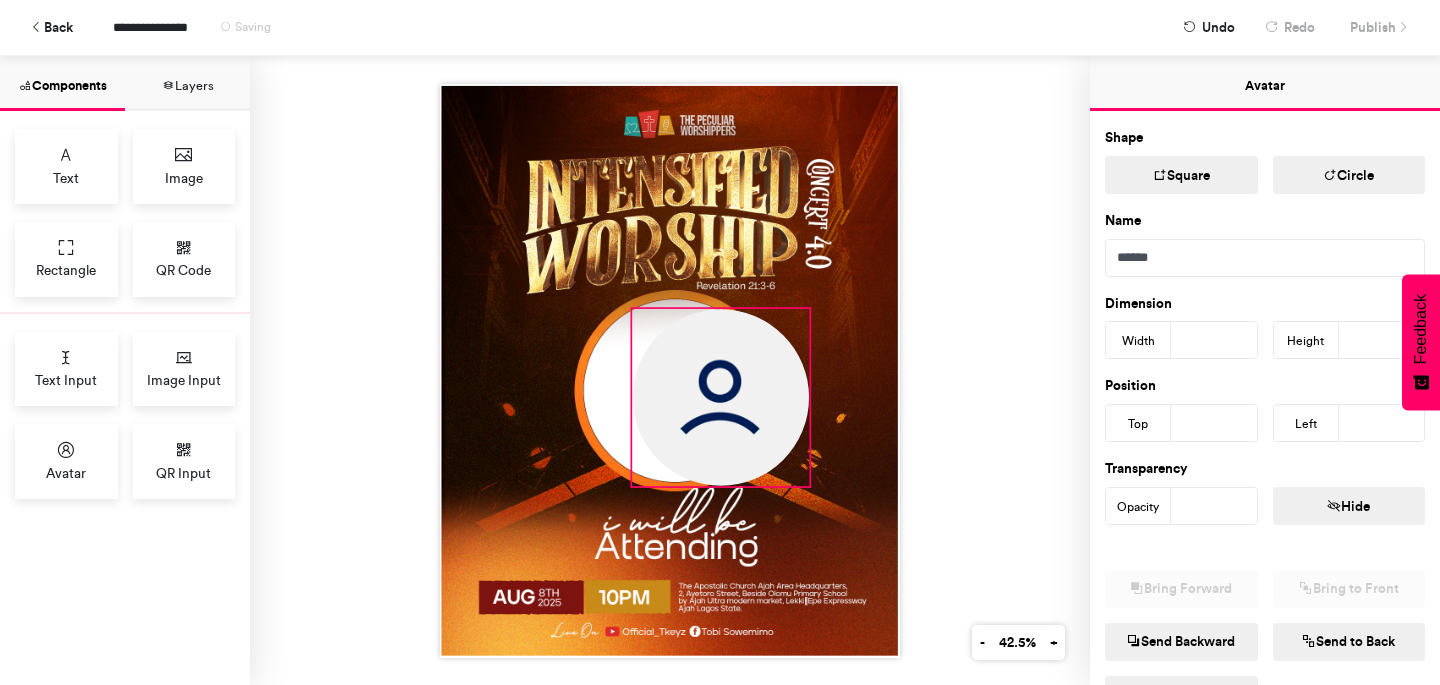 click at bounding box center [669, 371] 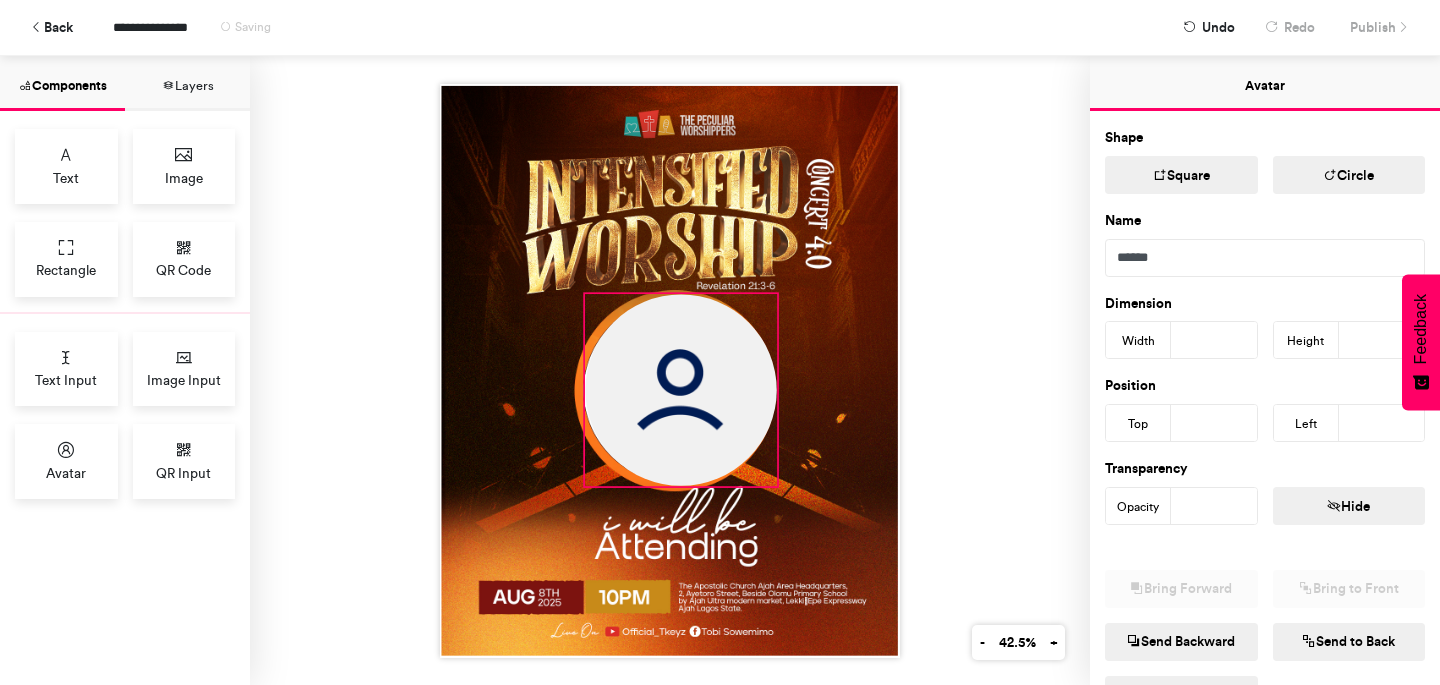 drag, startPoint x: 760, startPoint y: 431, endPoint x: 713, endPoint y: 416, distance: 49.335587 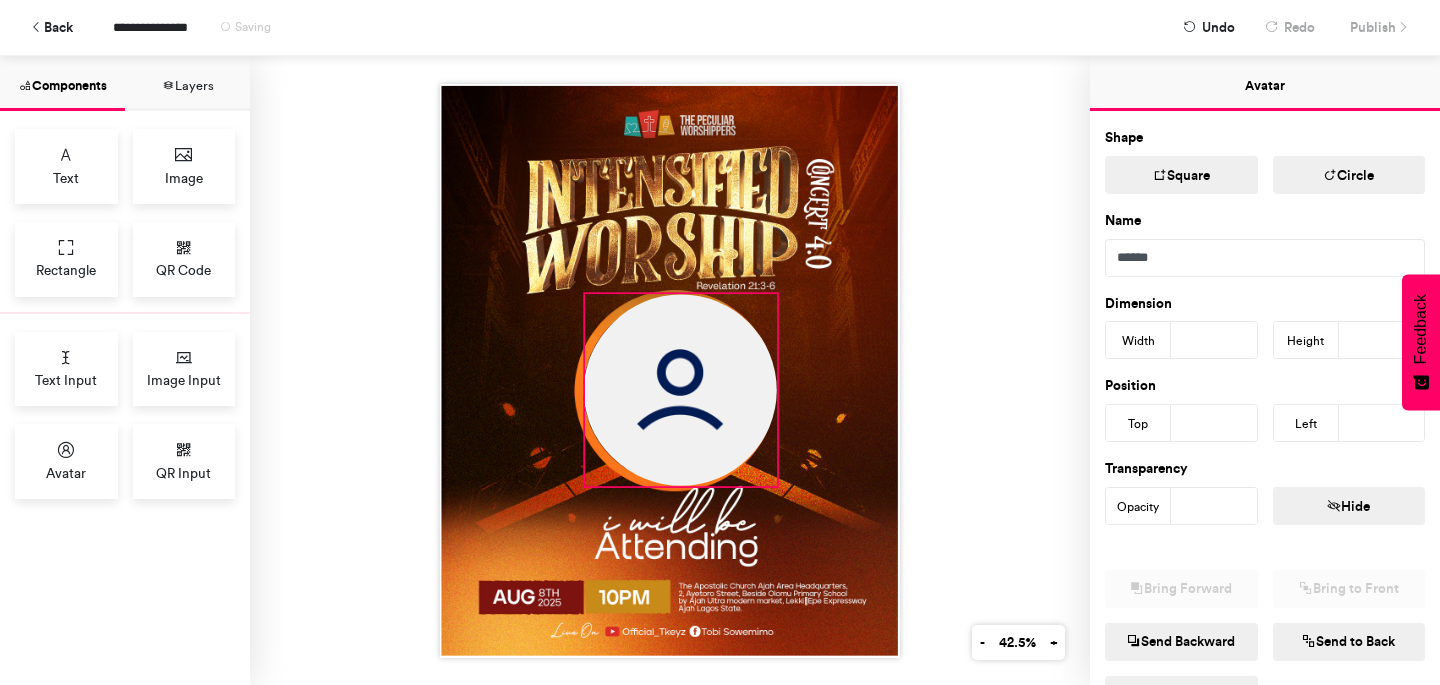 click at bounding box center (681, 389) 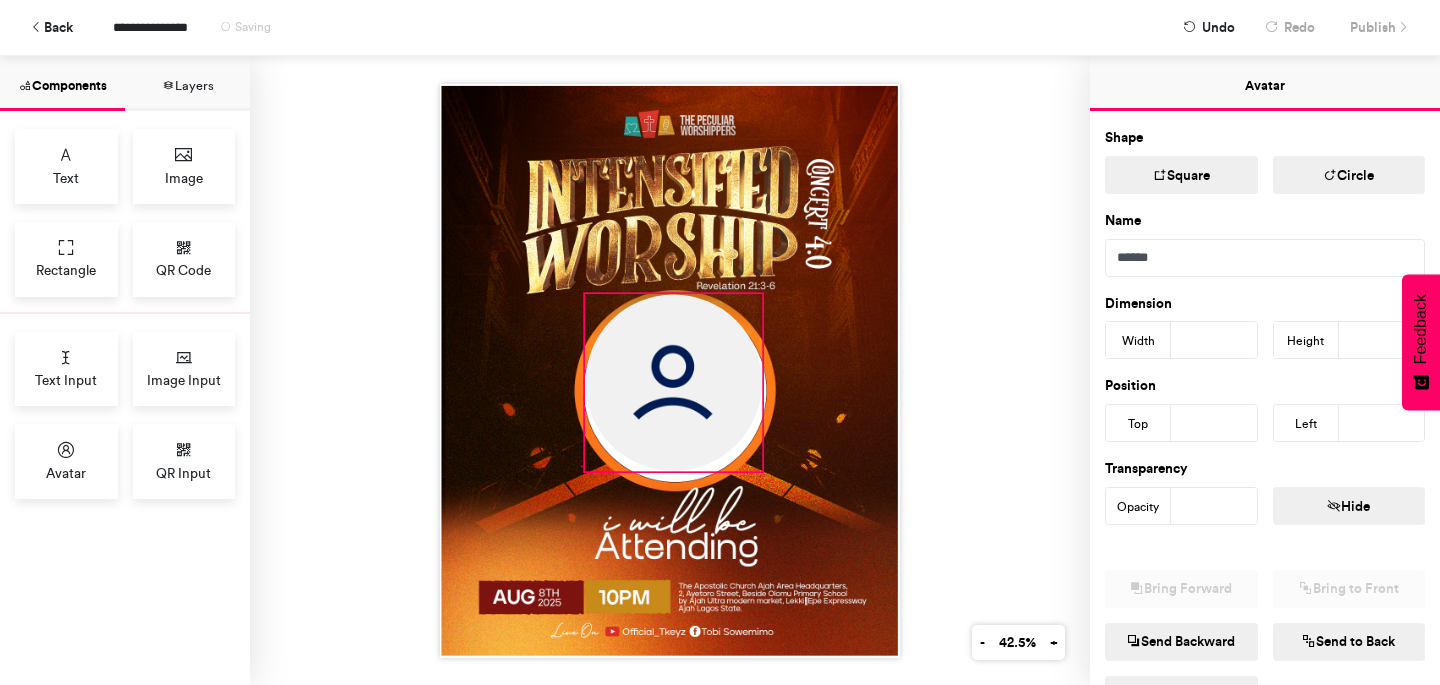 drag, startPoint x: 777, startPoint y: 485, endPoint x: 762, endPoint y: 480, distance: 15.811388 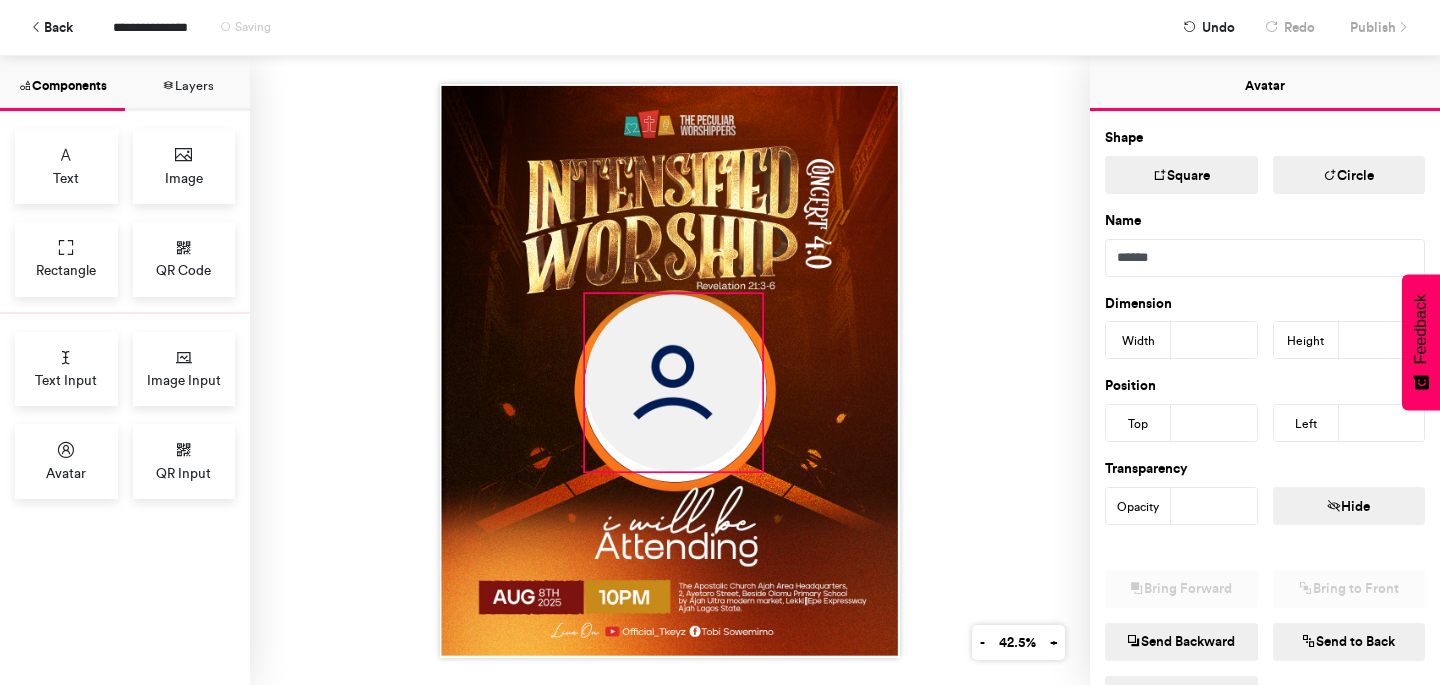 click at bounding box center (669, 371) 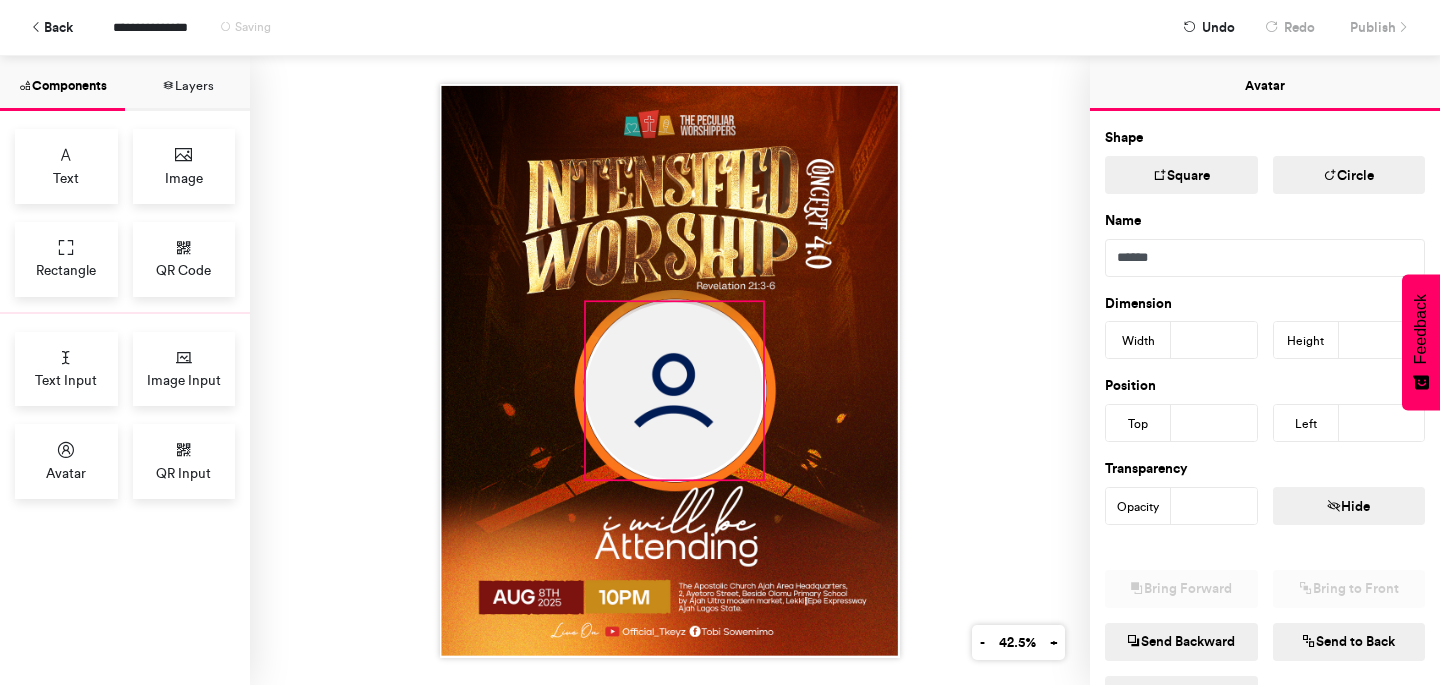 click at bounding box center (675, 390) 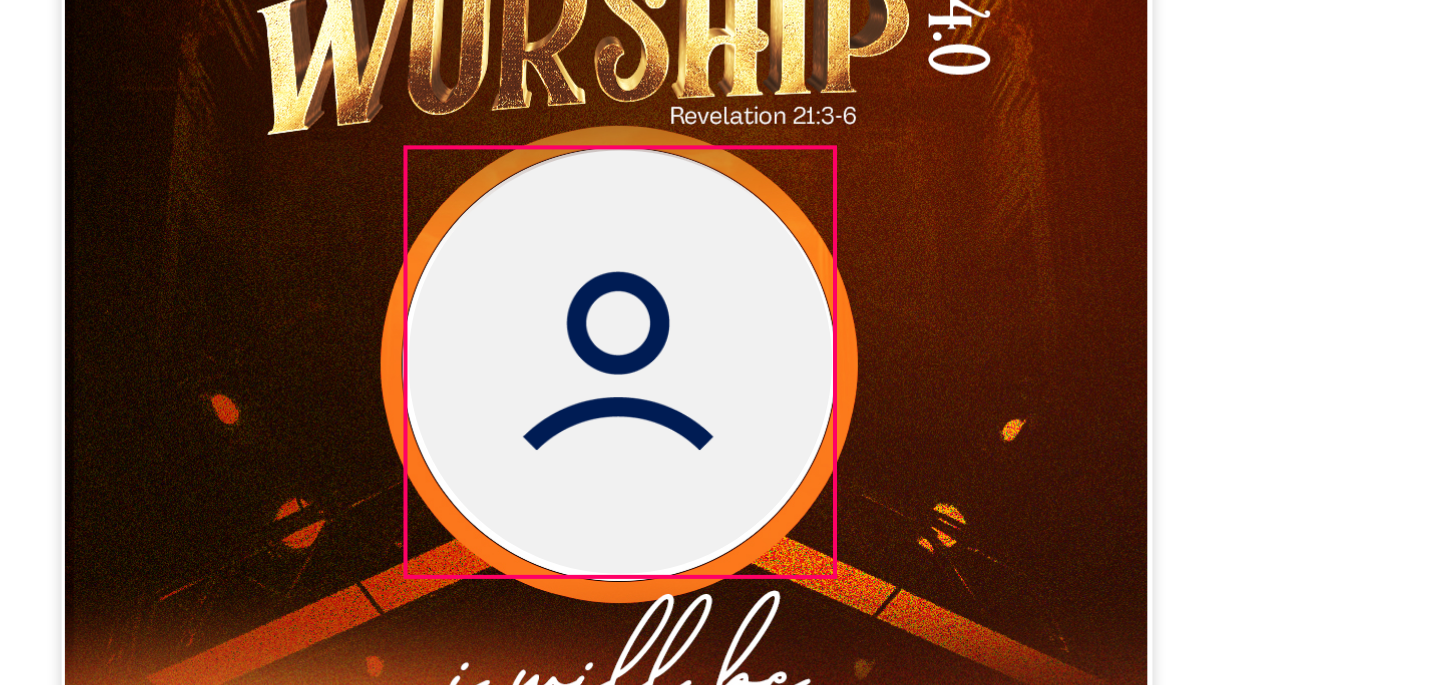 click at bounding box center [669, 371] 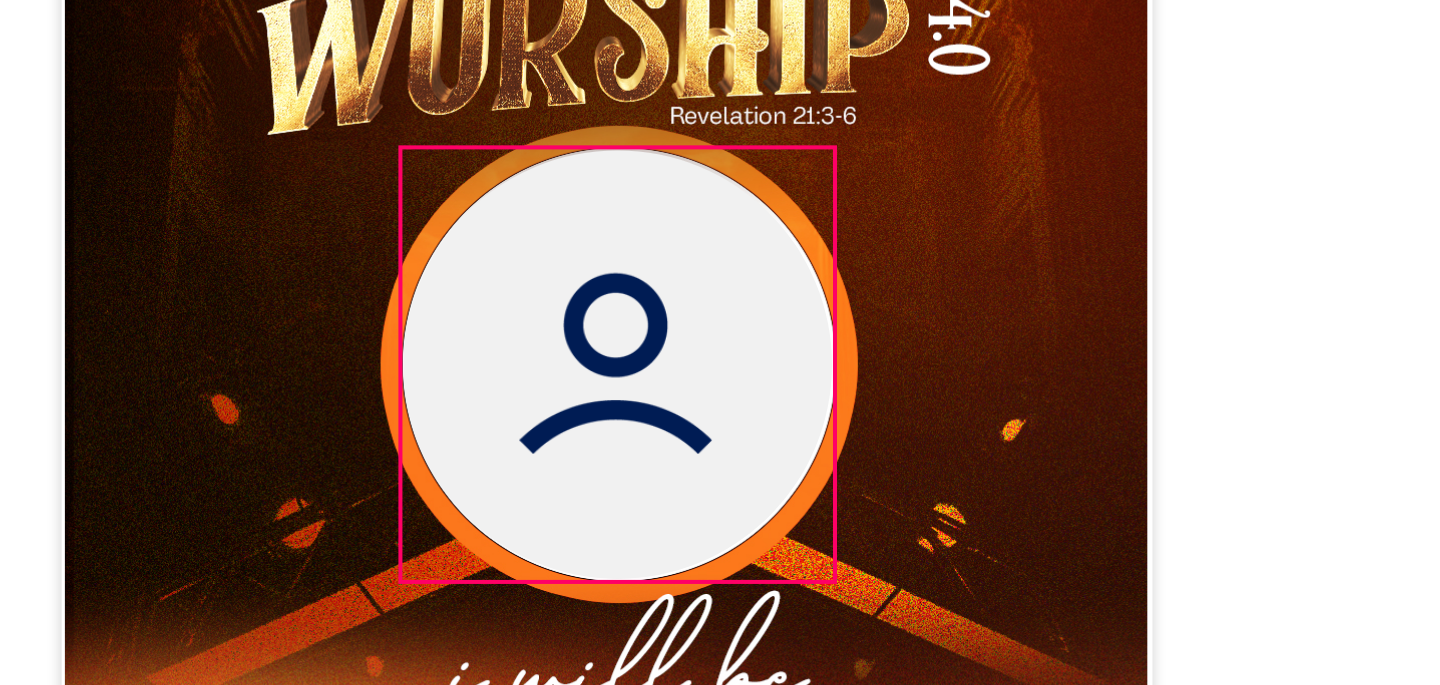 click at bounding box center (669, 371) 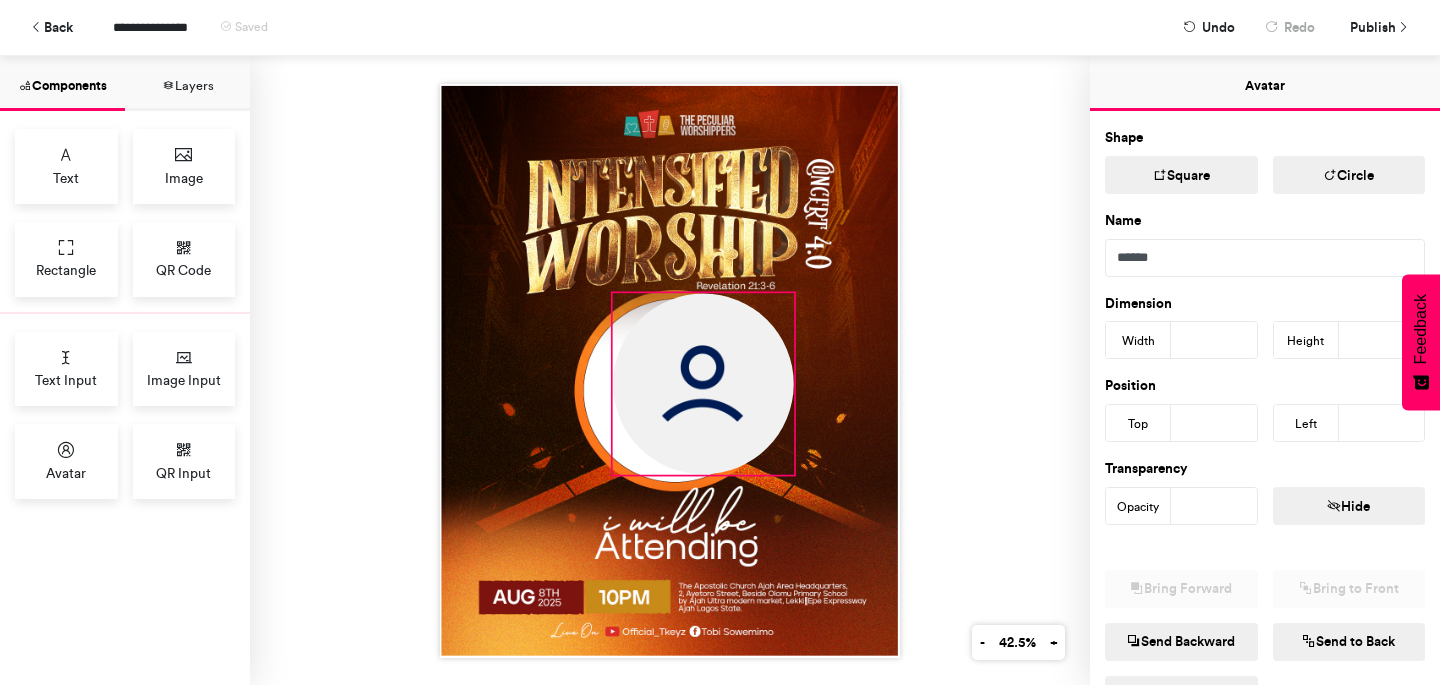 click at bounding box center [703, 383] 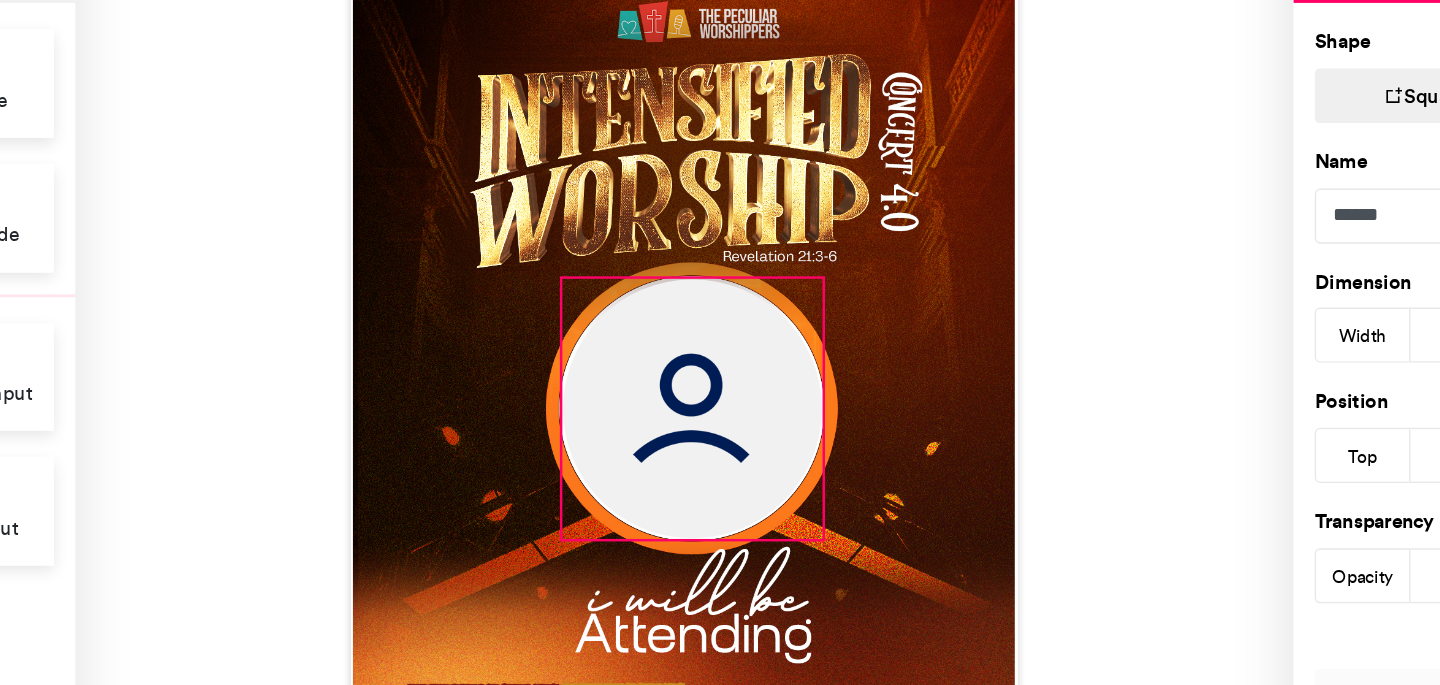 click at bounding box center [676, 390] 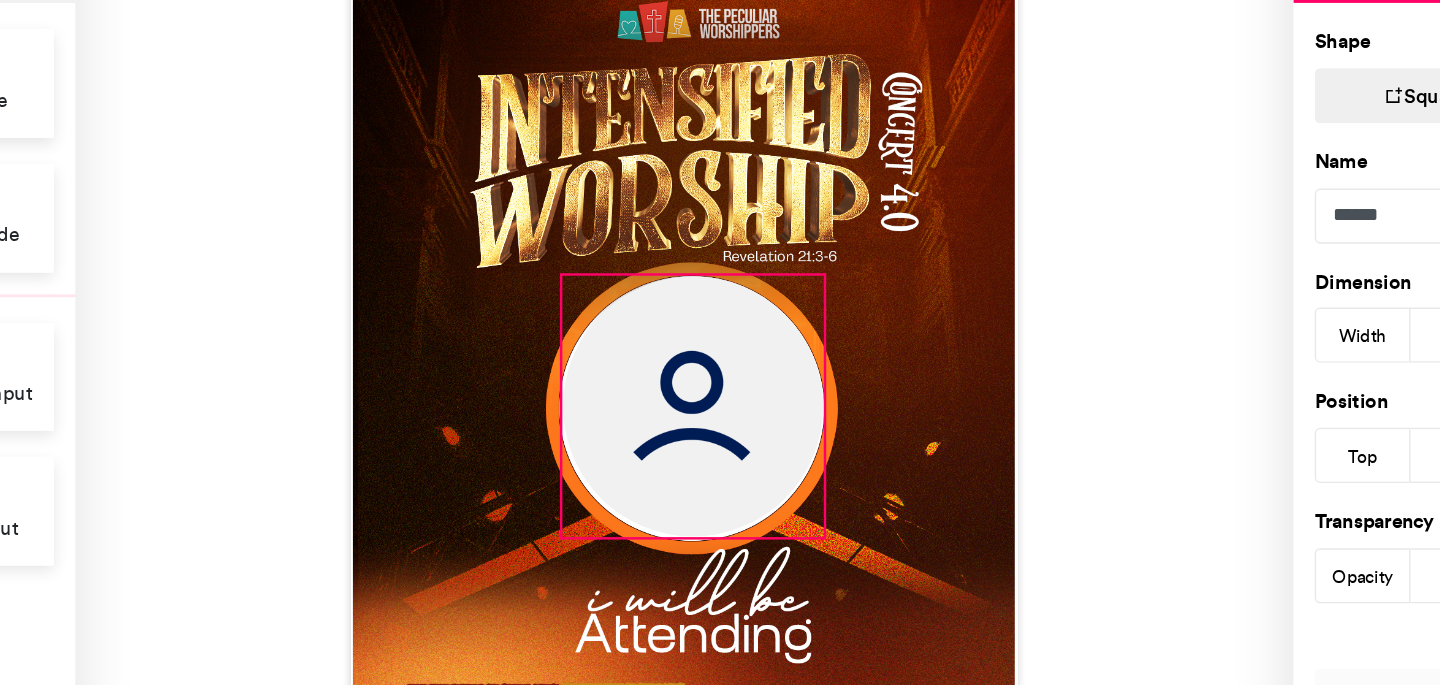 click at bounding box center [669, 371] 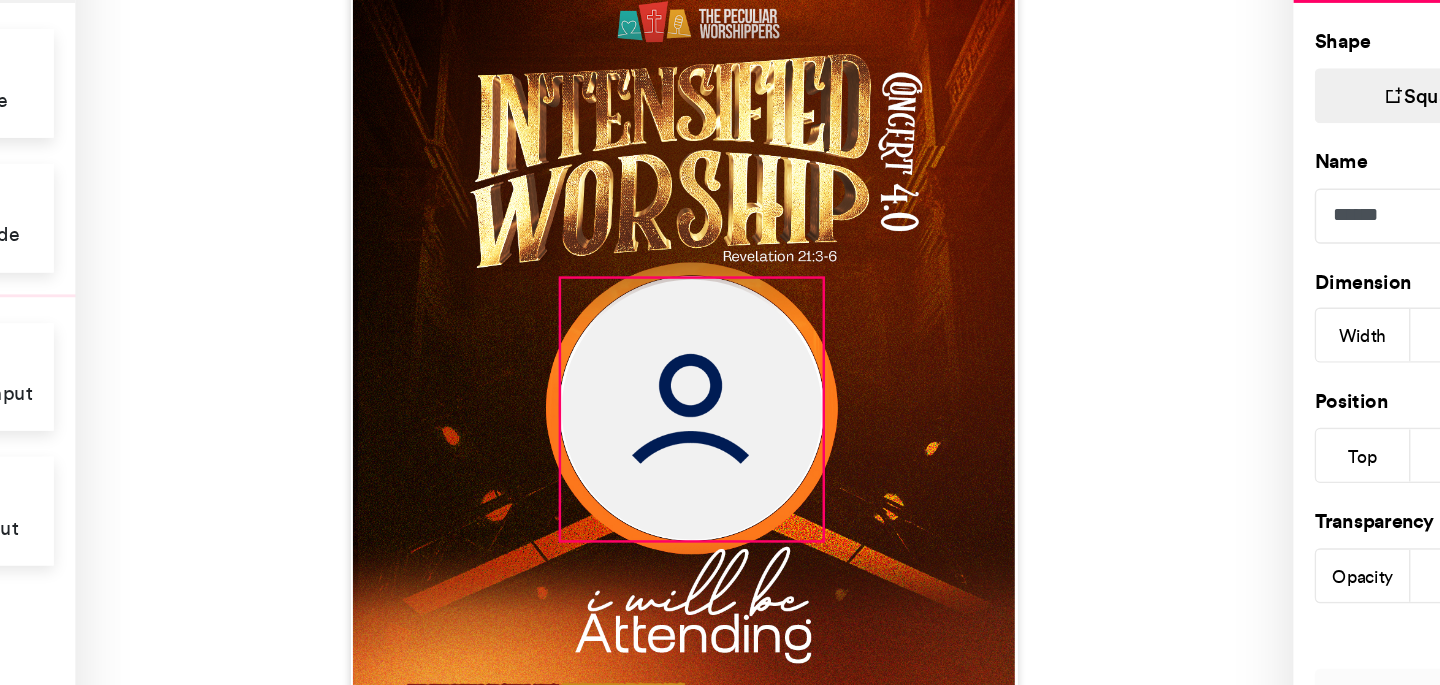 click at bounding box center [675, 390] 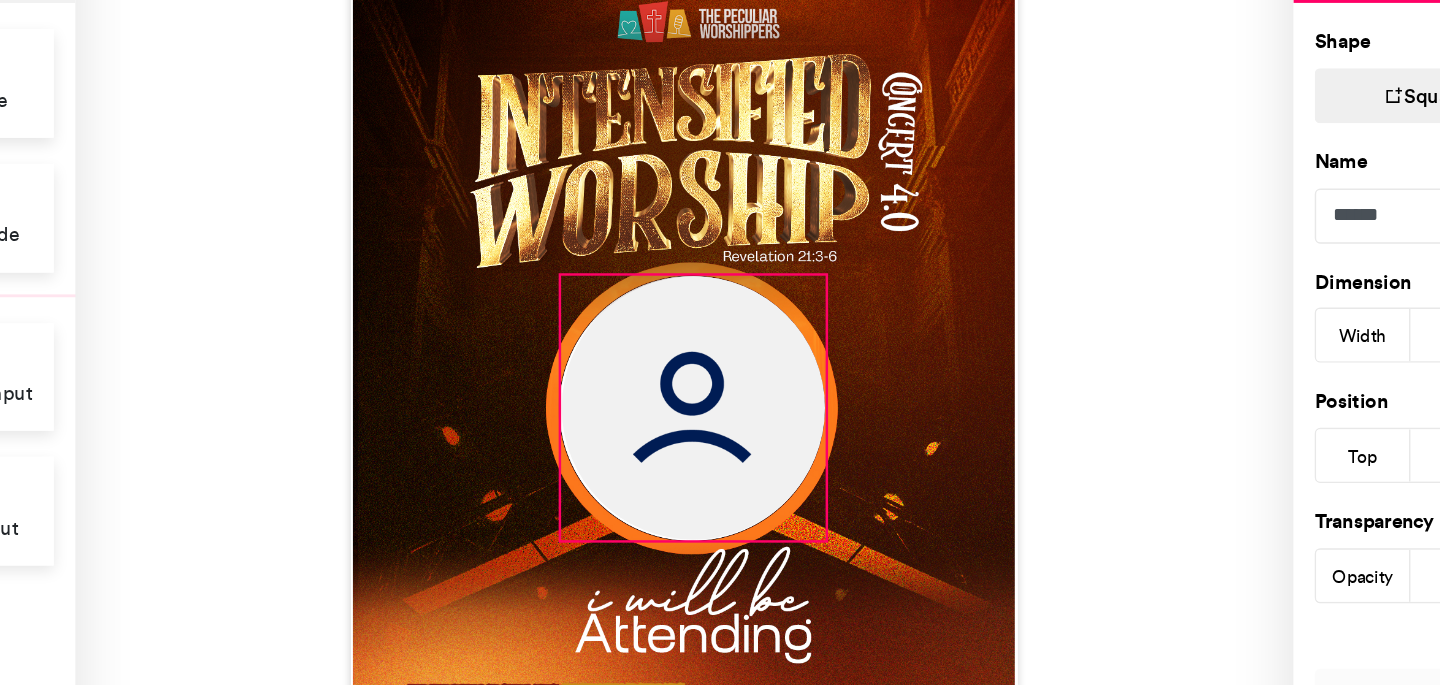 click at bounding box center (669, 371) 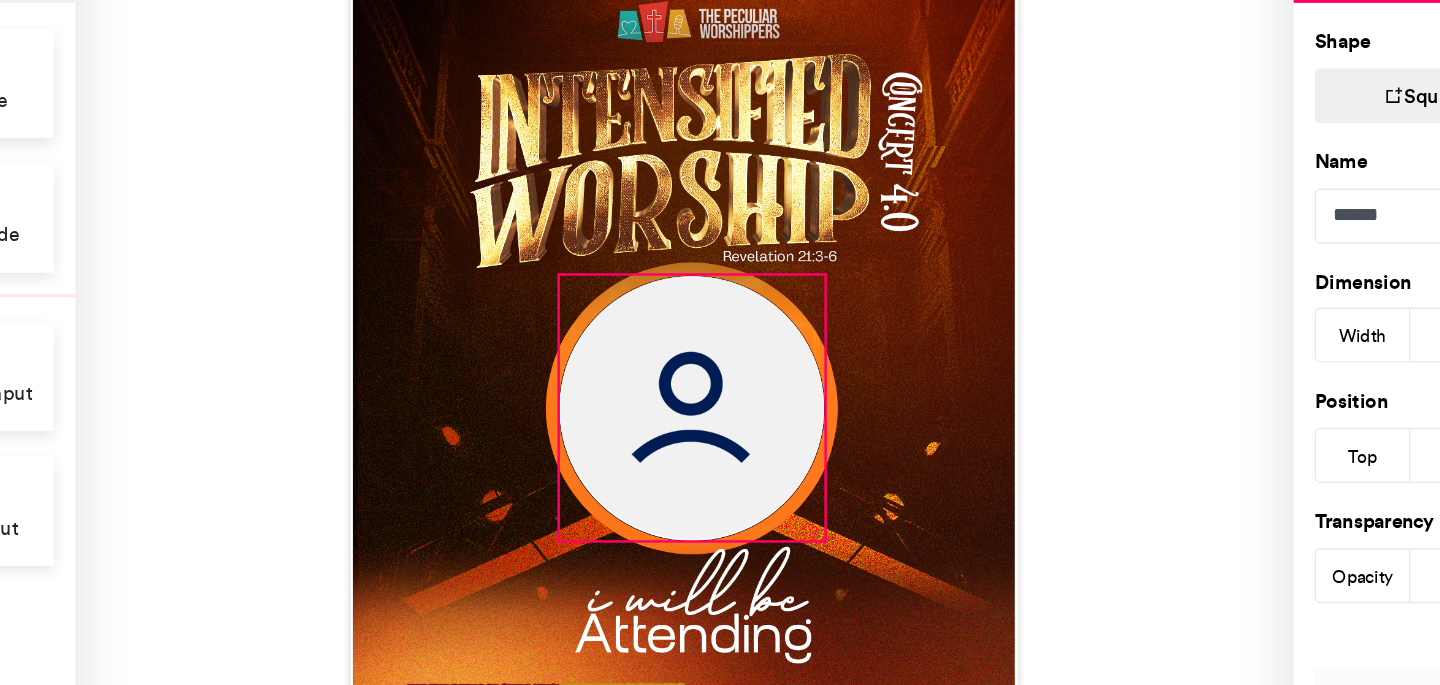 click at bounding box center (676, 390) 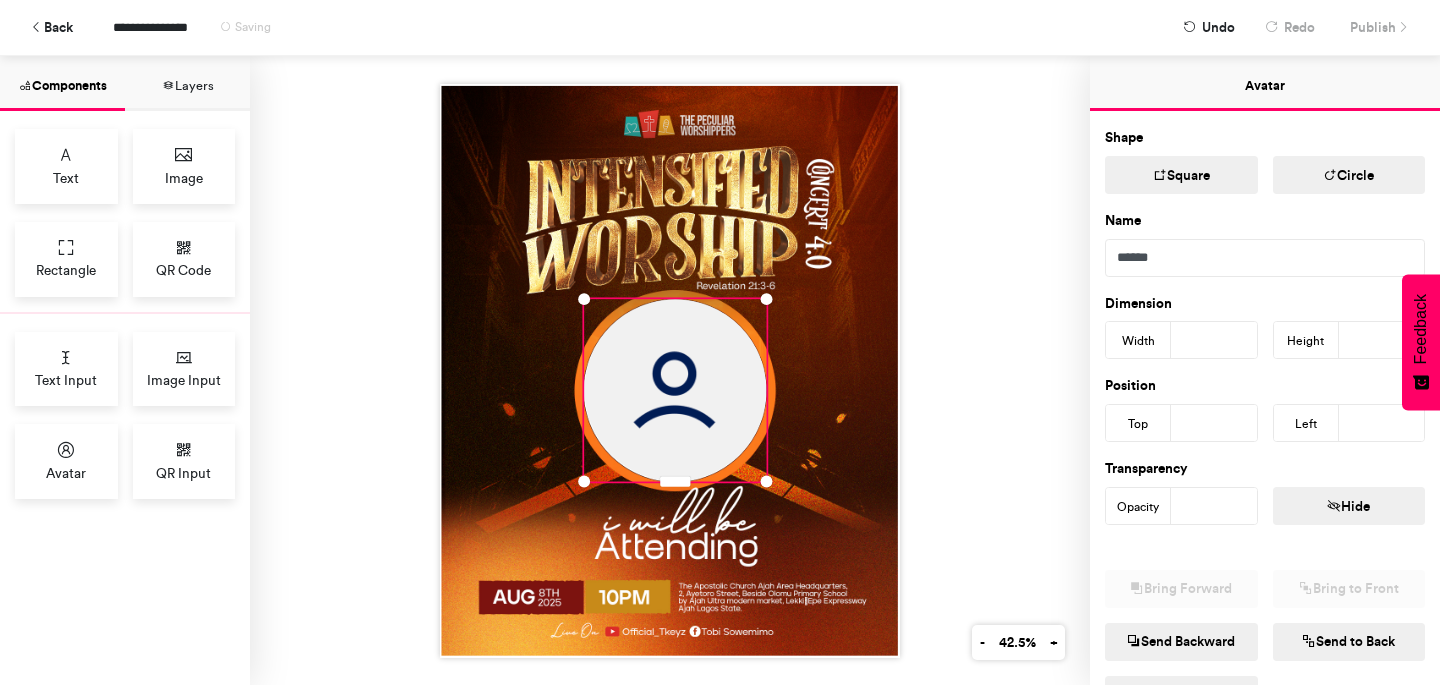 click at bounding box center [670, 370] 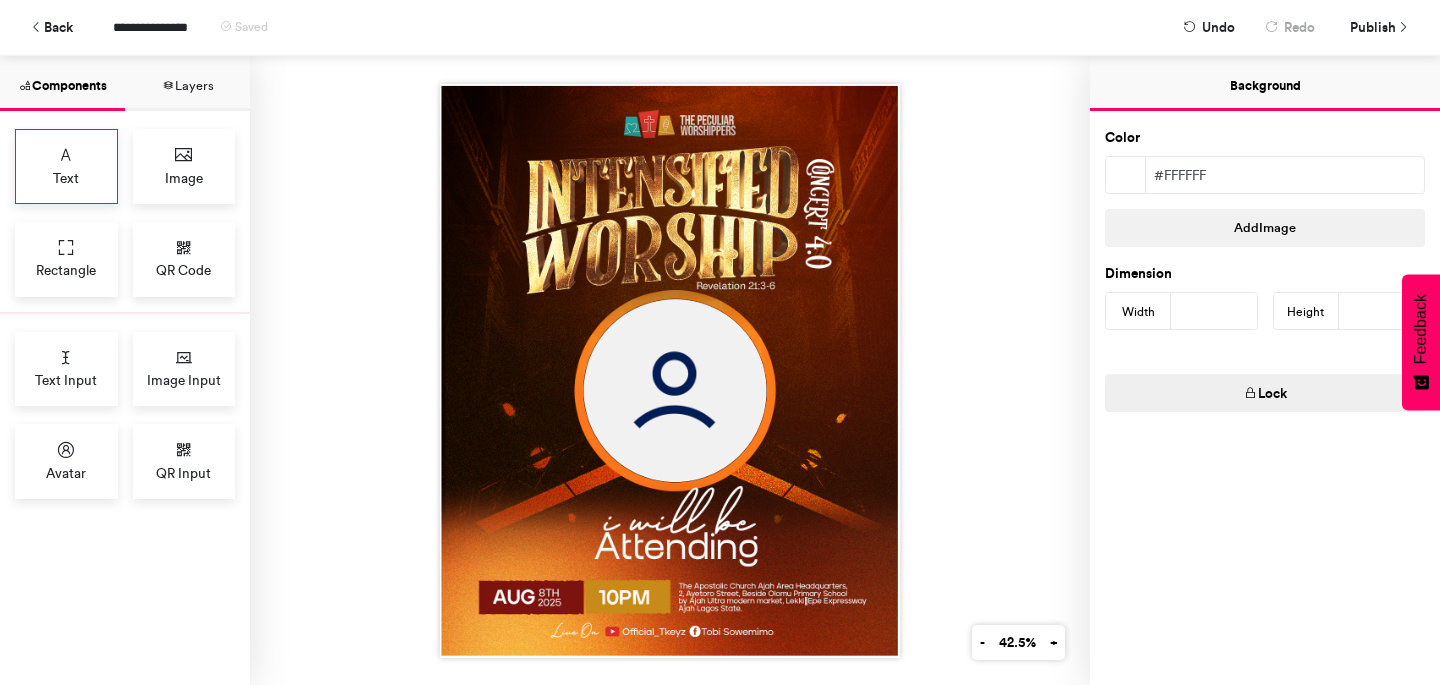 click on "Text" at bounding box center [66, 178] 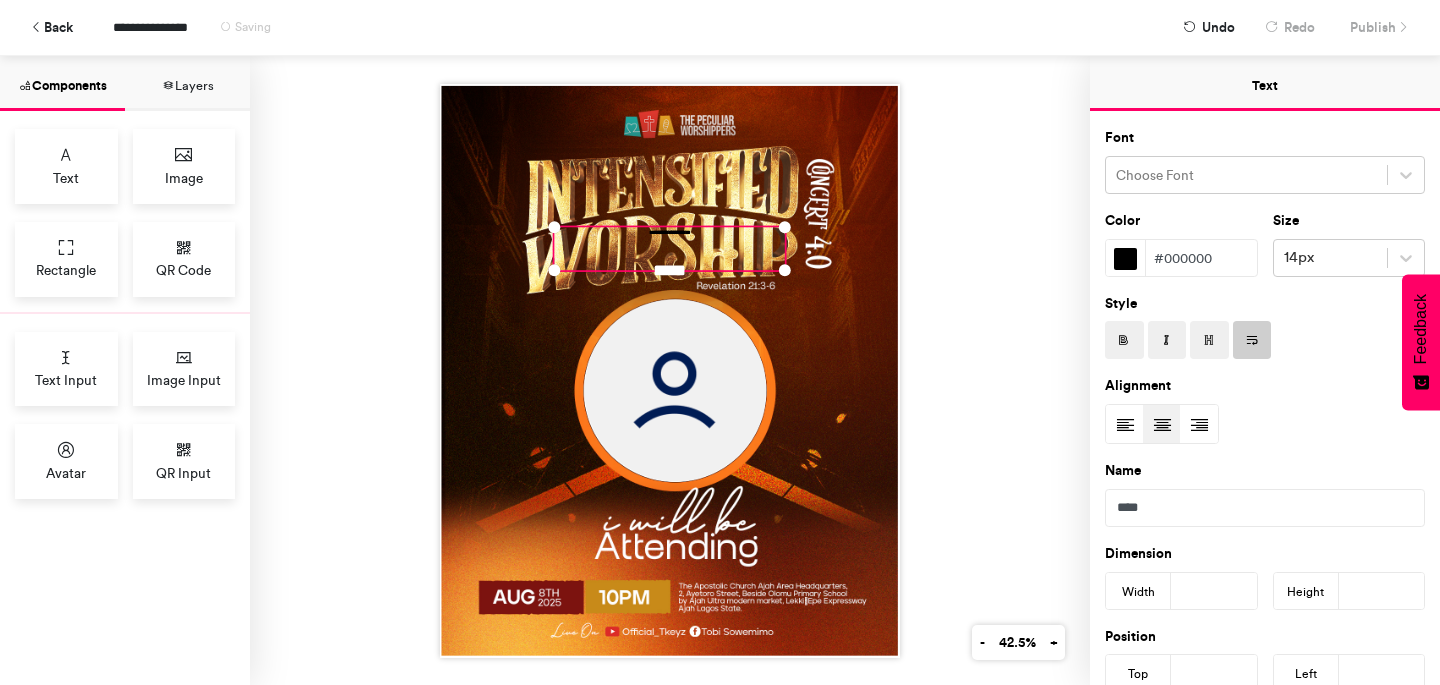 click on "**********" at bounding box center (670, 248) 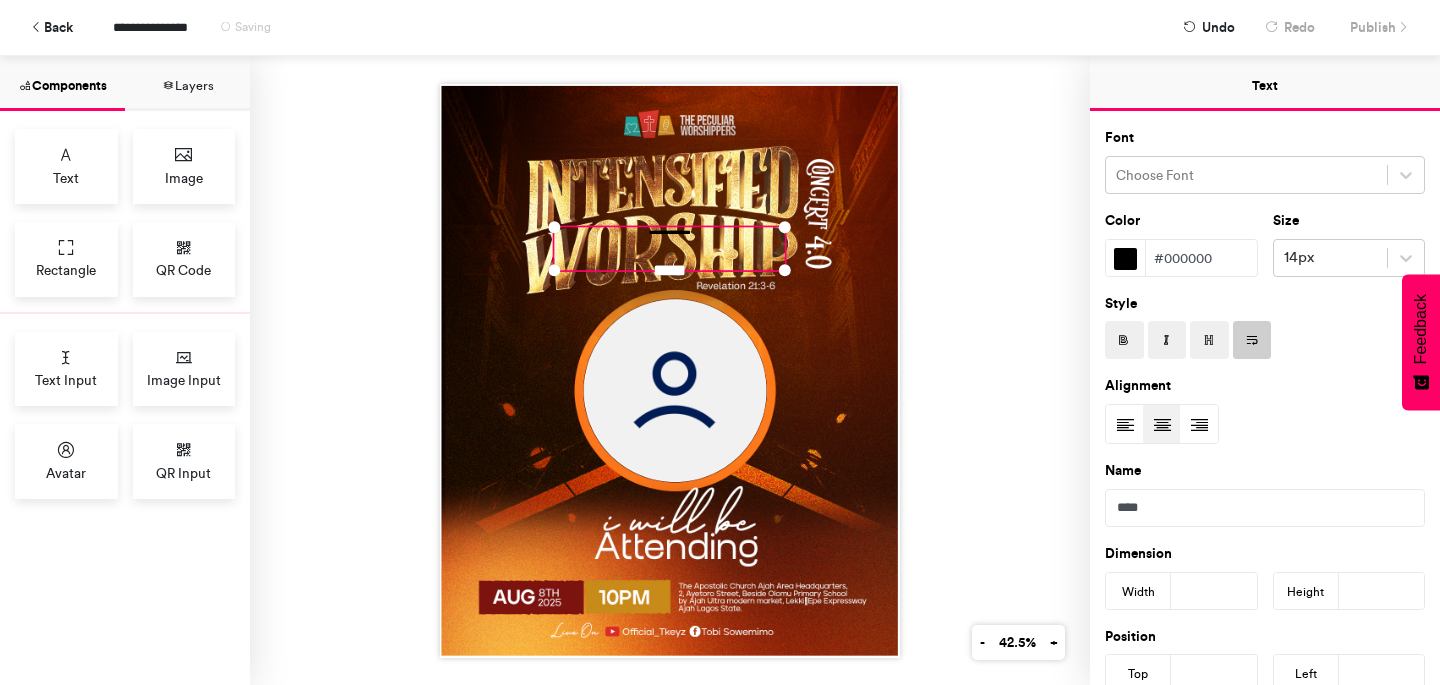 click on "**********" at bounding box center (670, 248) 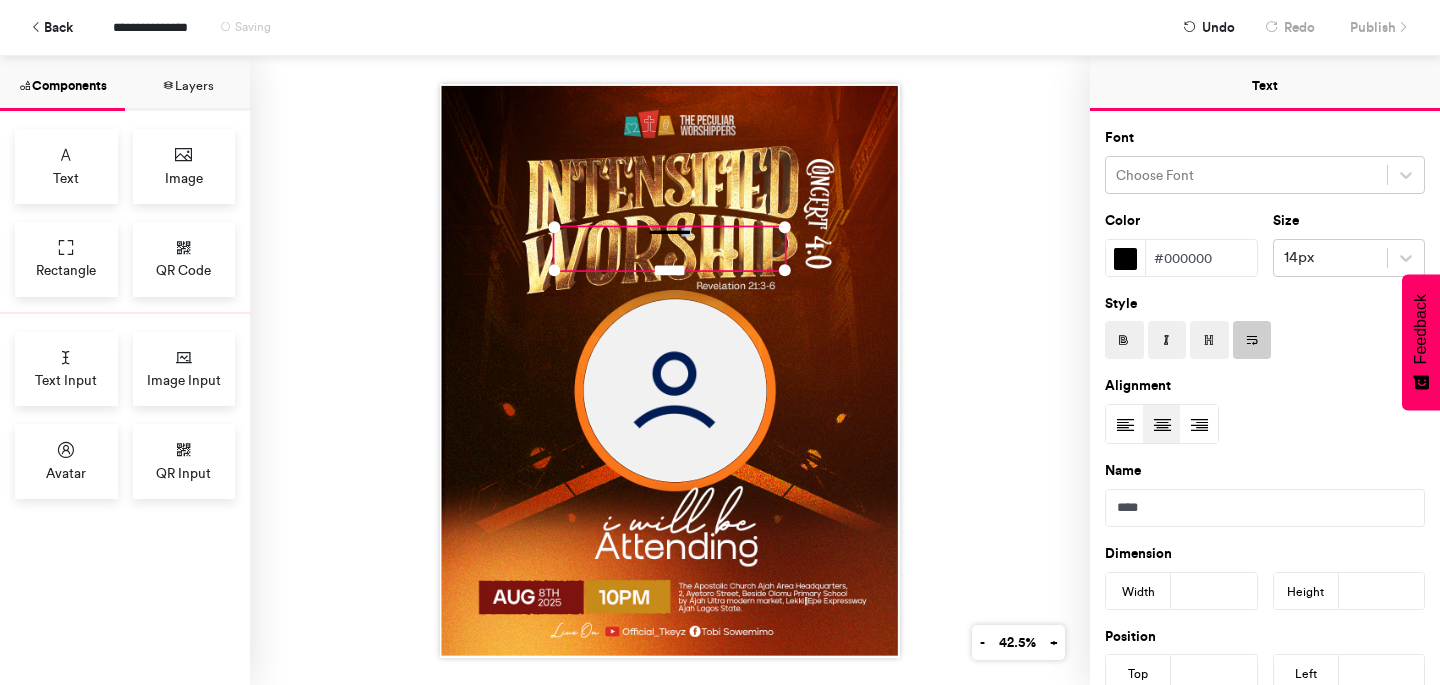 click on "**********" at bounding box center [670, 248] 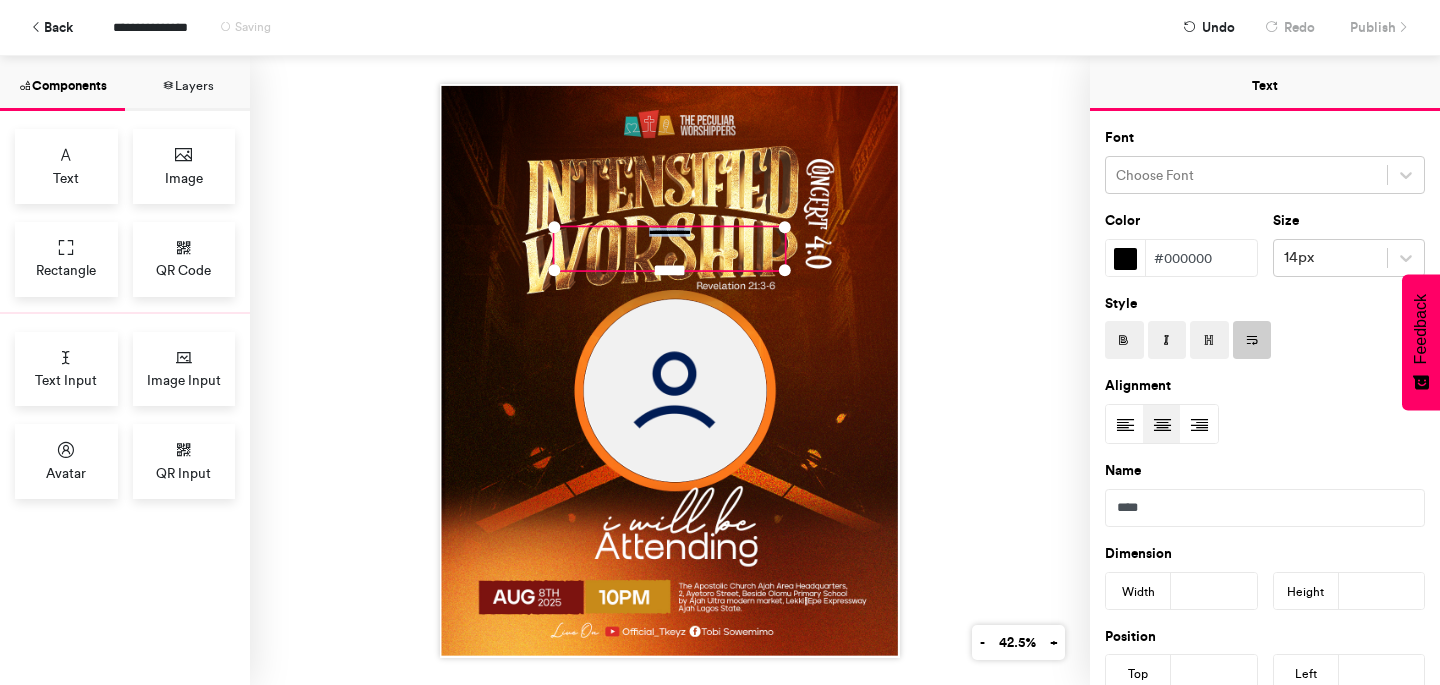 type 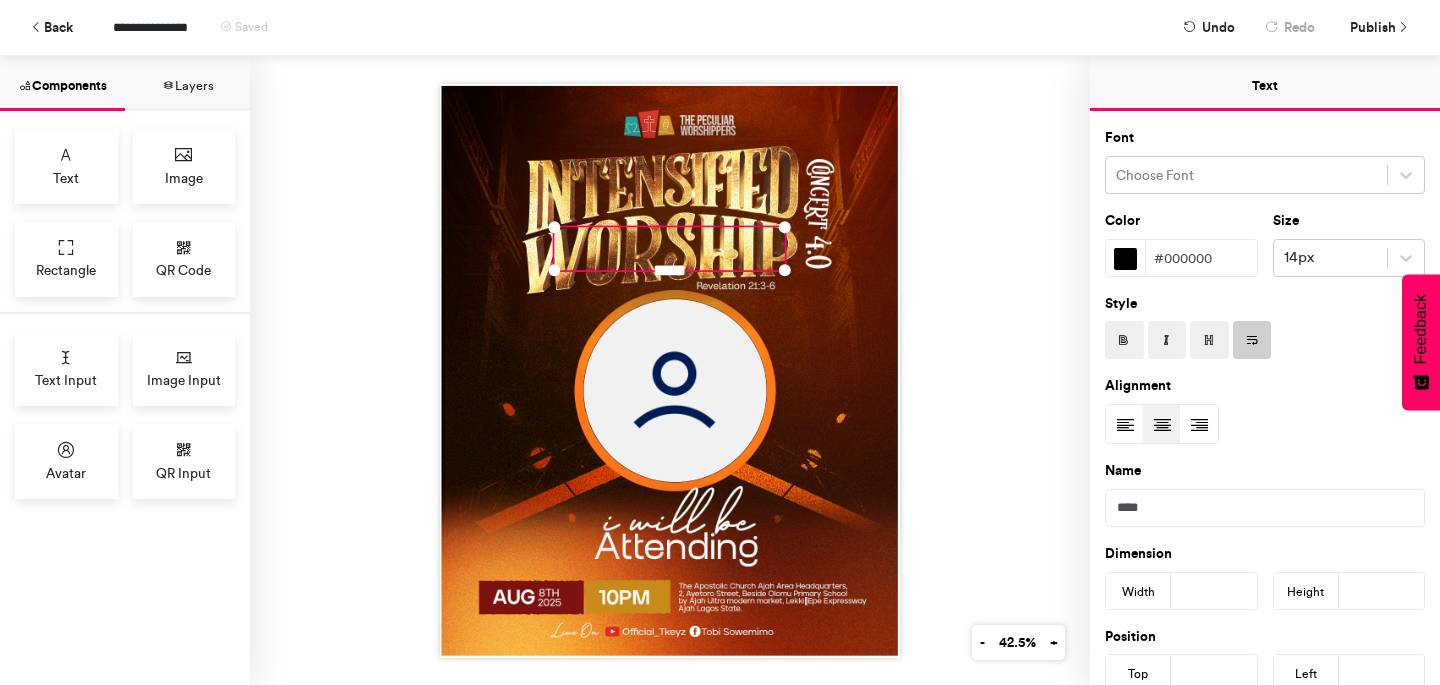click at bounding box center [670, 370] 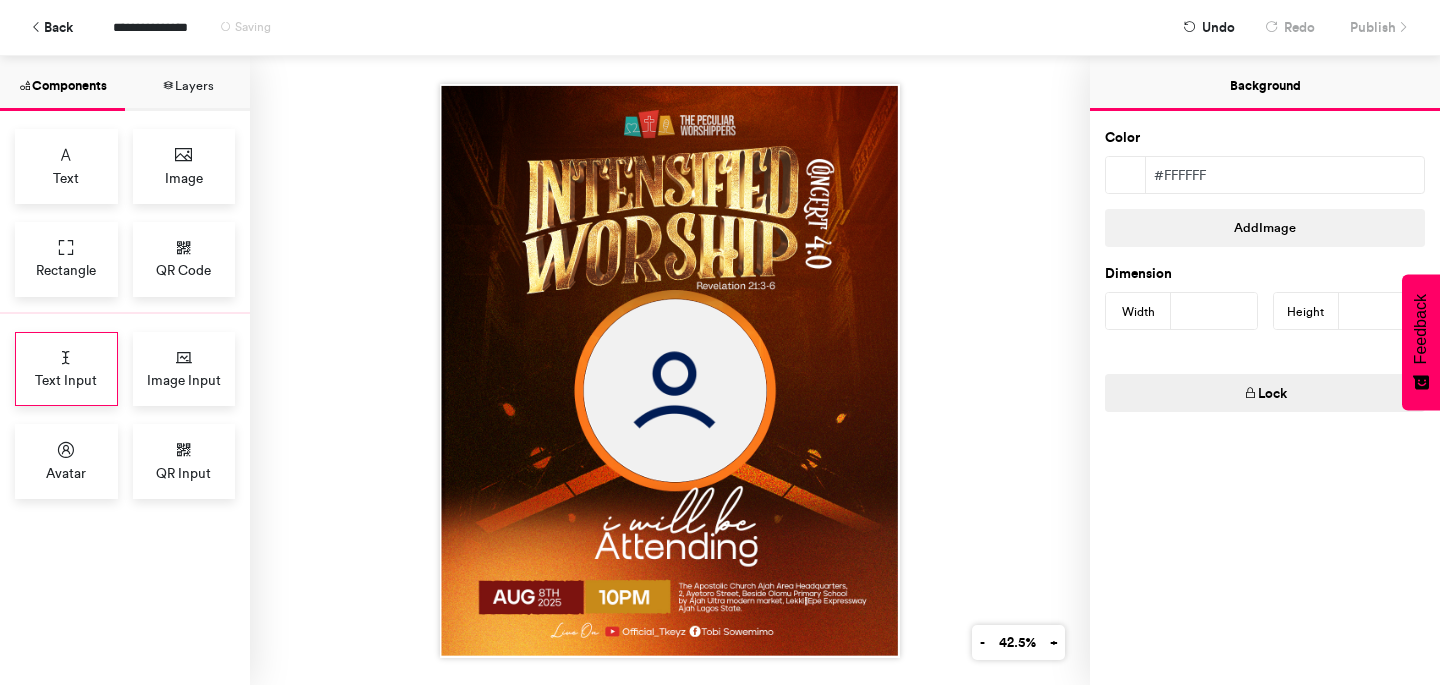 click on "Text Input" at bounding box center (66, 380) 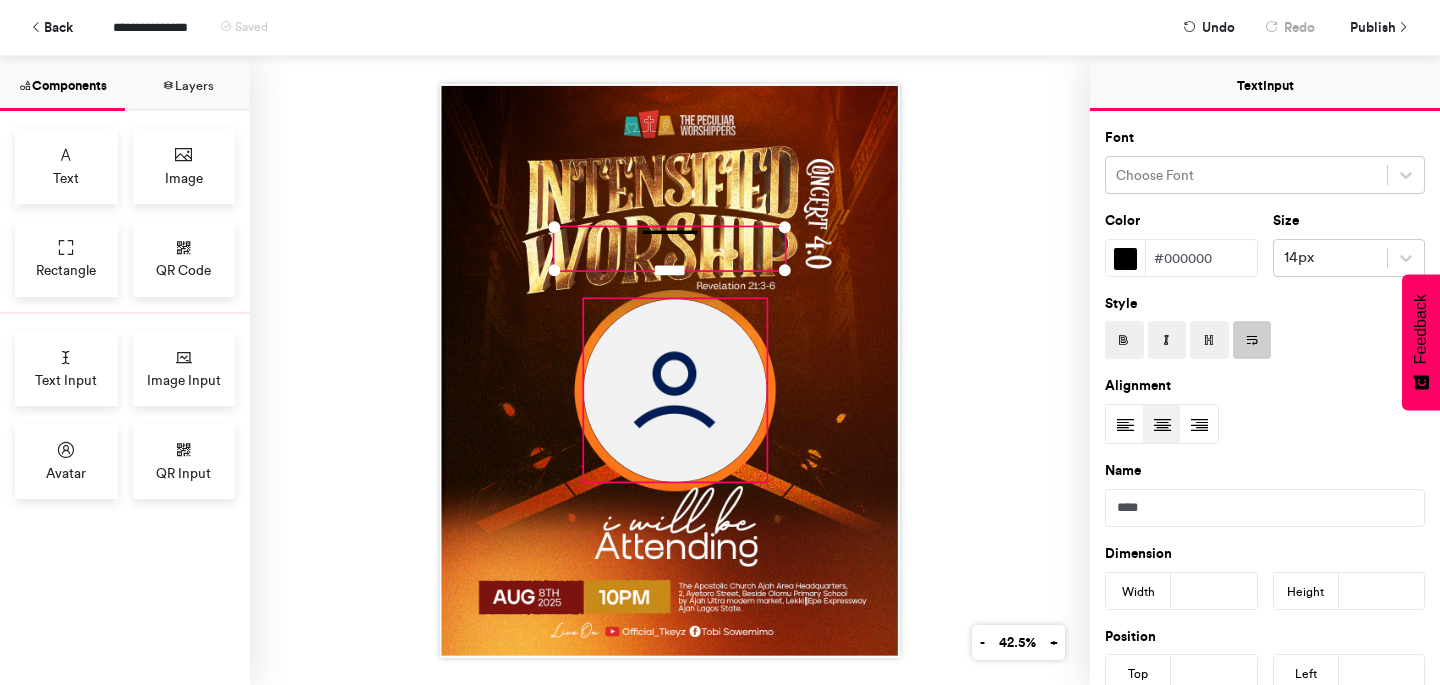 drag, startPoint x: 711, startPoint y: 252, endPoint x: 732, endPoint y: 312, distance: 63.56886 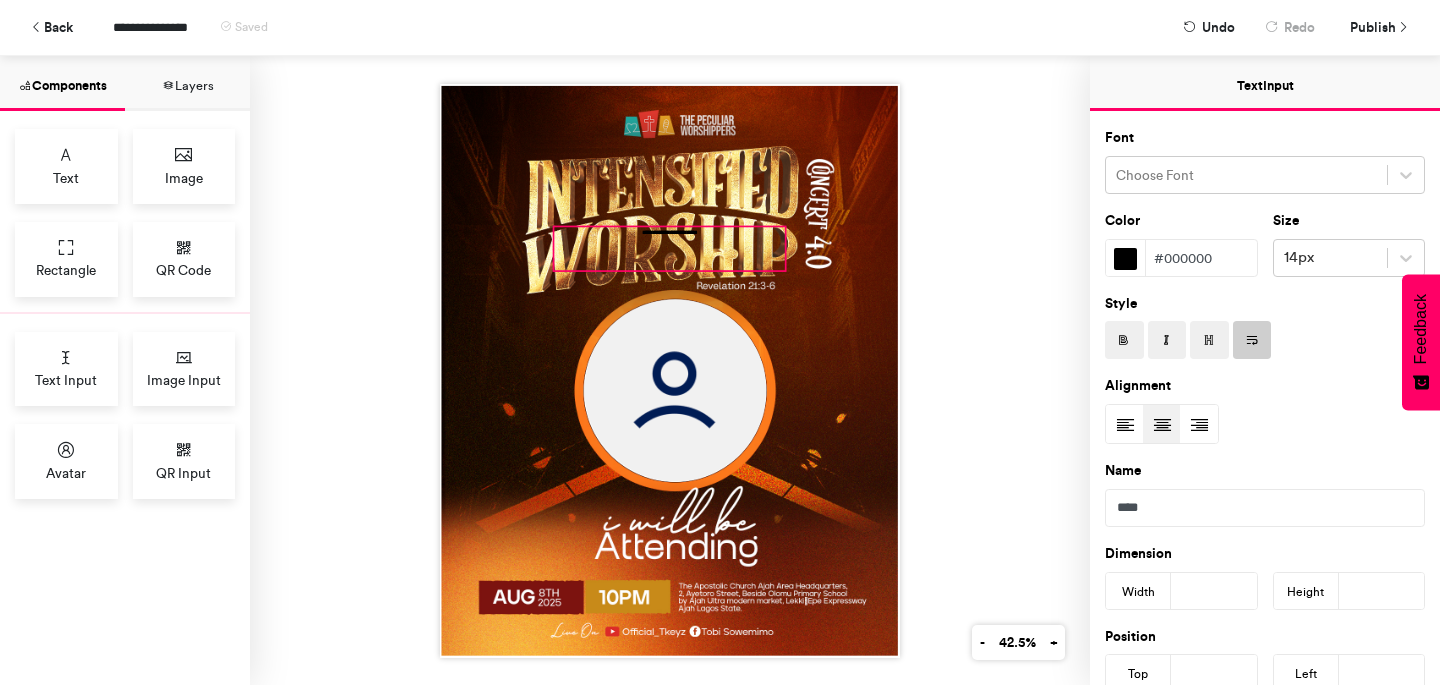 click on "**********" at bounding box center [670, 248] 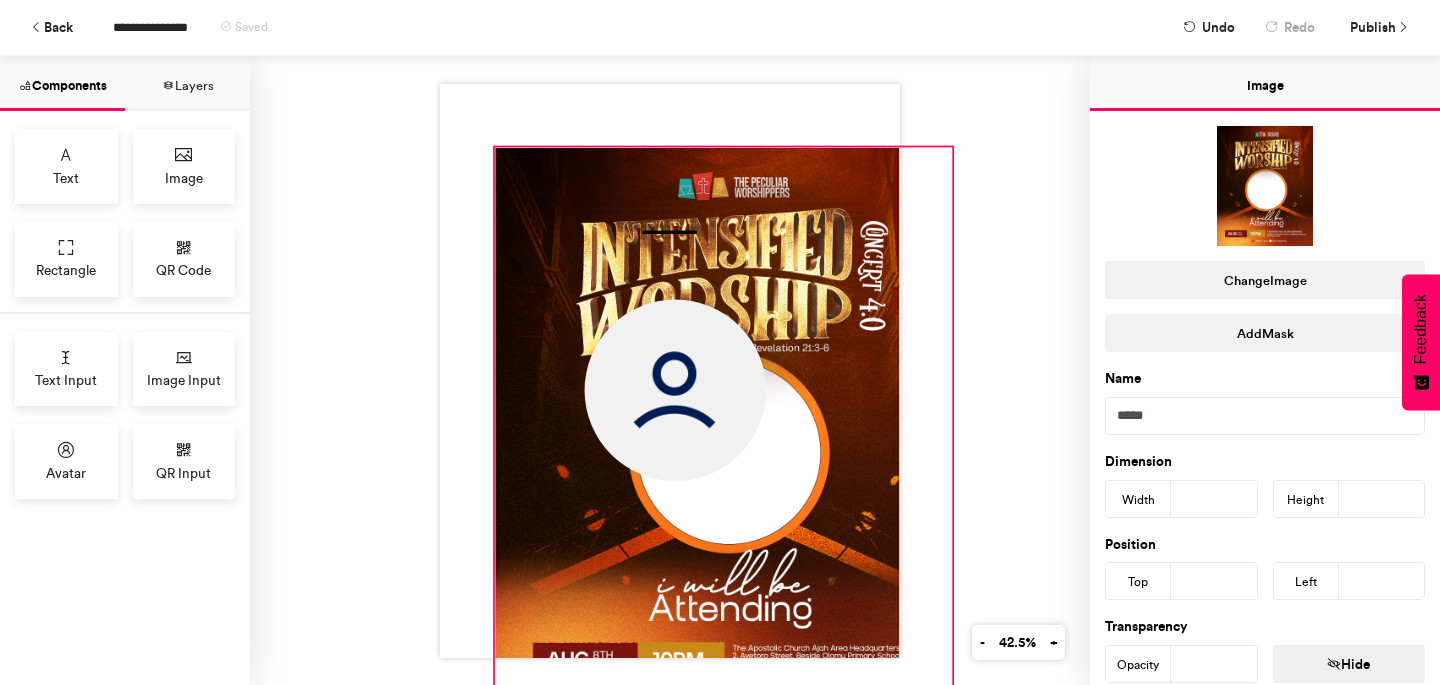 drag, startPoint x: 663, startPoint y: 225, endPoint x: 720, endPoint y: 293, distance: 88.72993 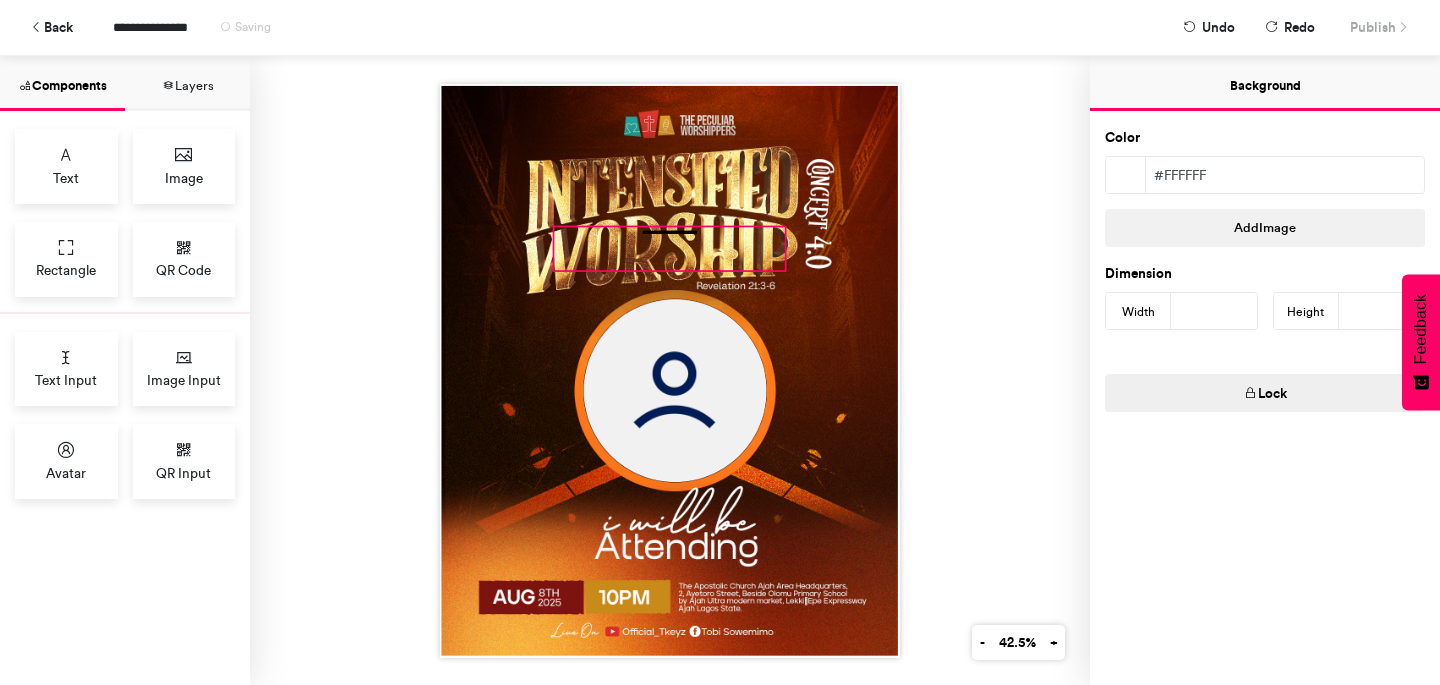 click on "**********" at bounding box center (670, 248) 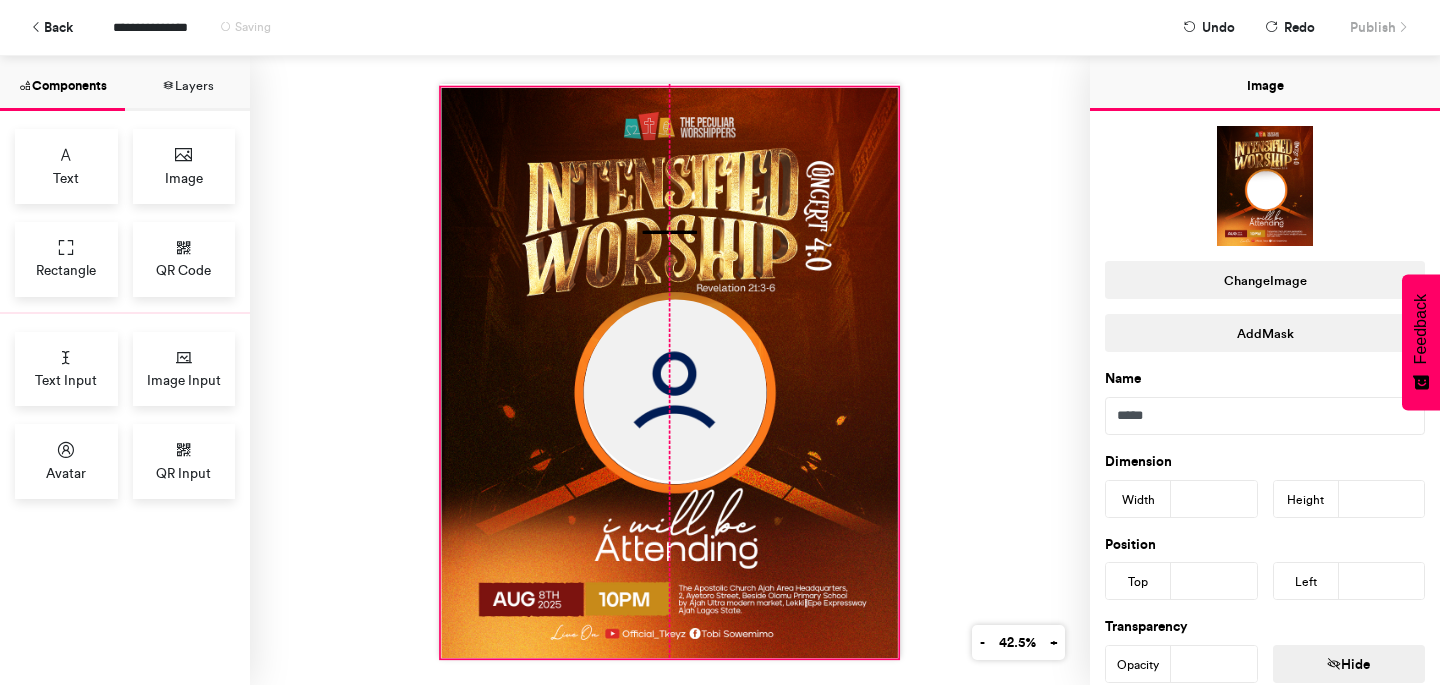 click at bounding box center (670, 372) 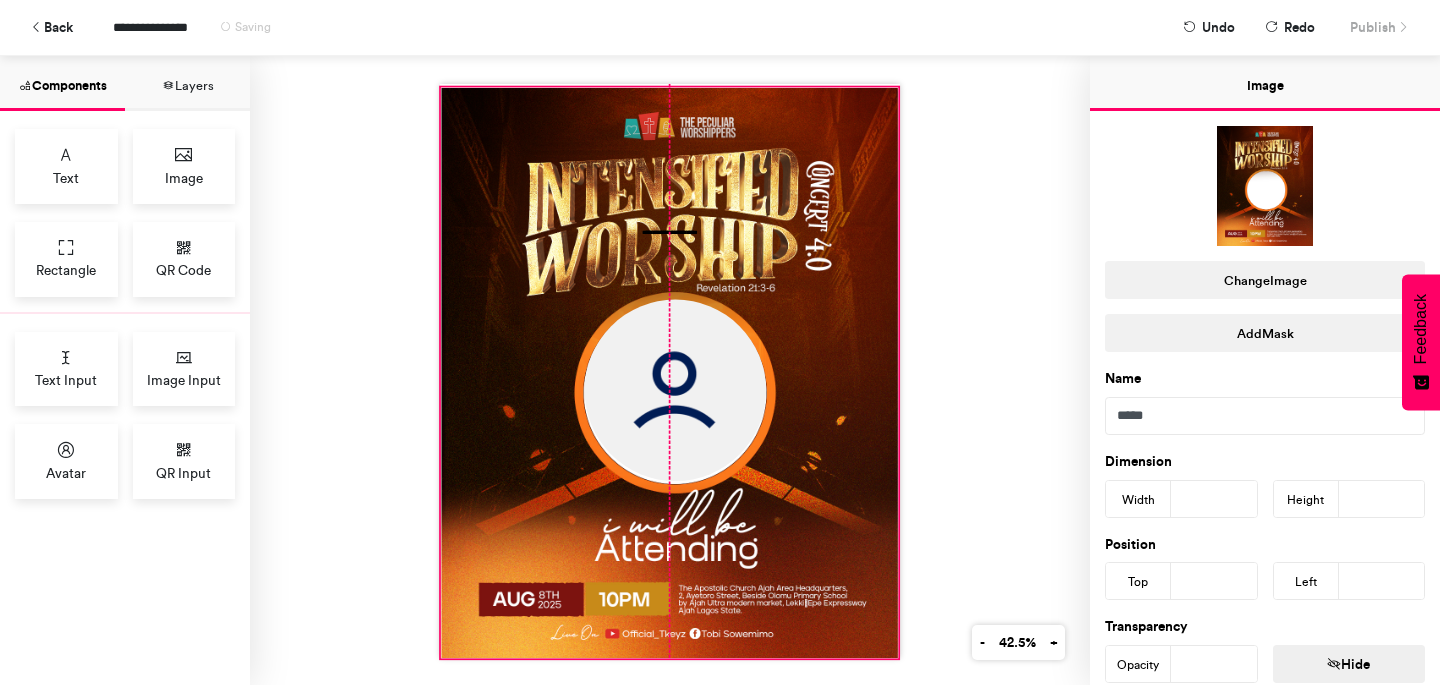 type on "*" 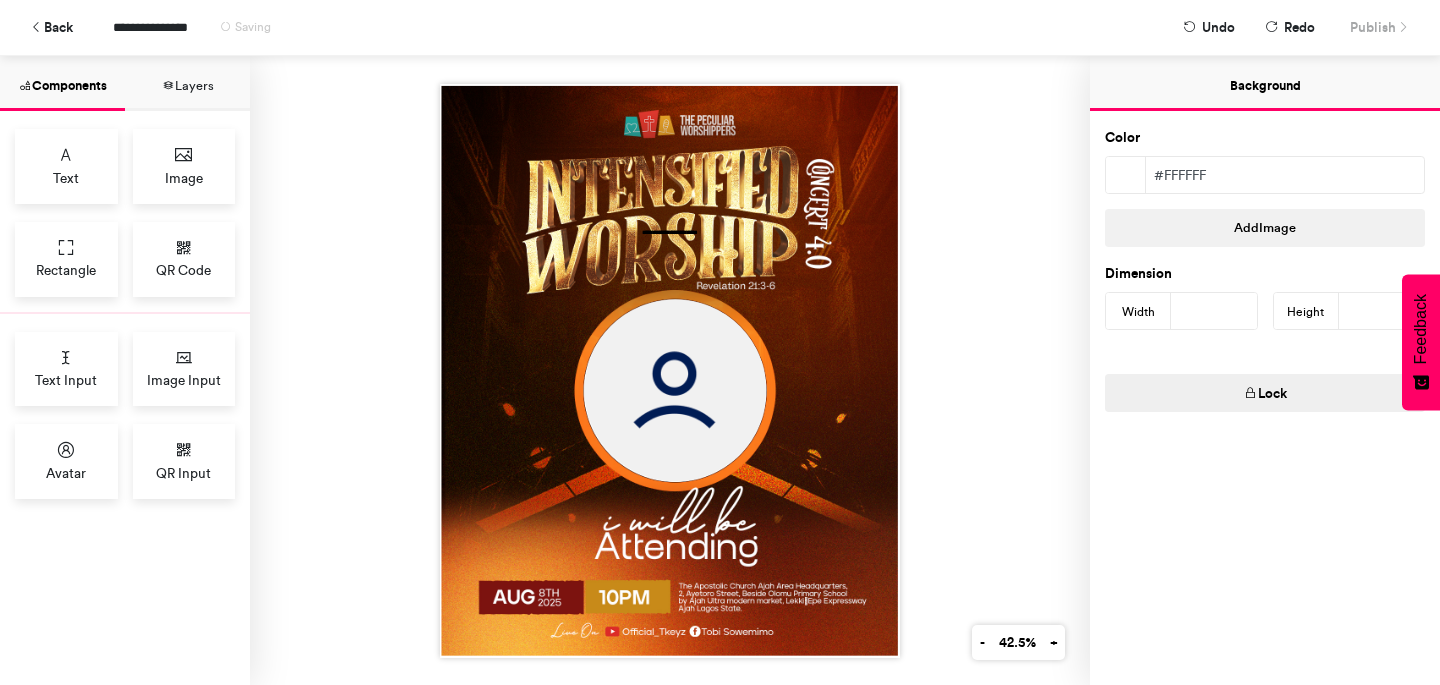 click on "Lock" at bounding box center [1265, 393] 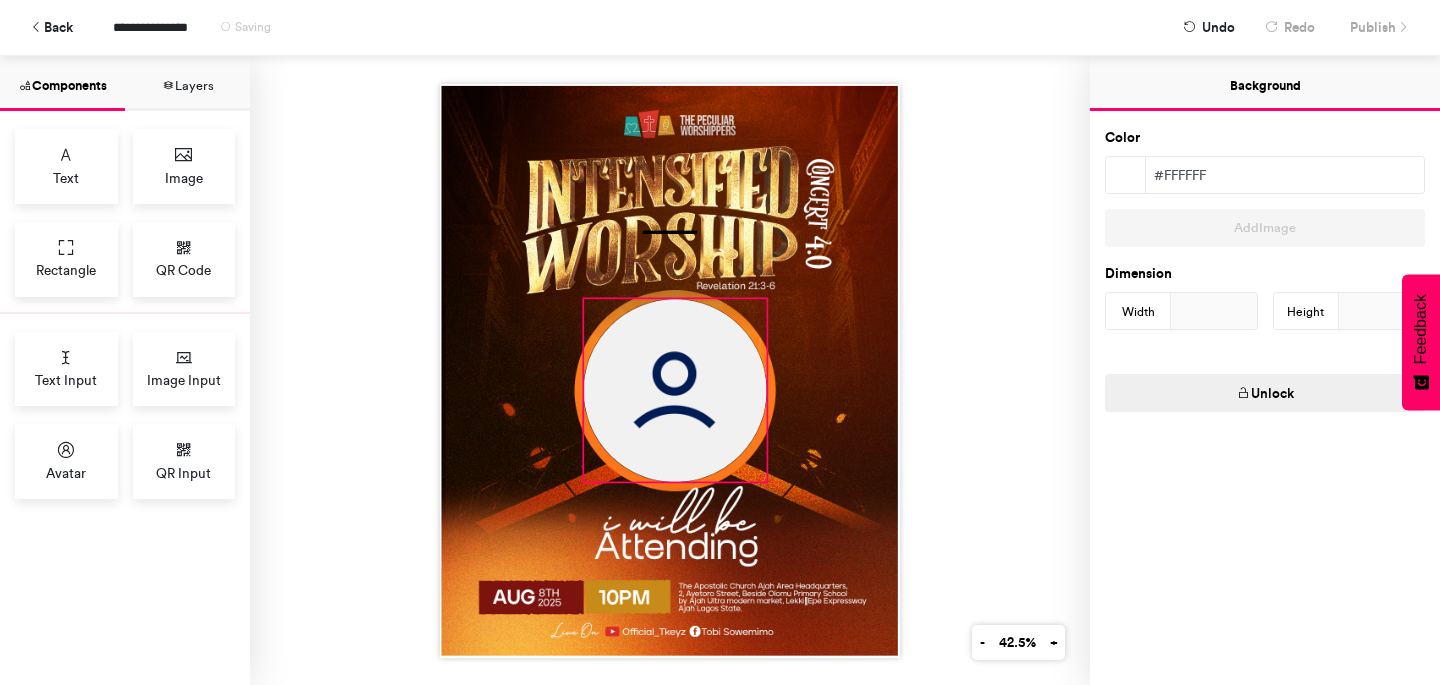 click at bounding box center (676, 390) 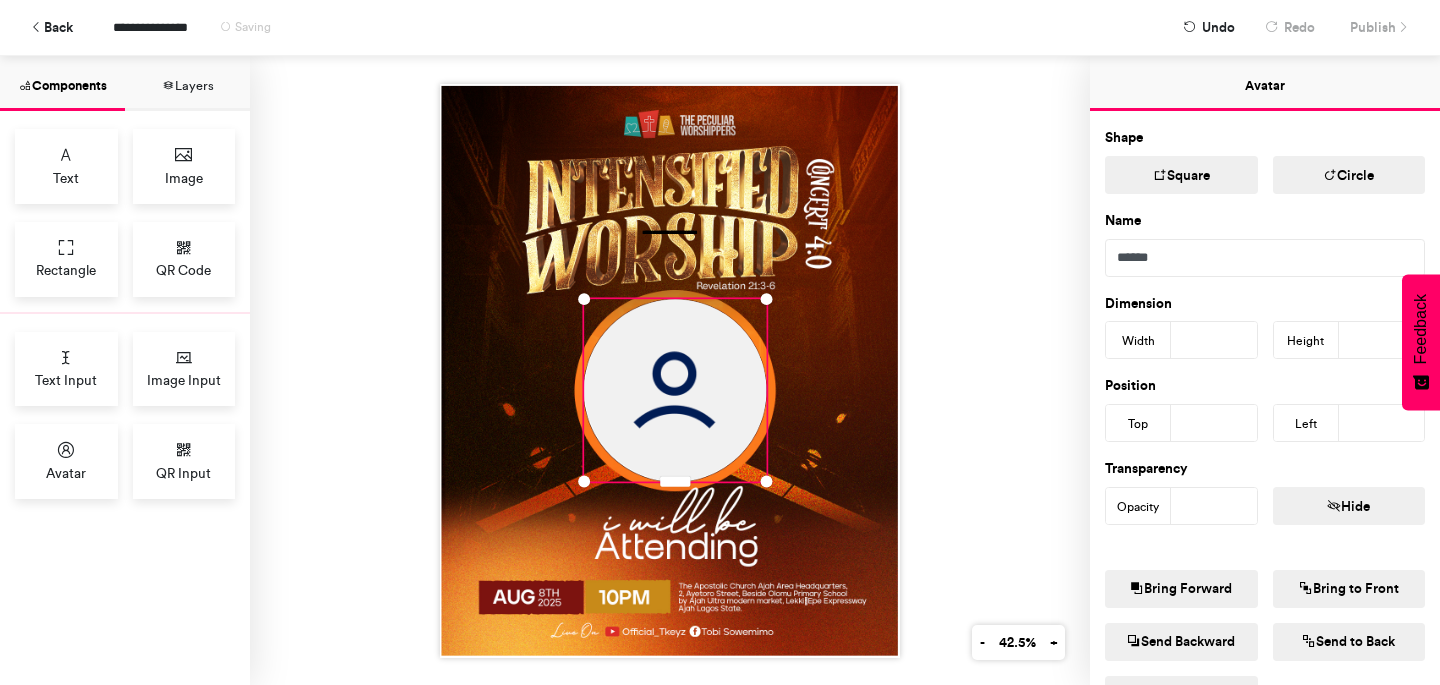 scroll, scrollTop: 201, scrollLeft: 0, axis: vertical 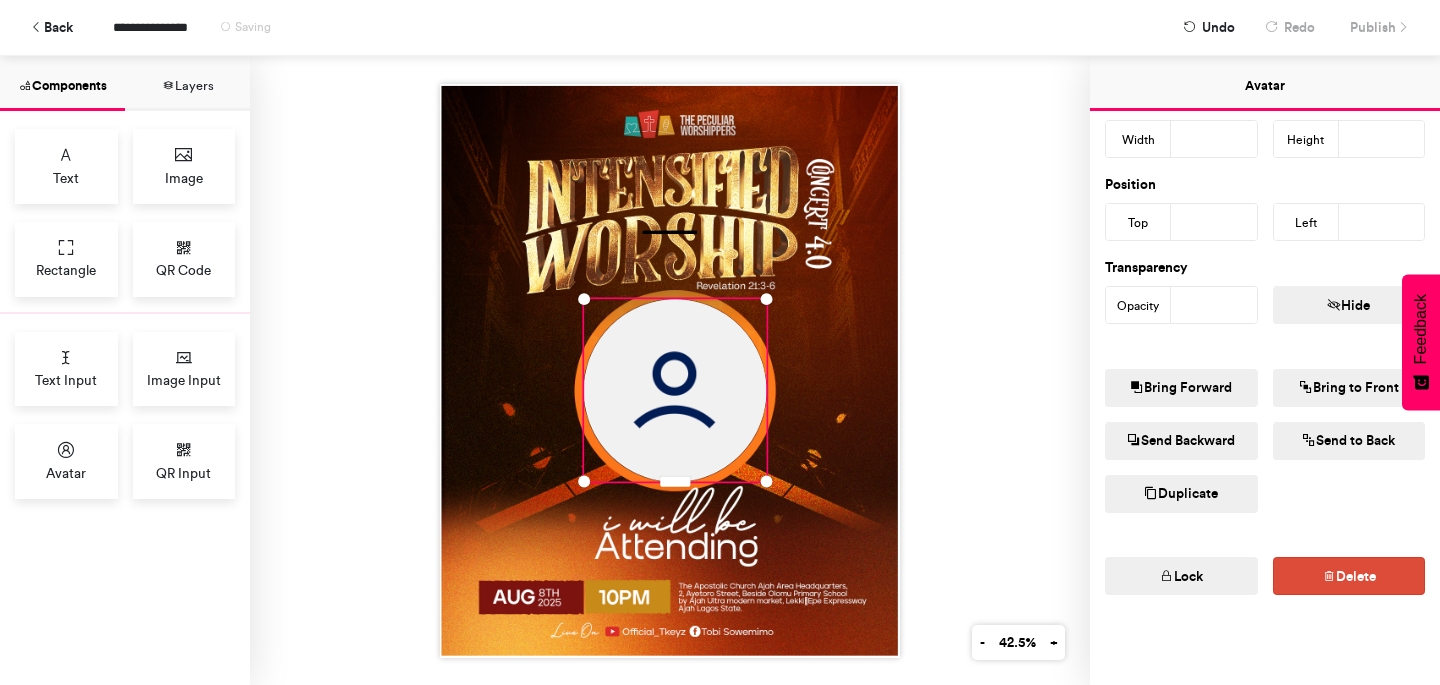 click on "Lock" at bounding box center (1181, 576) 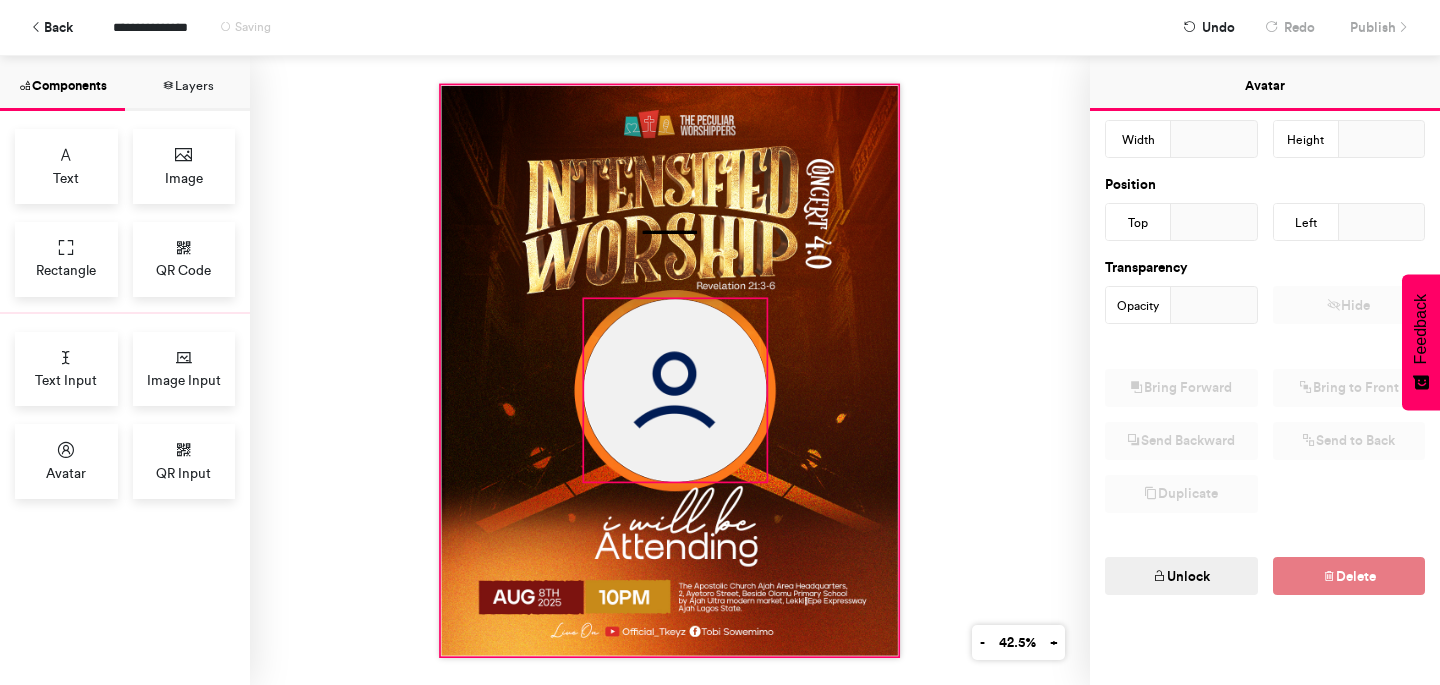click at bounding box center (670, 370) 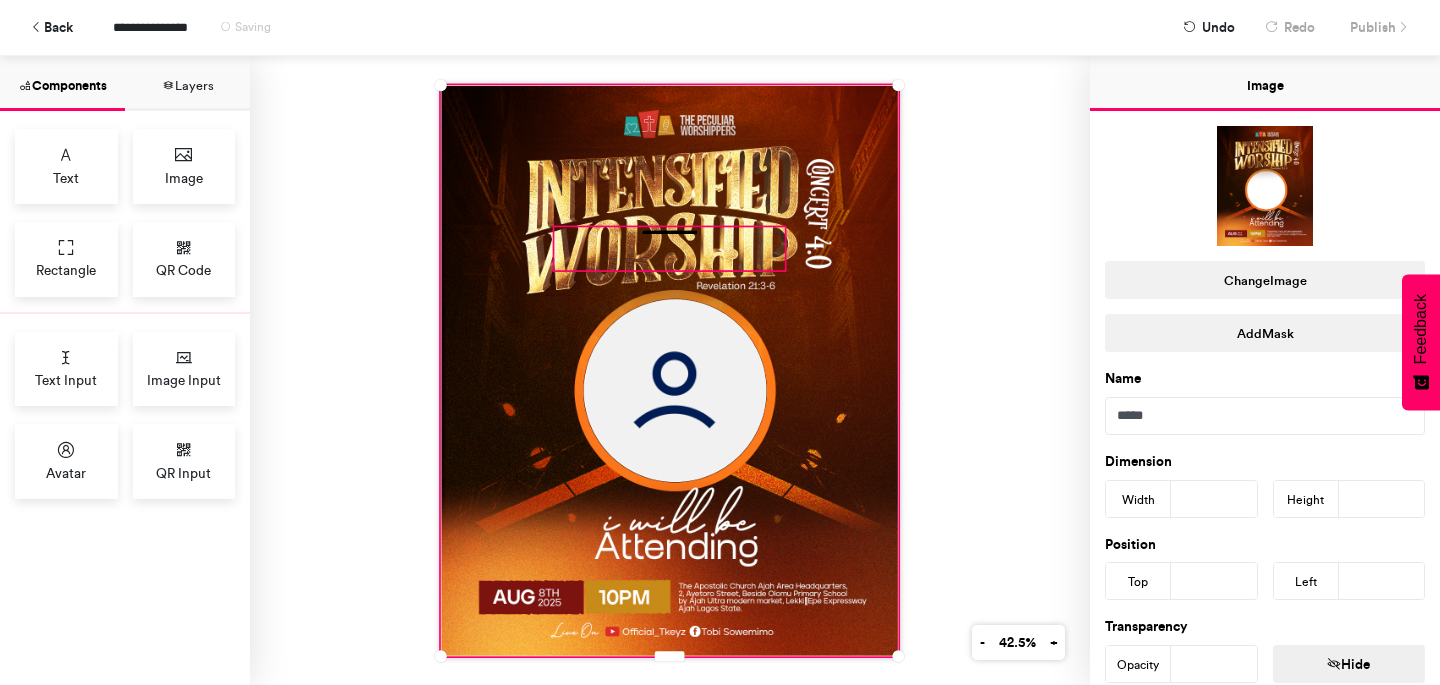 click on "**********" at bounding box center (670, 248) 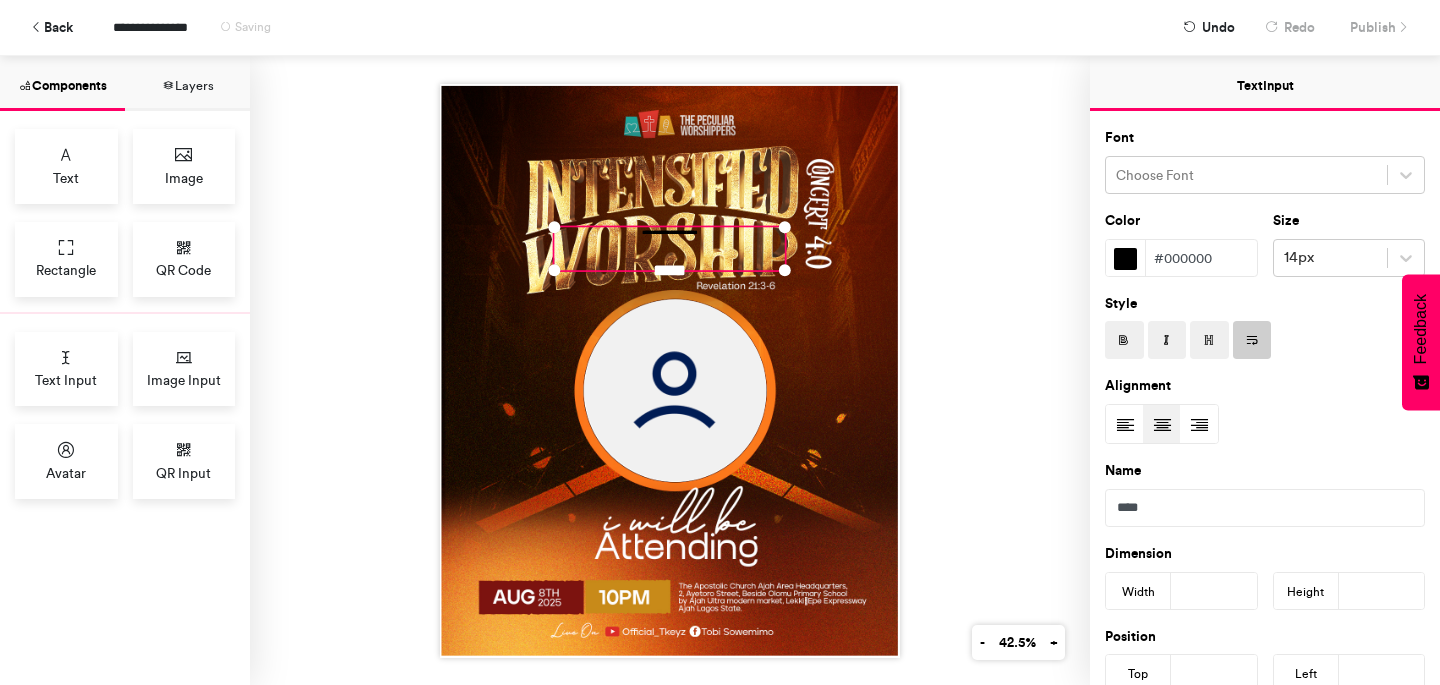 click on "**********" at bounding box center [670, 248] 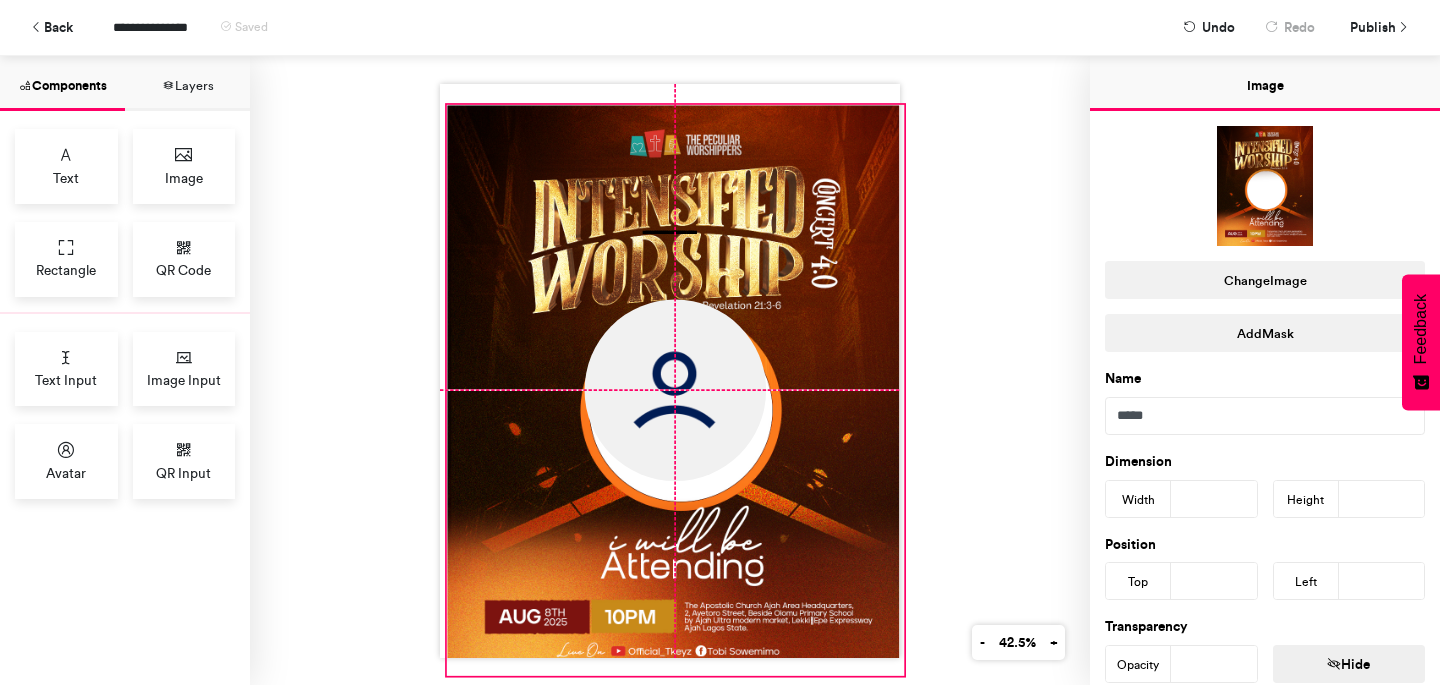 drag, startPoint x: 749, startPoint y: 271, endPoint x: 756, endPoint y: 290, distance: 20.248457 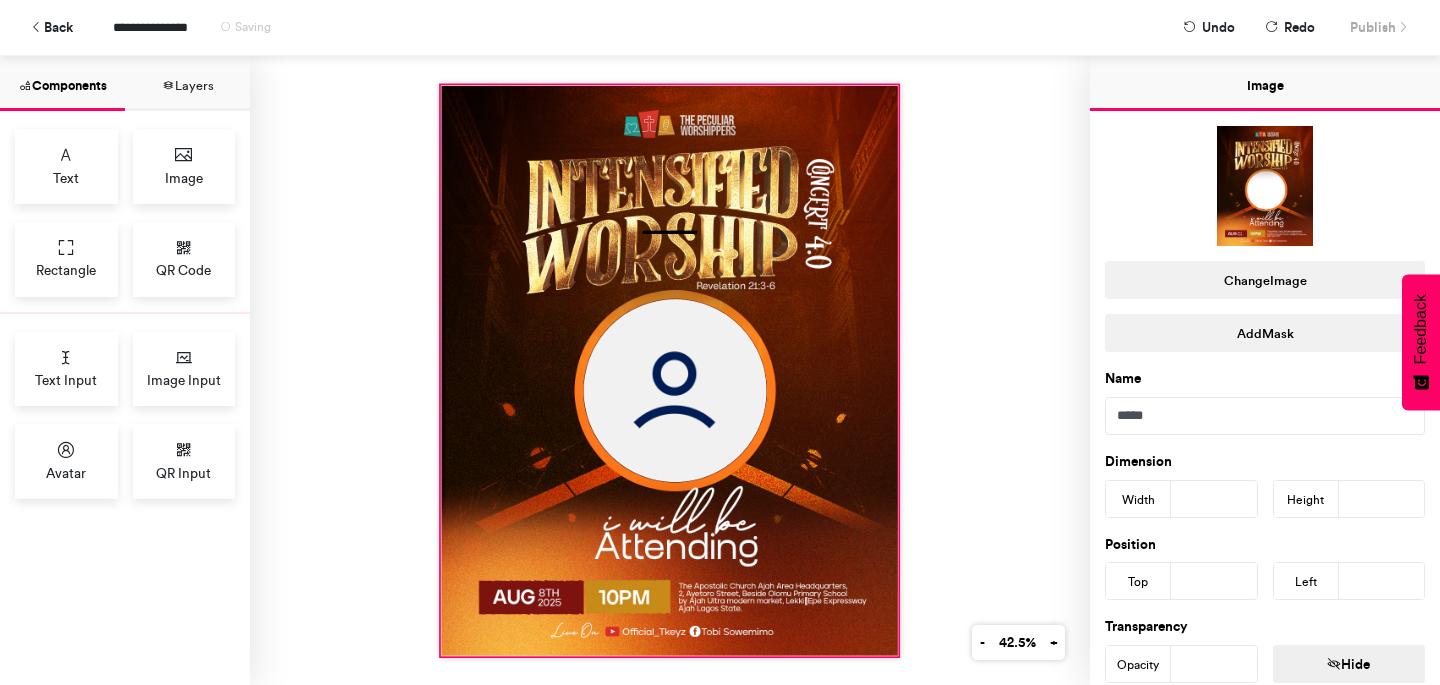 click at bounding box center [670, 370] 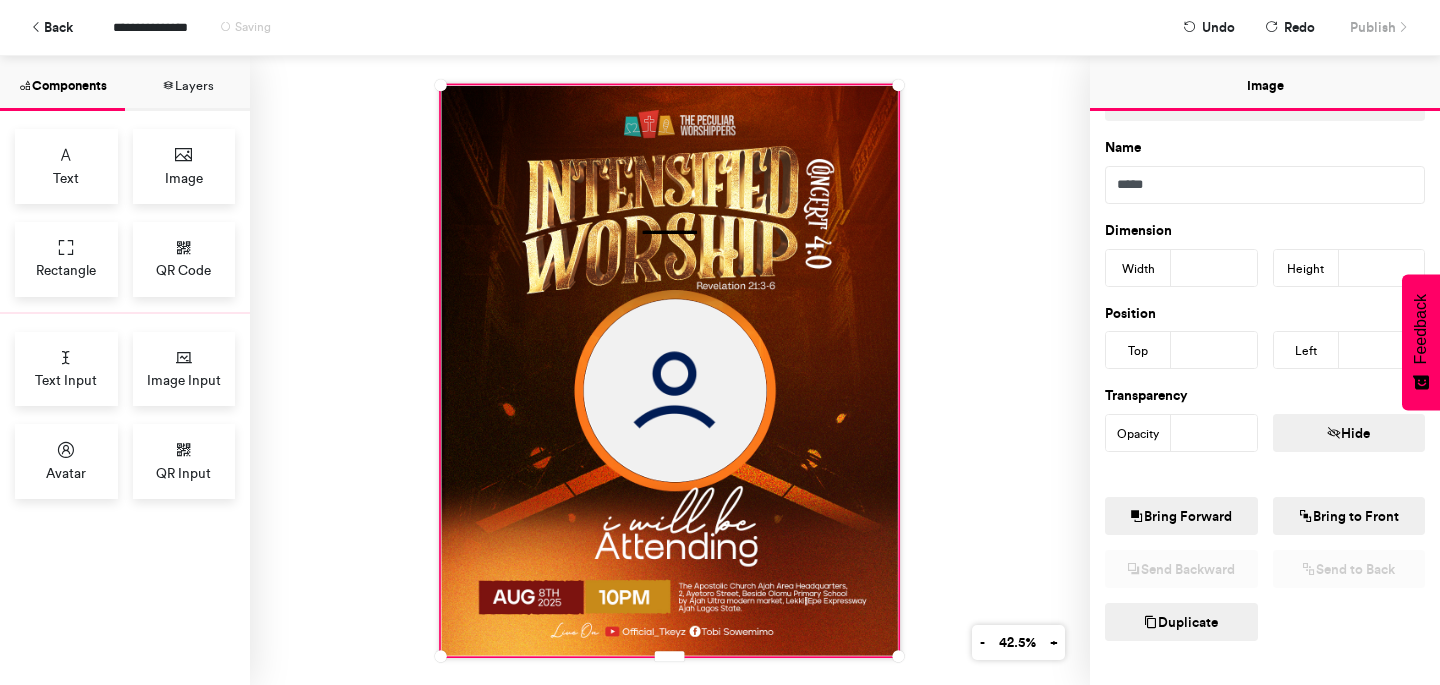 scroll, scrollTop: 360, scrollLeft: 0, axis: vertical 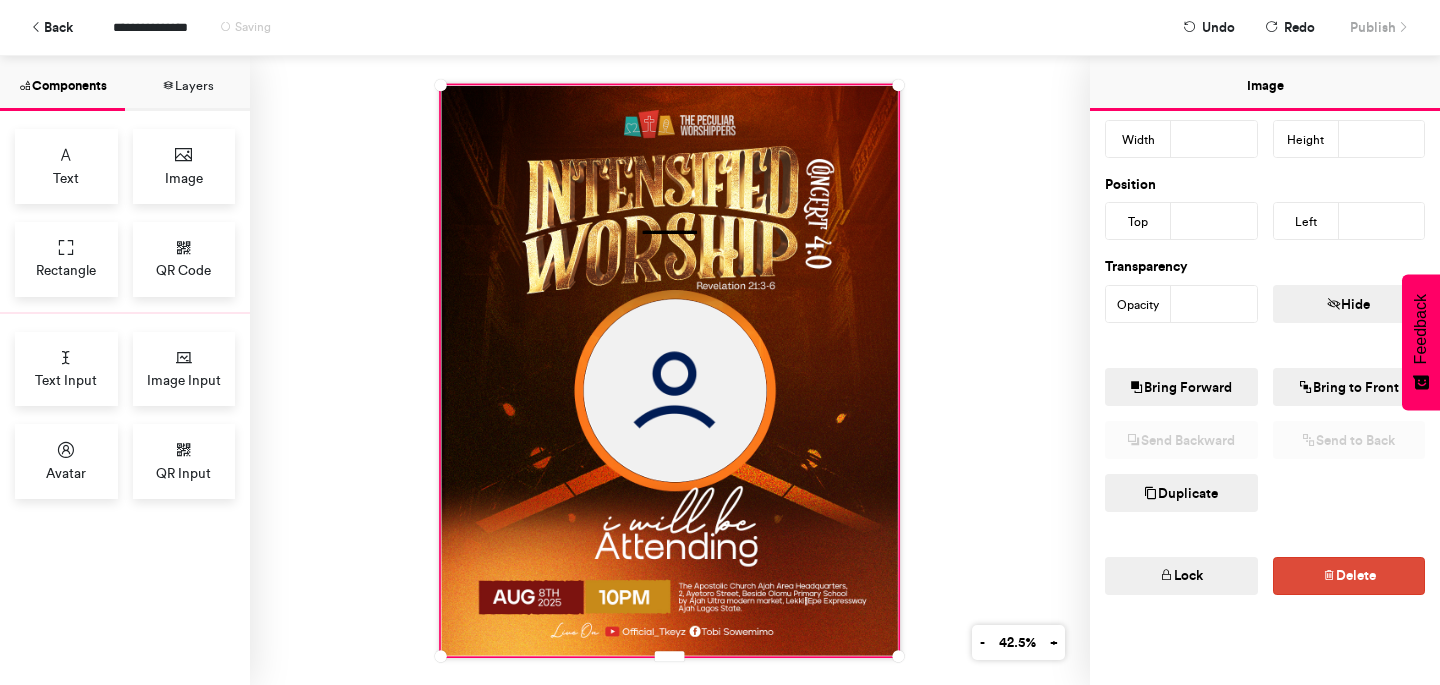 click on "Lock" at bounding box center [1181, 576] 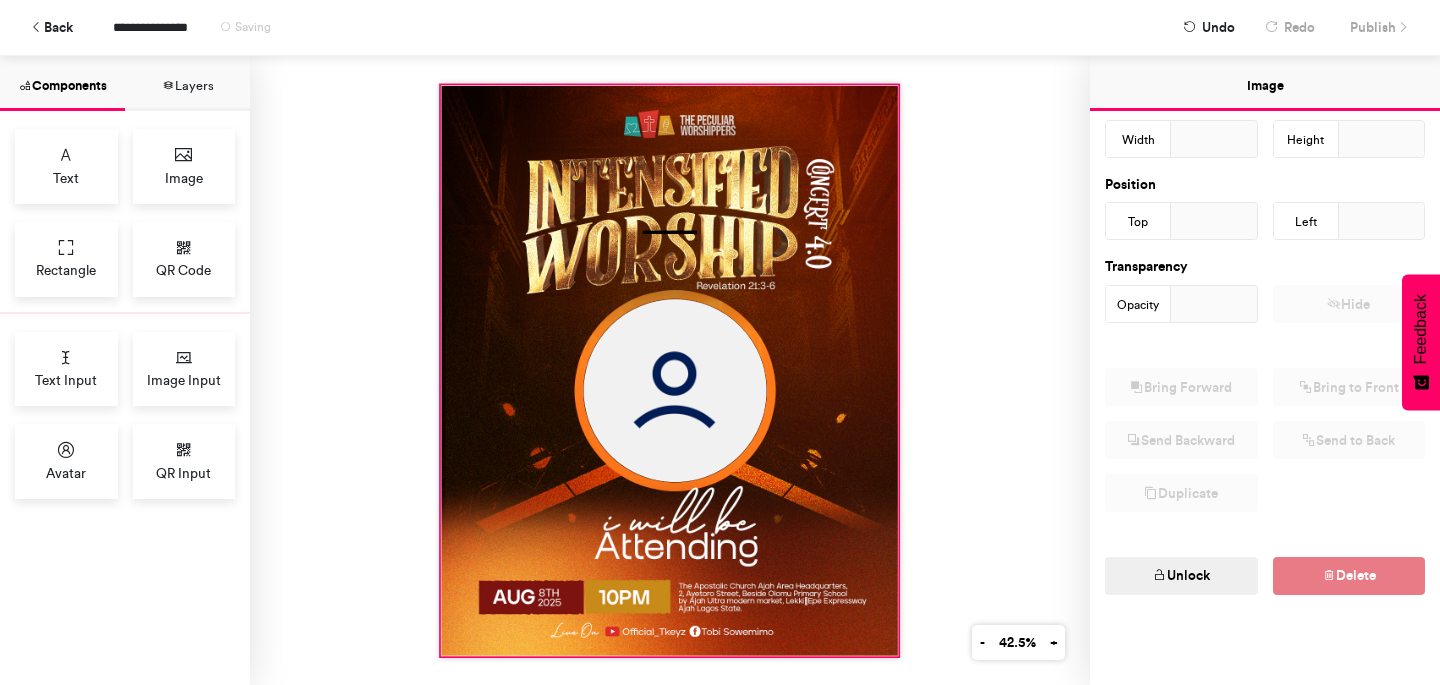 click on "**********" at bounding box center (670, 370) 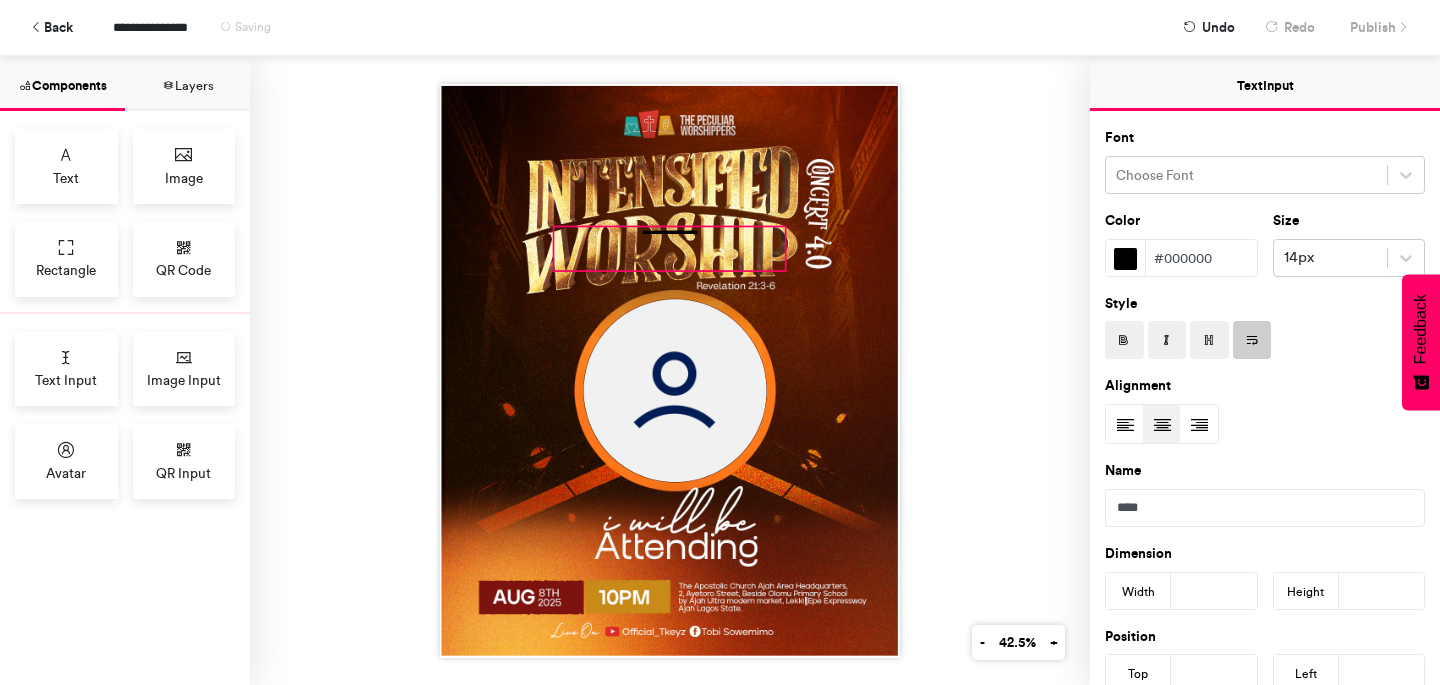 click on "**********" at bounding box center (670, 248) 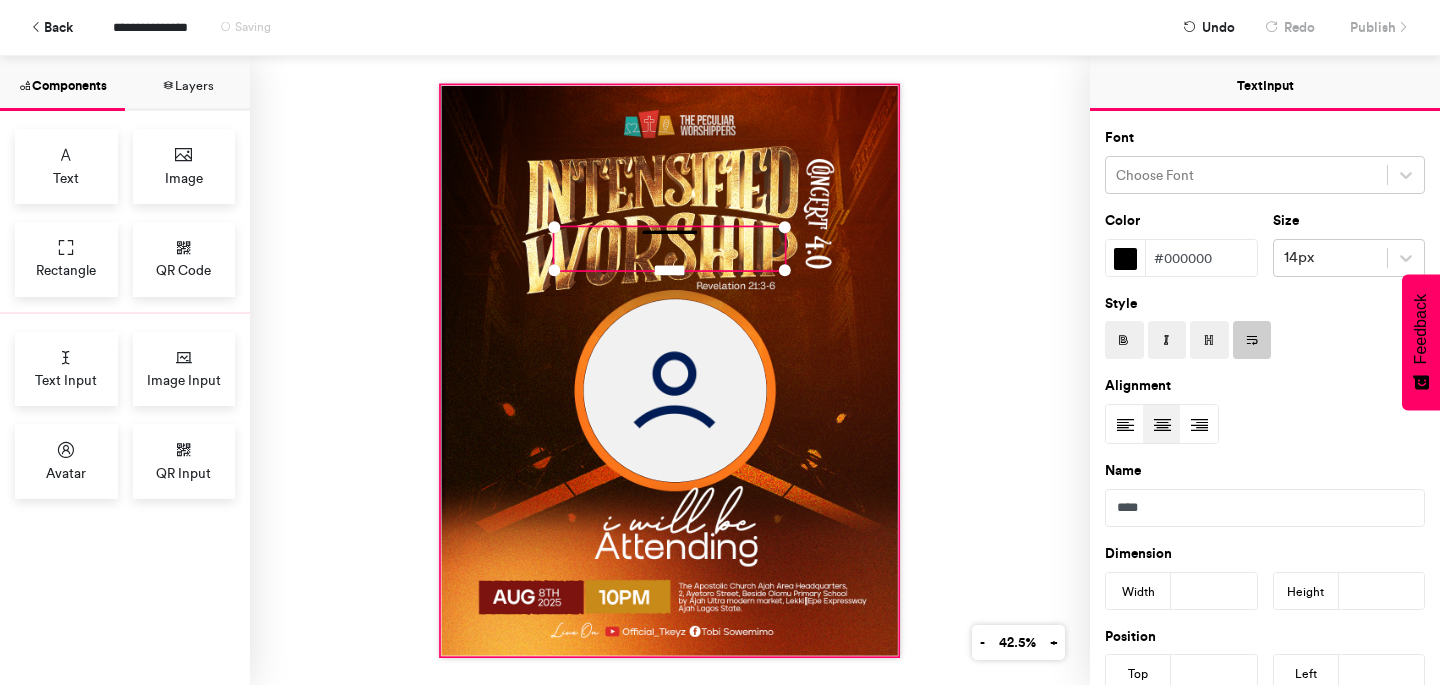 drag, startPoint x: 756, startPoint y: 269, endPoint x: 761, endPoint y: 279, distance: 11.18034 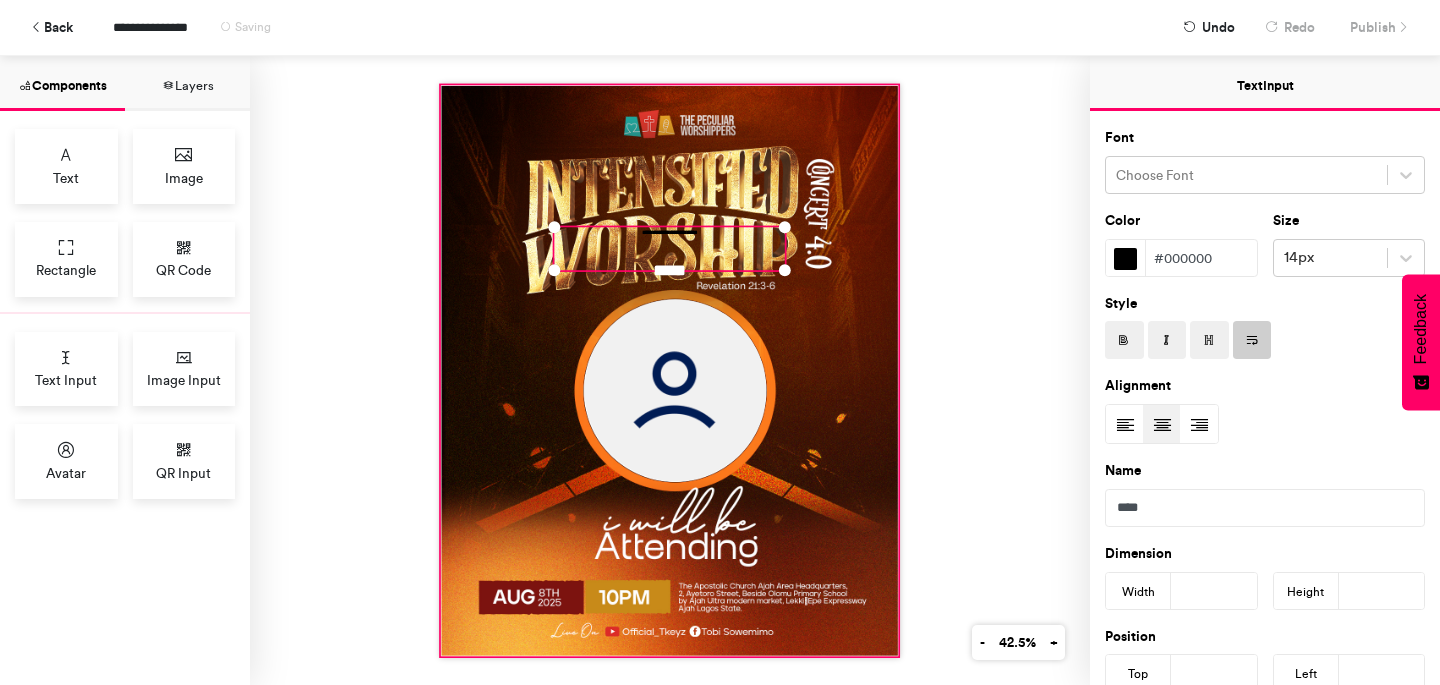 click on "**********" at bounding box center (669, 371) 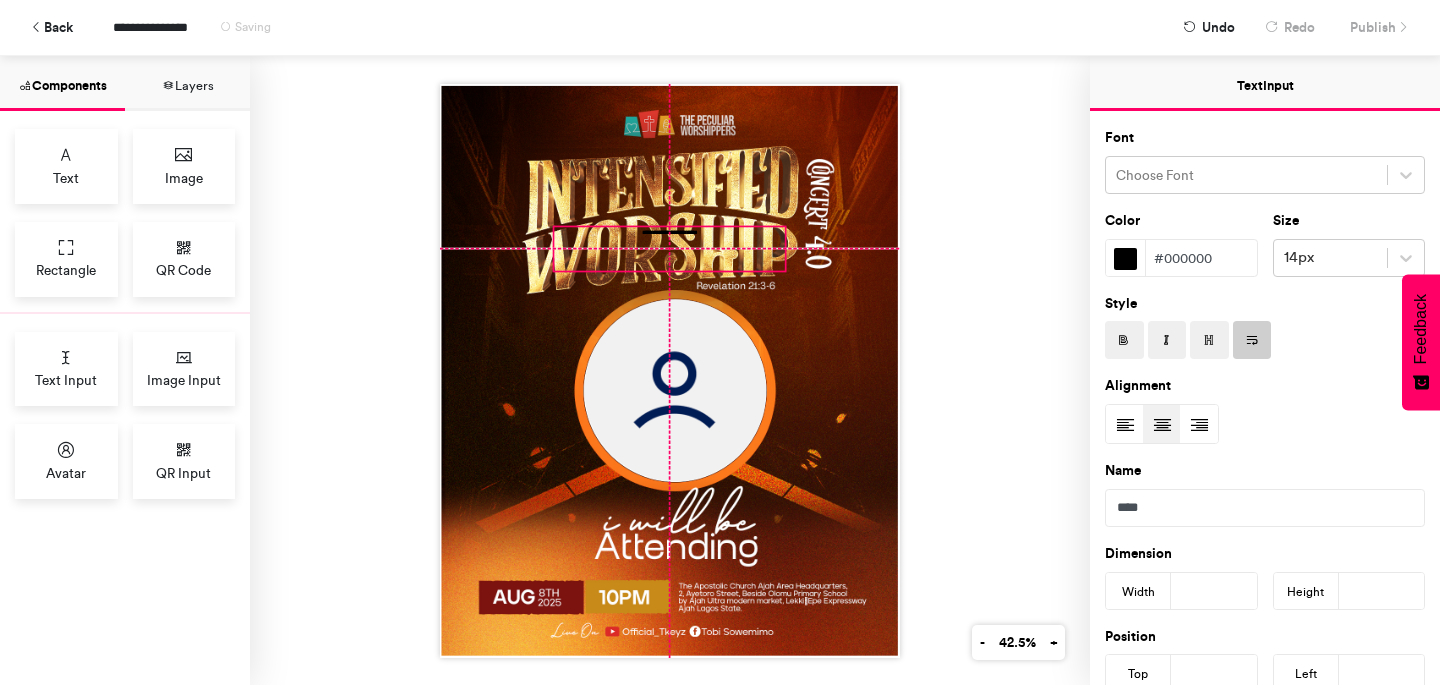 click on "**********" at bounding box center (670, 248) 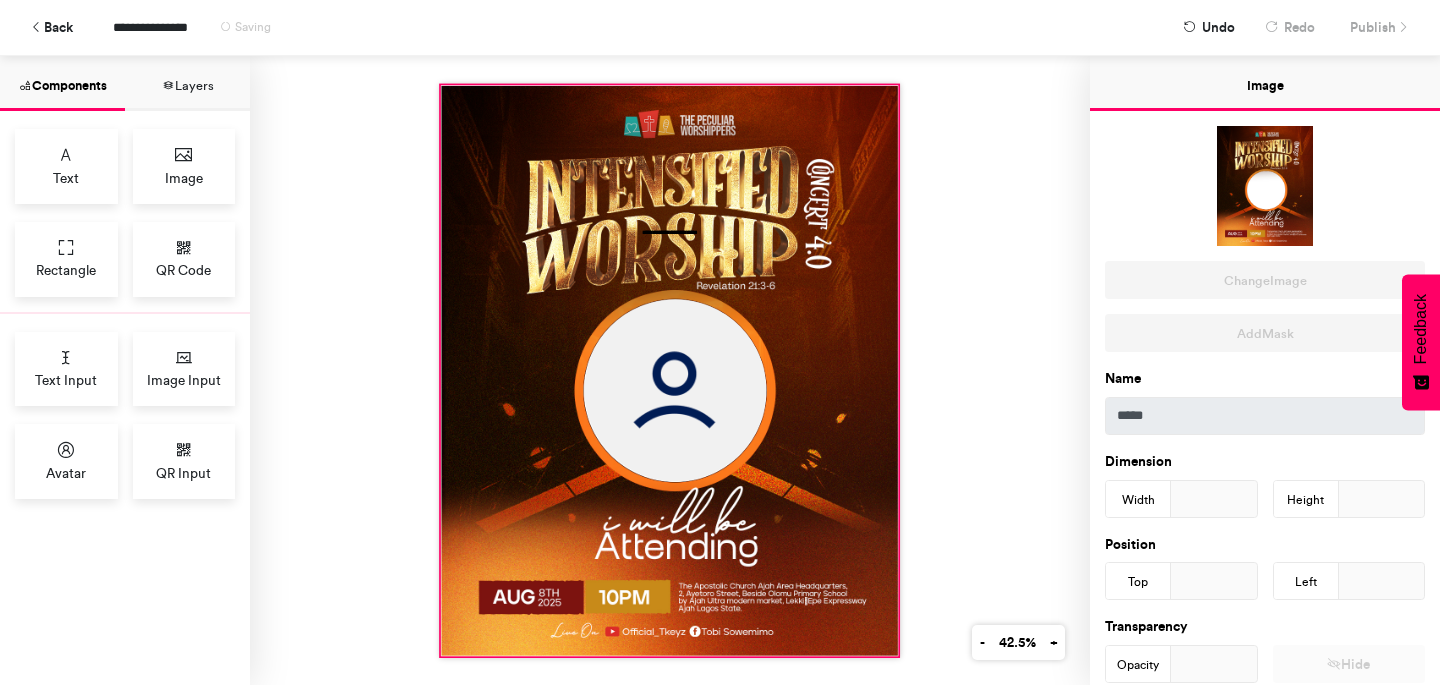 click at bounding box center (670, 370) 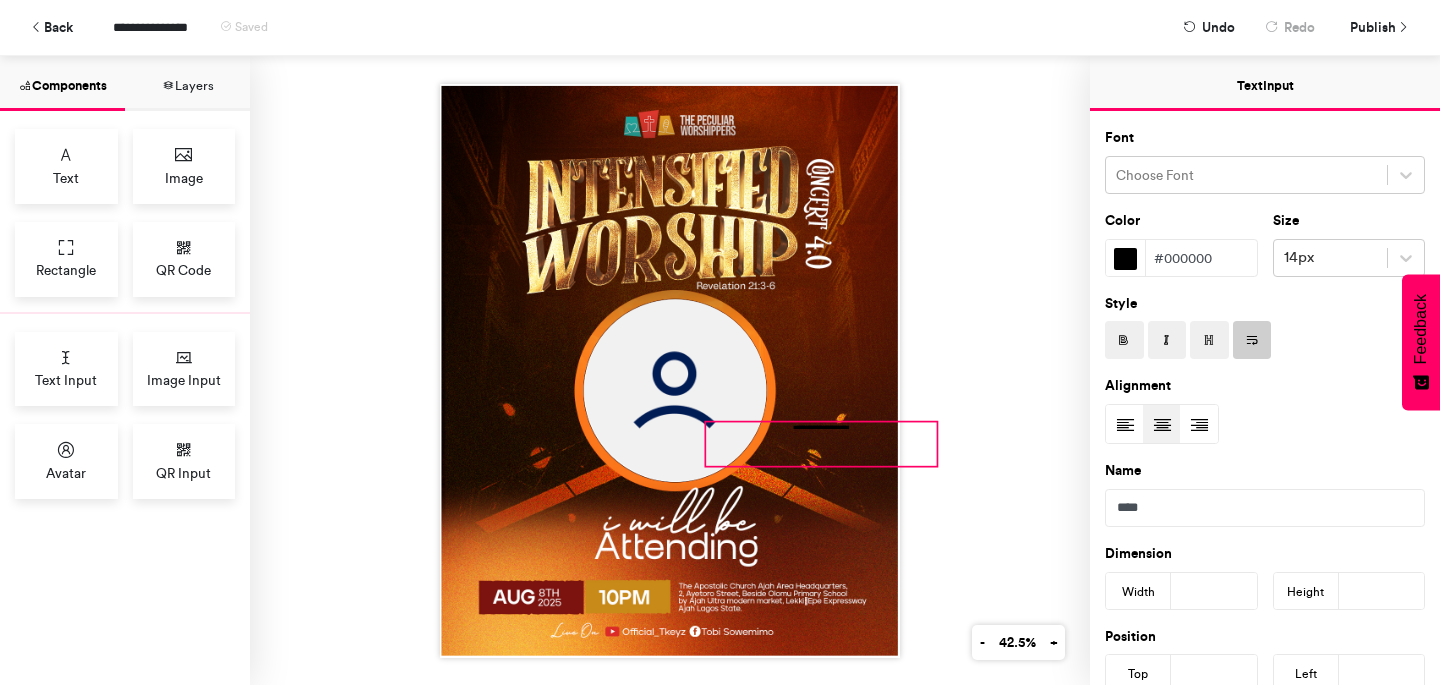 drag, startPoint x: 712, startPoint y: 251, endPoint x: 864, endPoint y: 446, distance: 247.2428 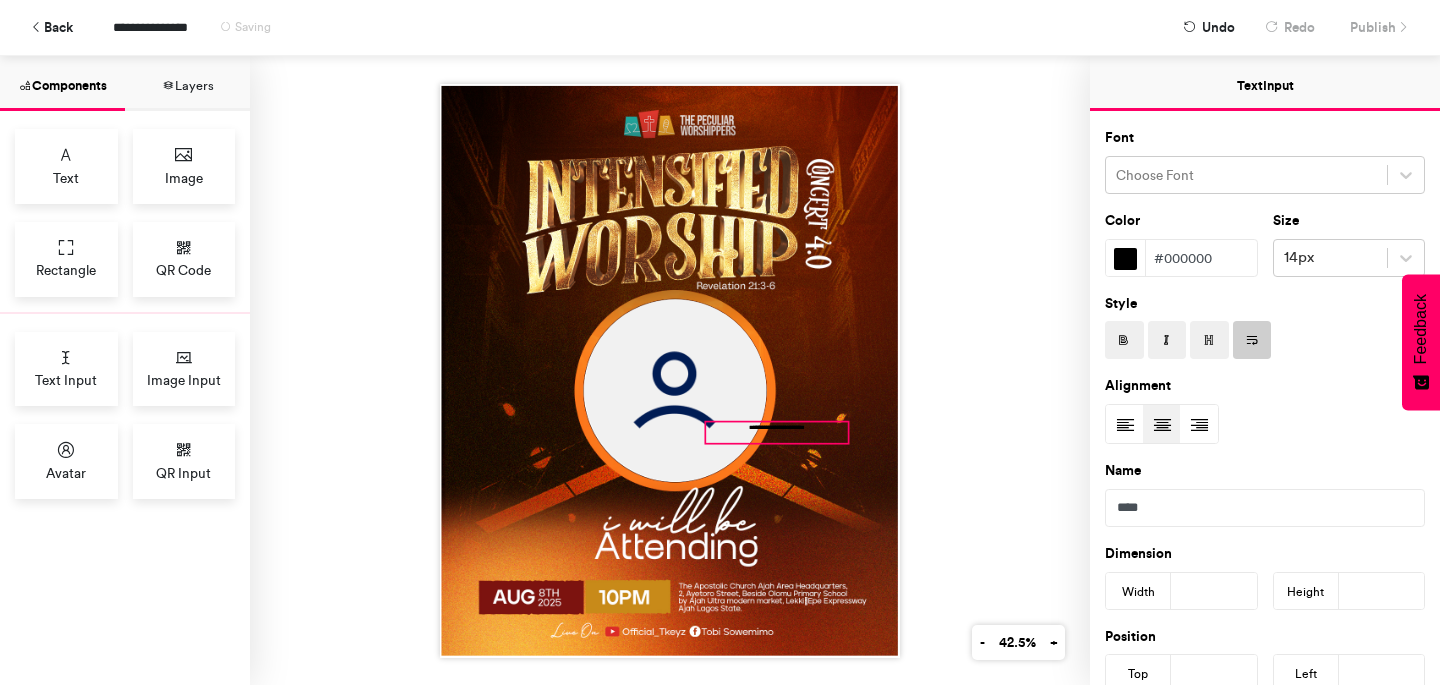 drag, startPoint x: 937, startPoint y: 468, endPoint x: 848, endPoint y: 445, distance: 91.92388 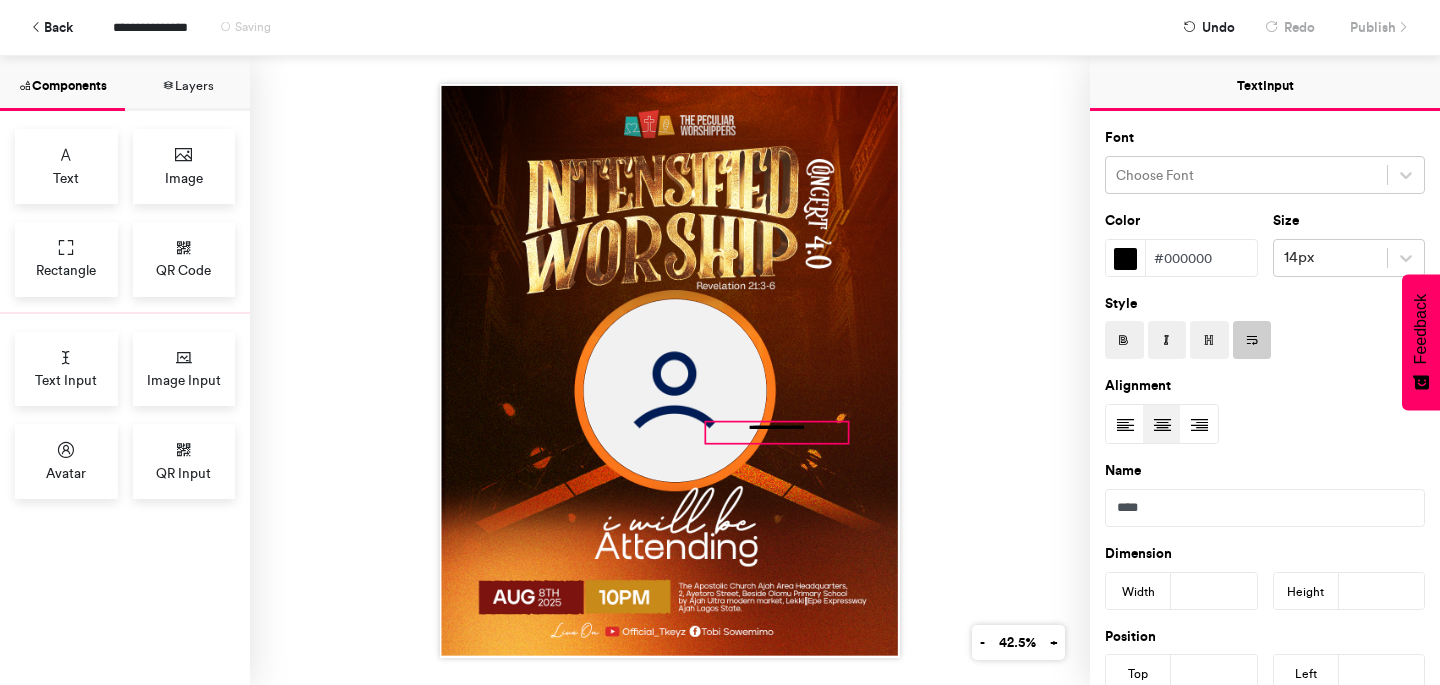 click on "**********" at bounding box center [669, 371] 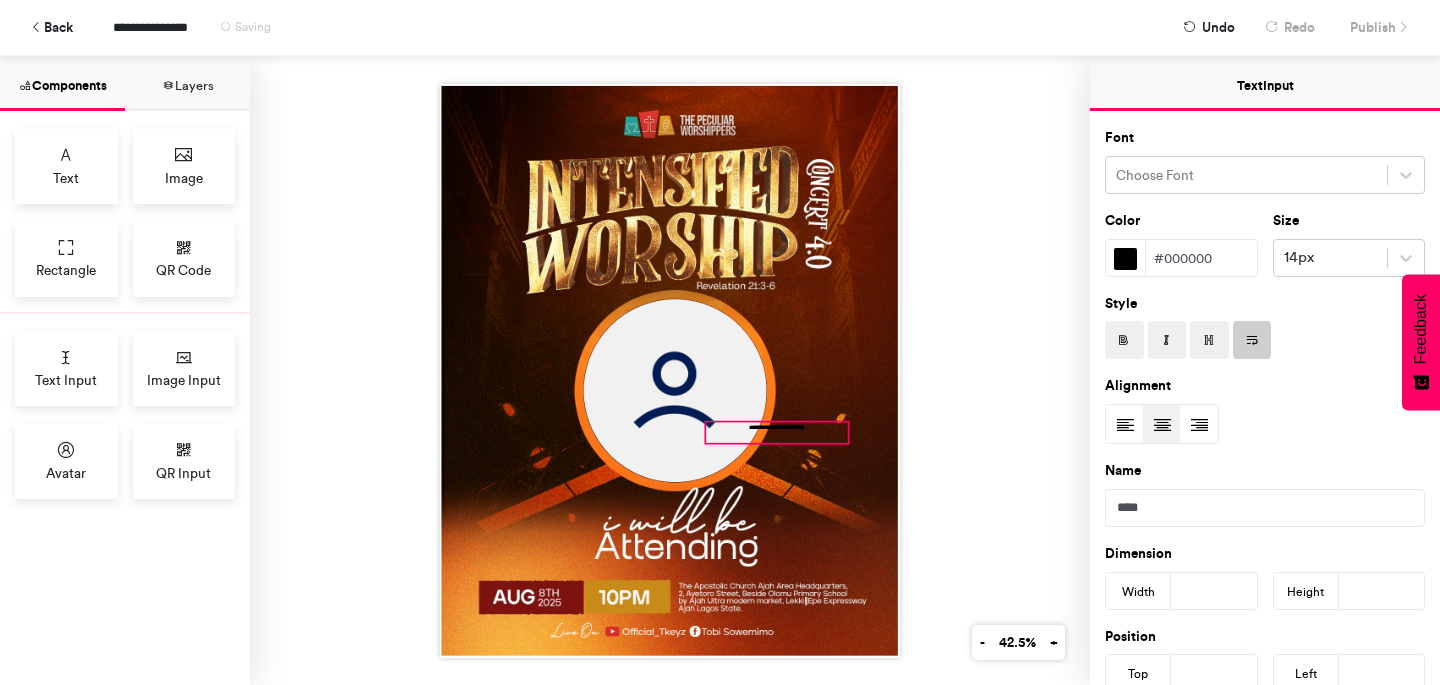 type on "***" 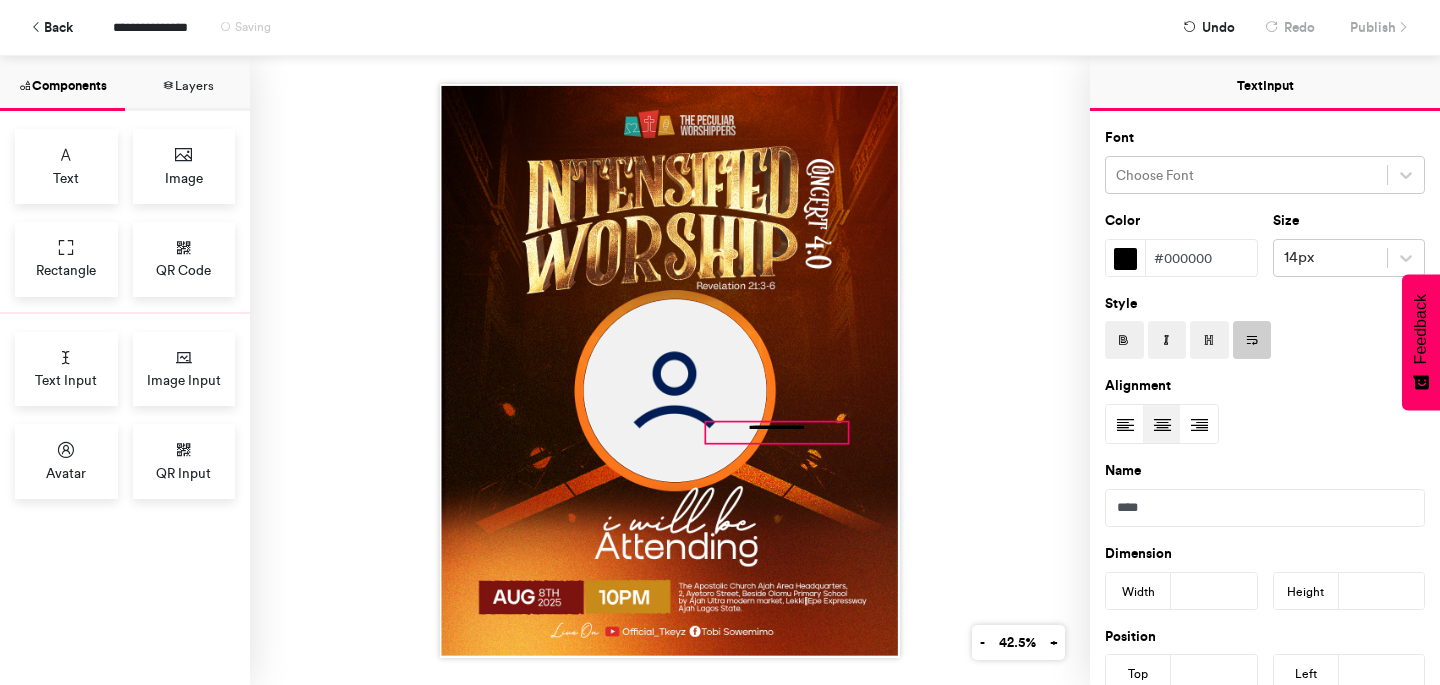 type on "**" 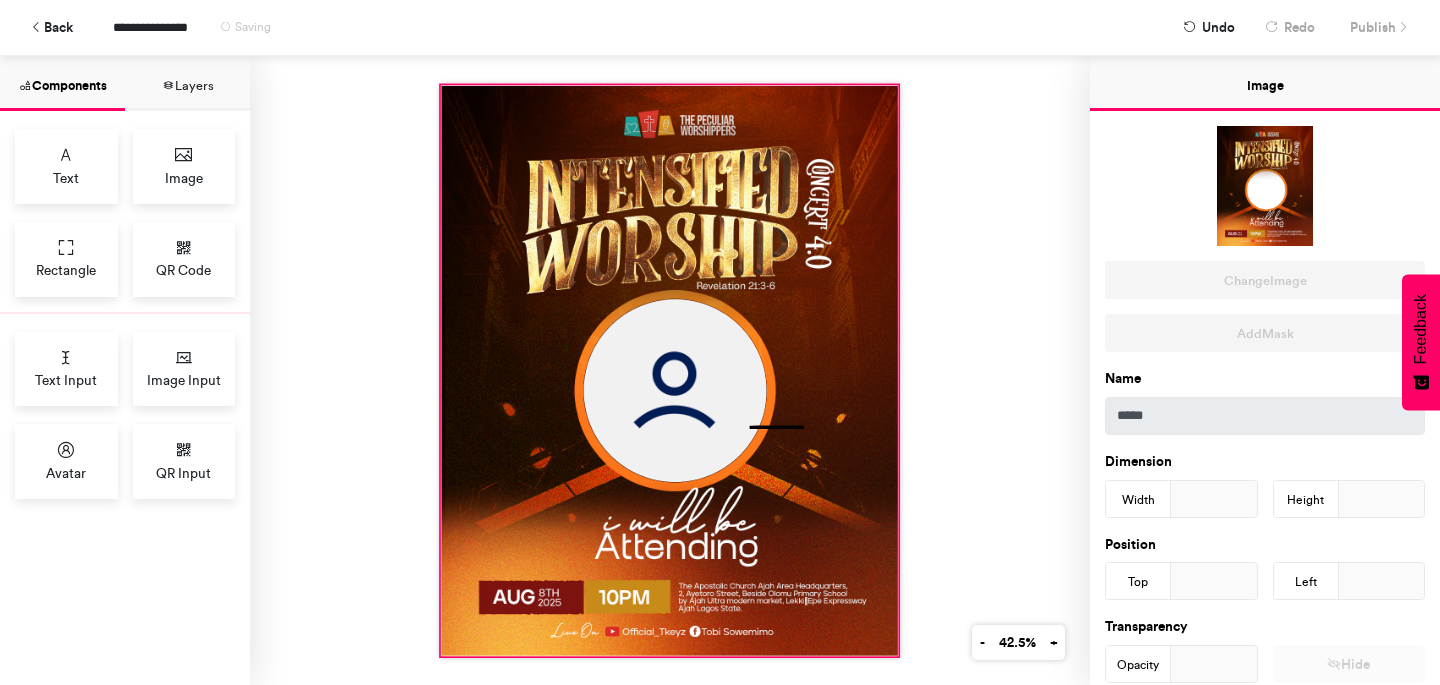 drag, startPoint x: 802, startPoint y: 442, endPoint x: 817, endPoint y: 451, distance: 17.492855 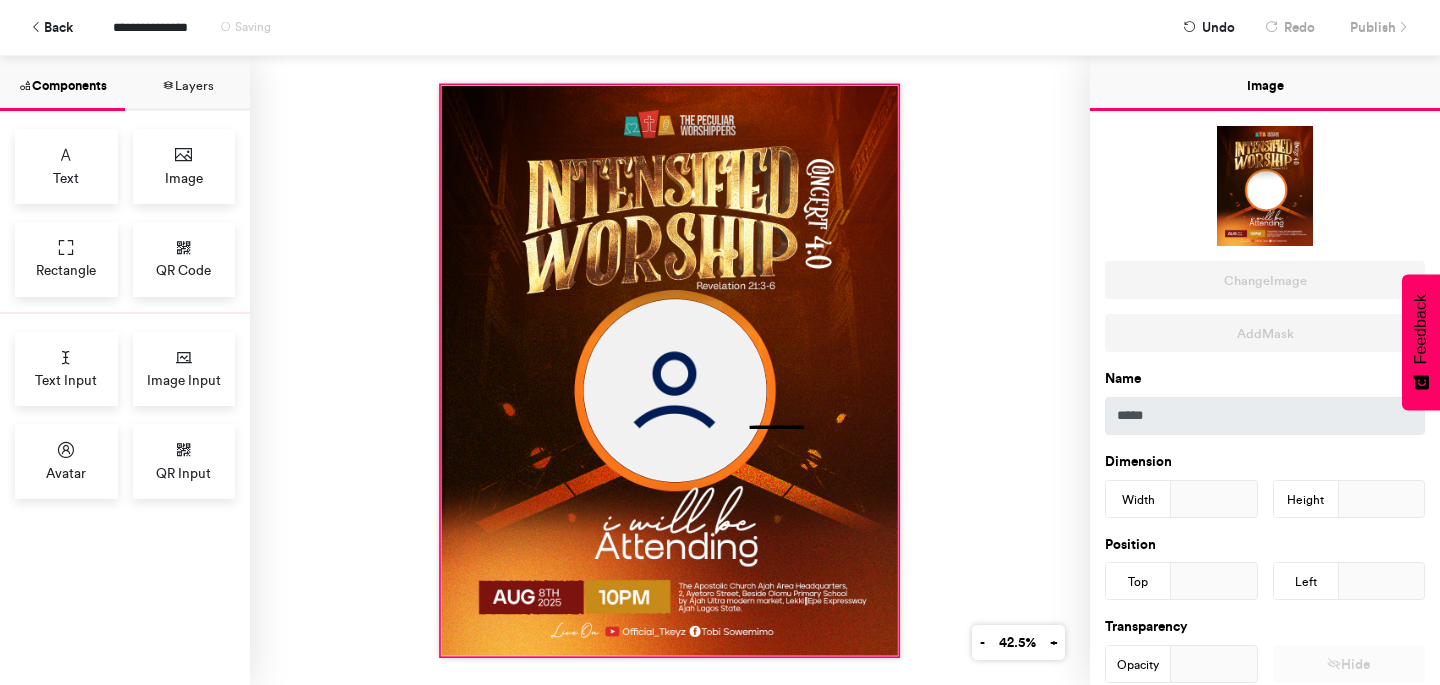click at bounding box center [670, 370] 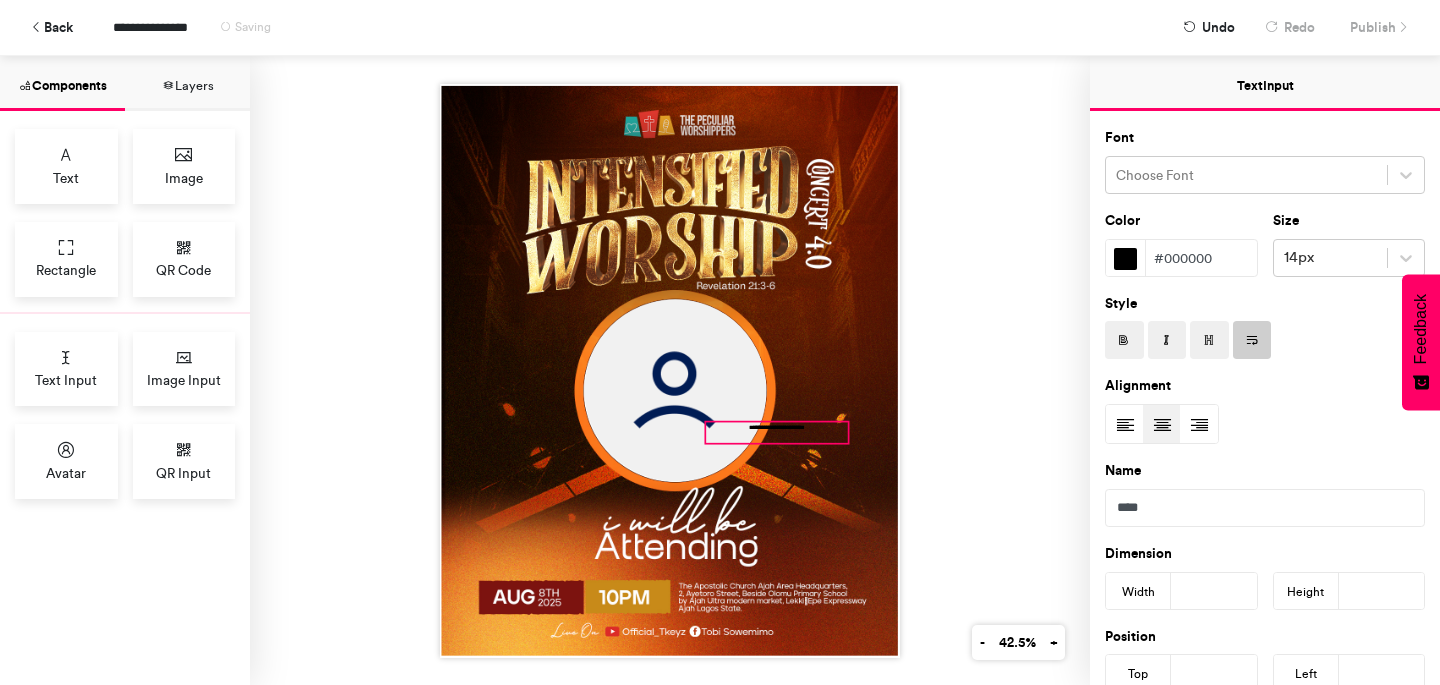 click on "**********" at bounding box center (777, 432) 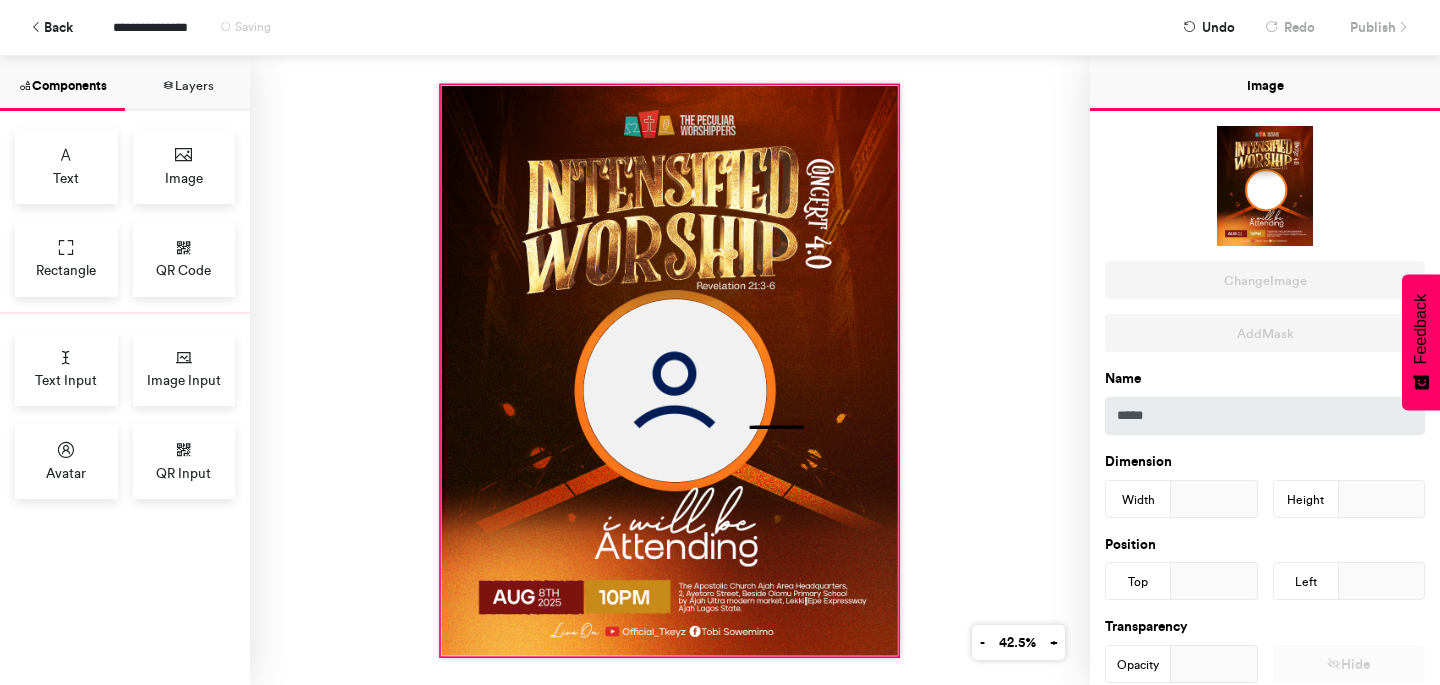 click at bounding box center [670, 370] 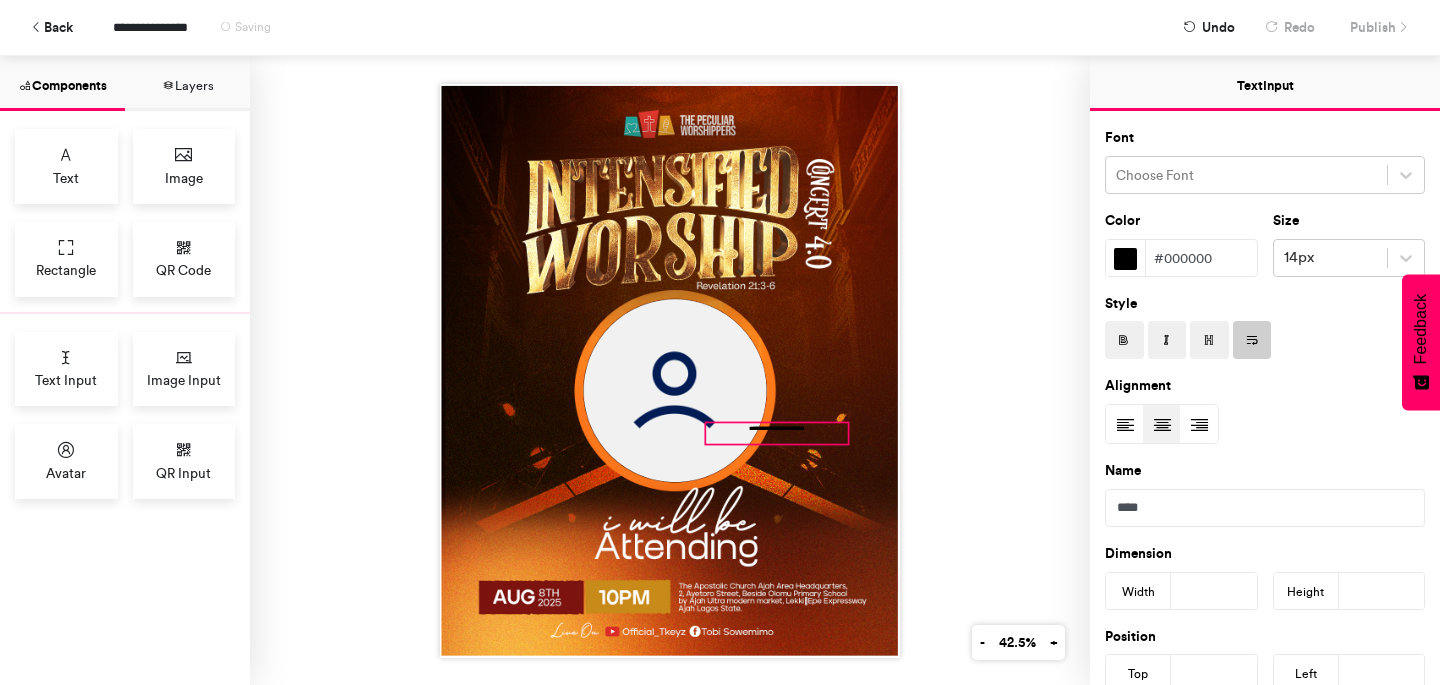 click on "**********" at bounding box center [777, 433] 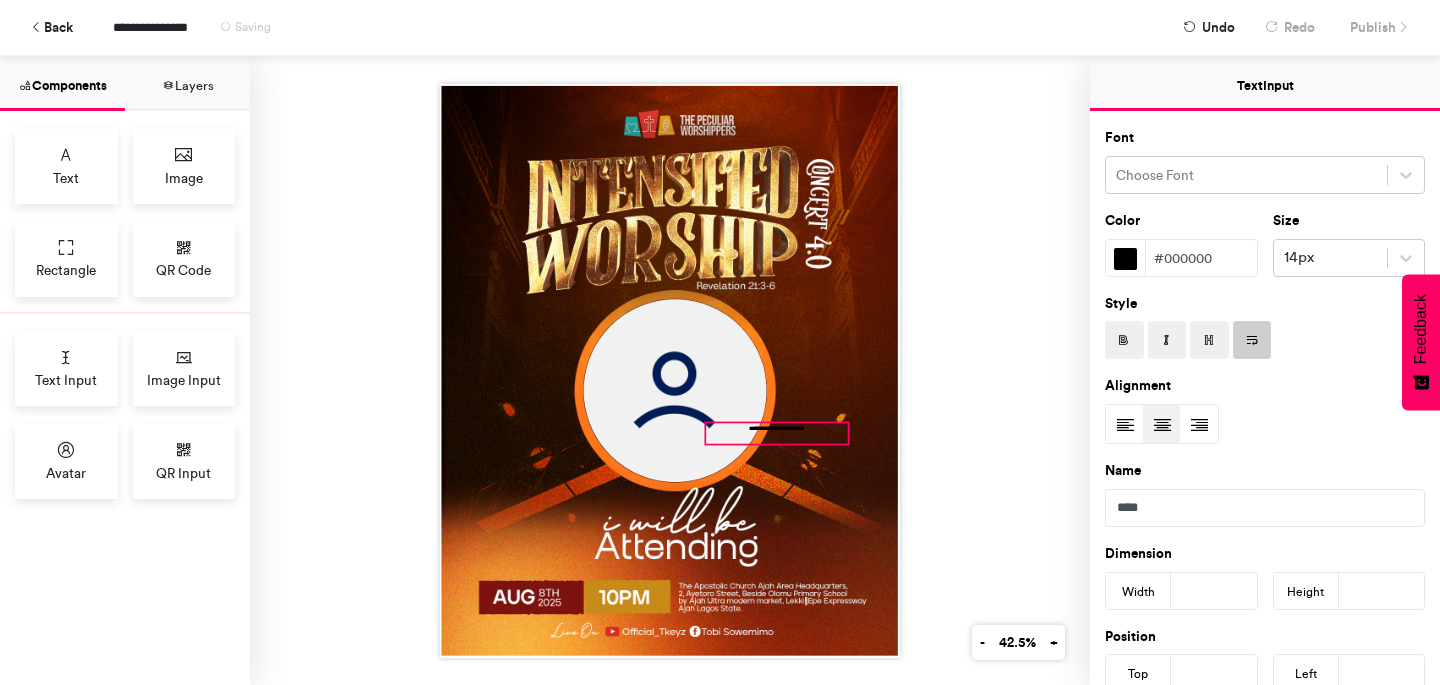 type on "***" 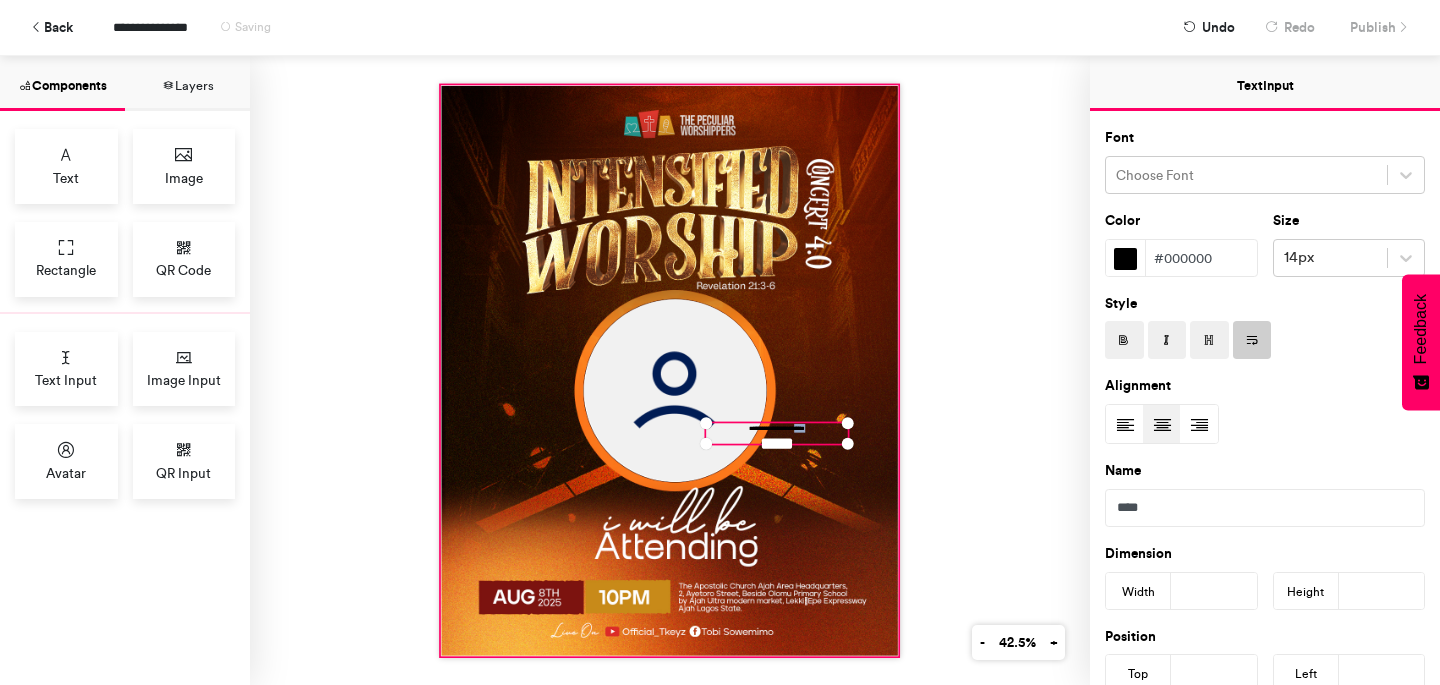 drag, startPoint x: 796, startPoint y: 426, endPoint x: 800, endPoint y: 447, distance: 21.377558 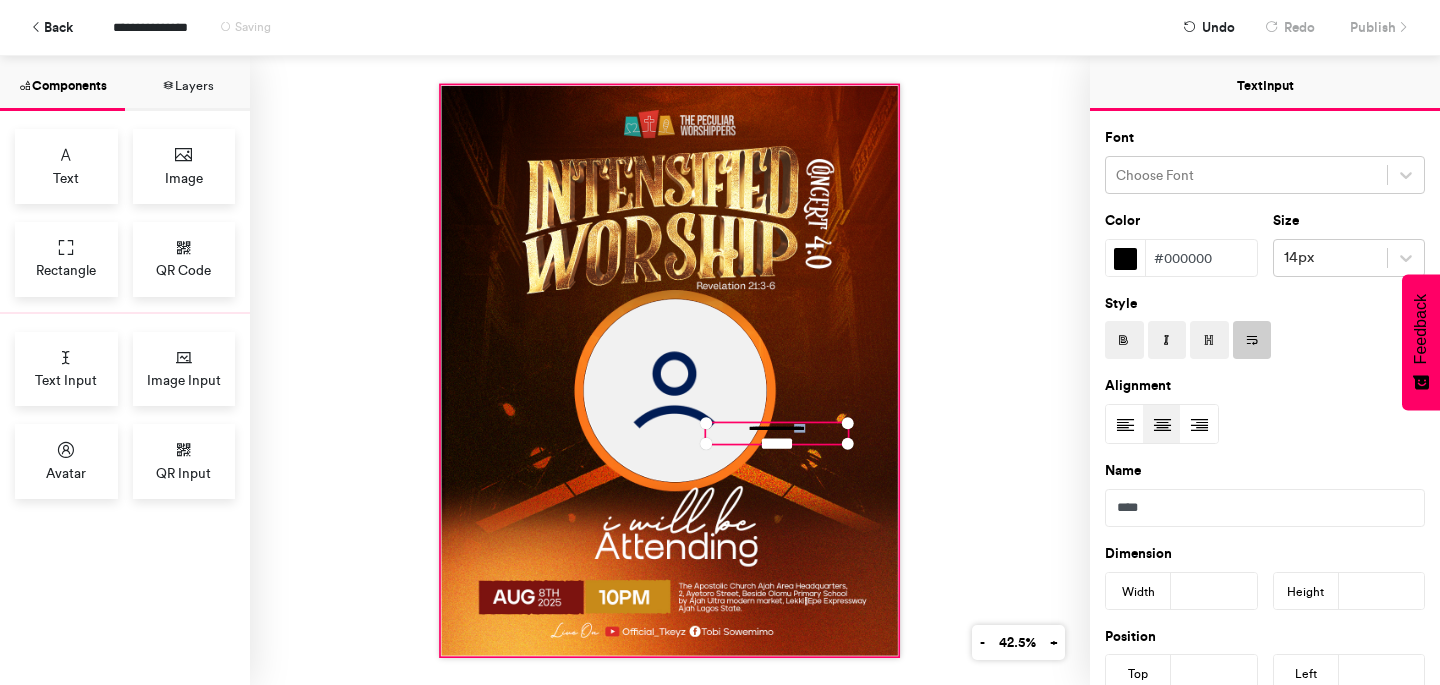 click on "**********" at bounding box center (669, 371) 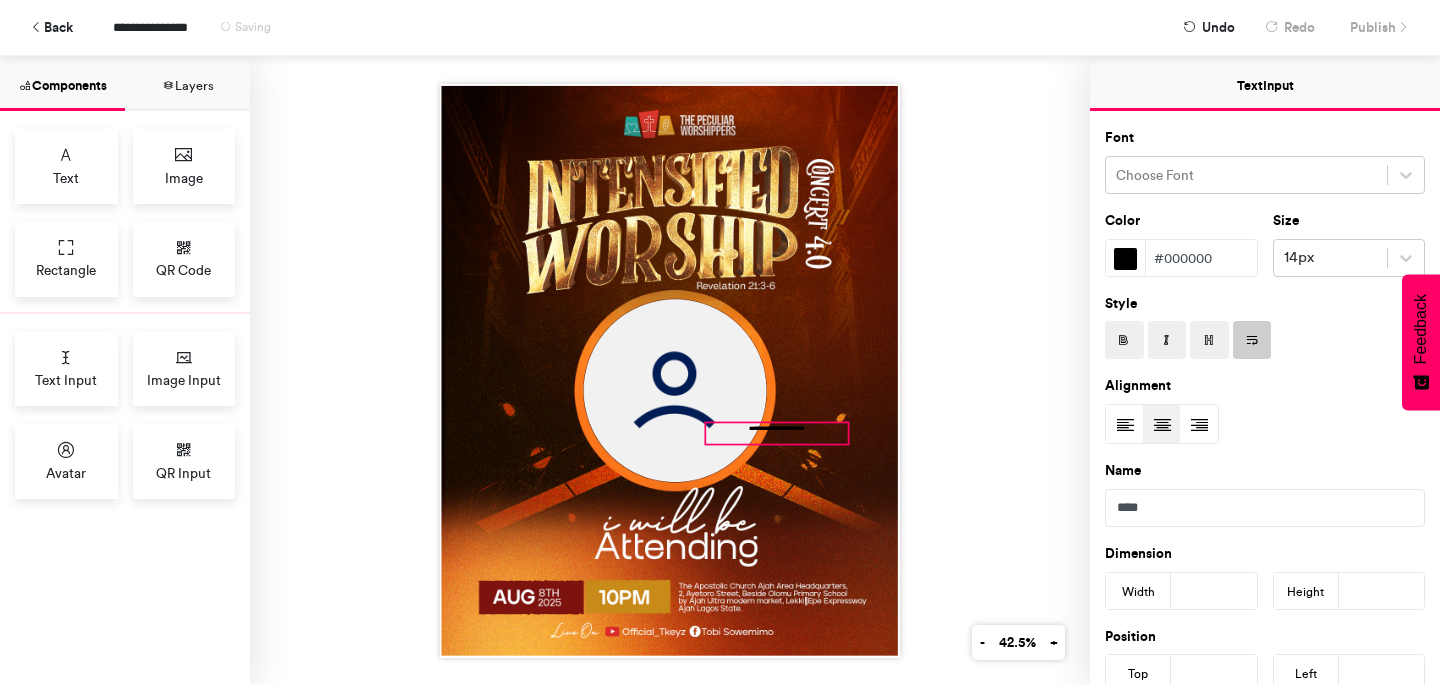 click on "**********" at bounding box center [777, 433] 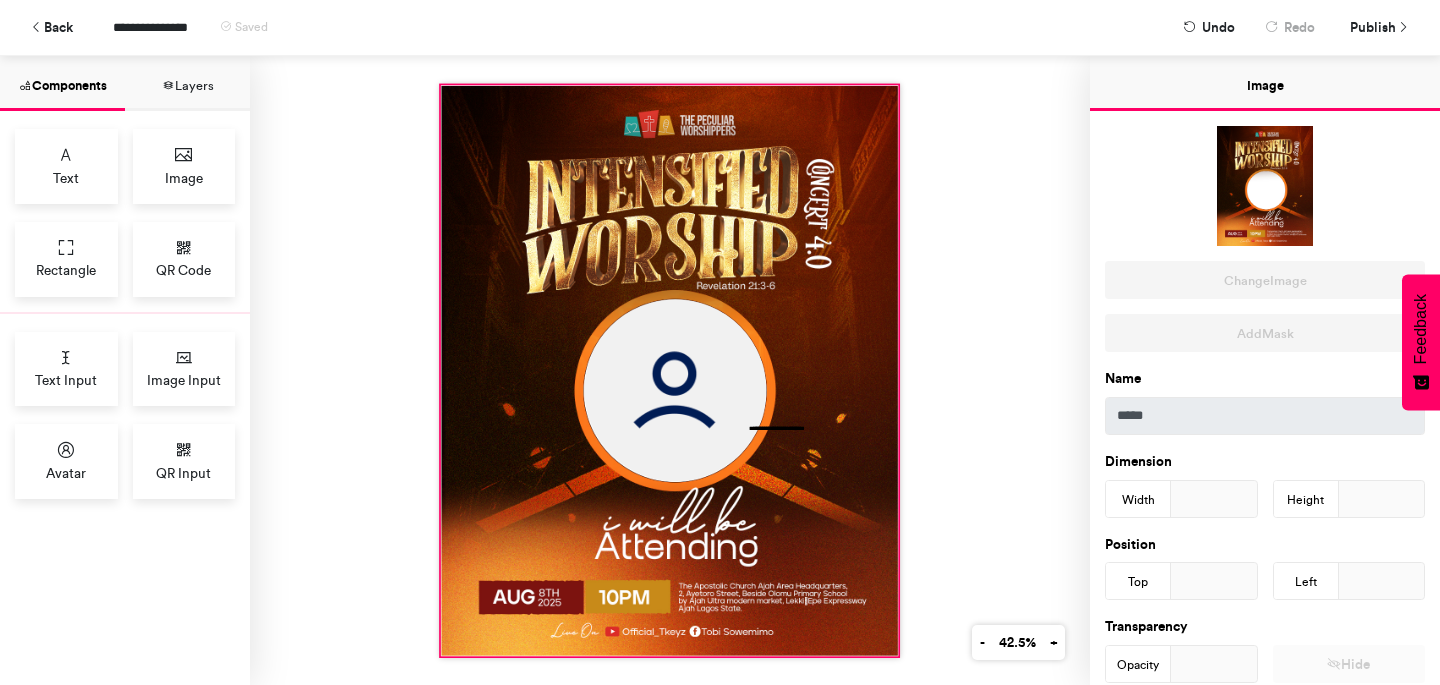 drag, startPoint x: 793, startPoint y: 420, endPoint x: 801, endPoint y: 432, distance: 14.422205 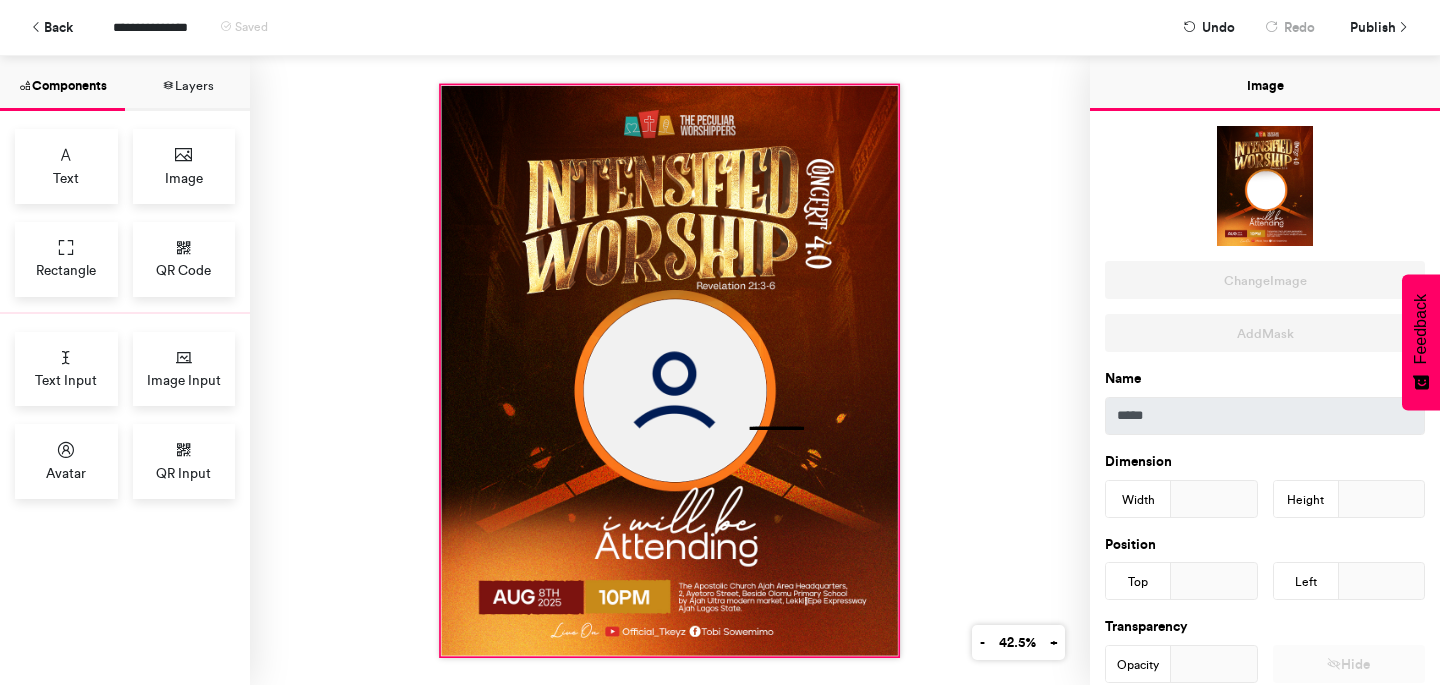 click on "**********" at bounding box center [669, 371] 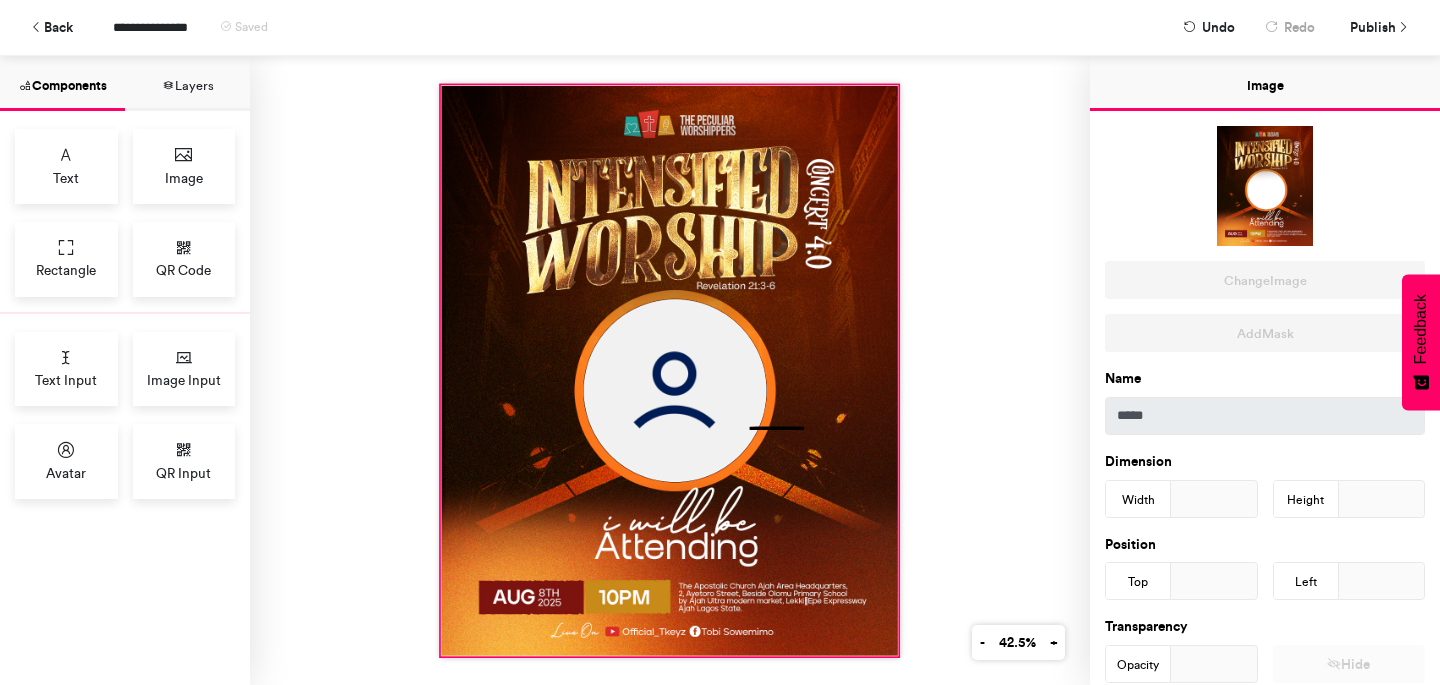 click at bounding box center (670, 370) 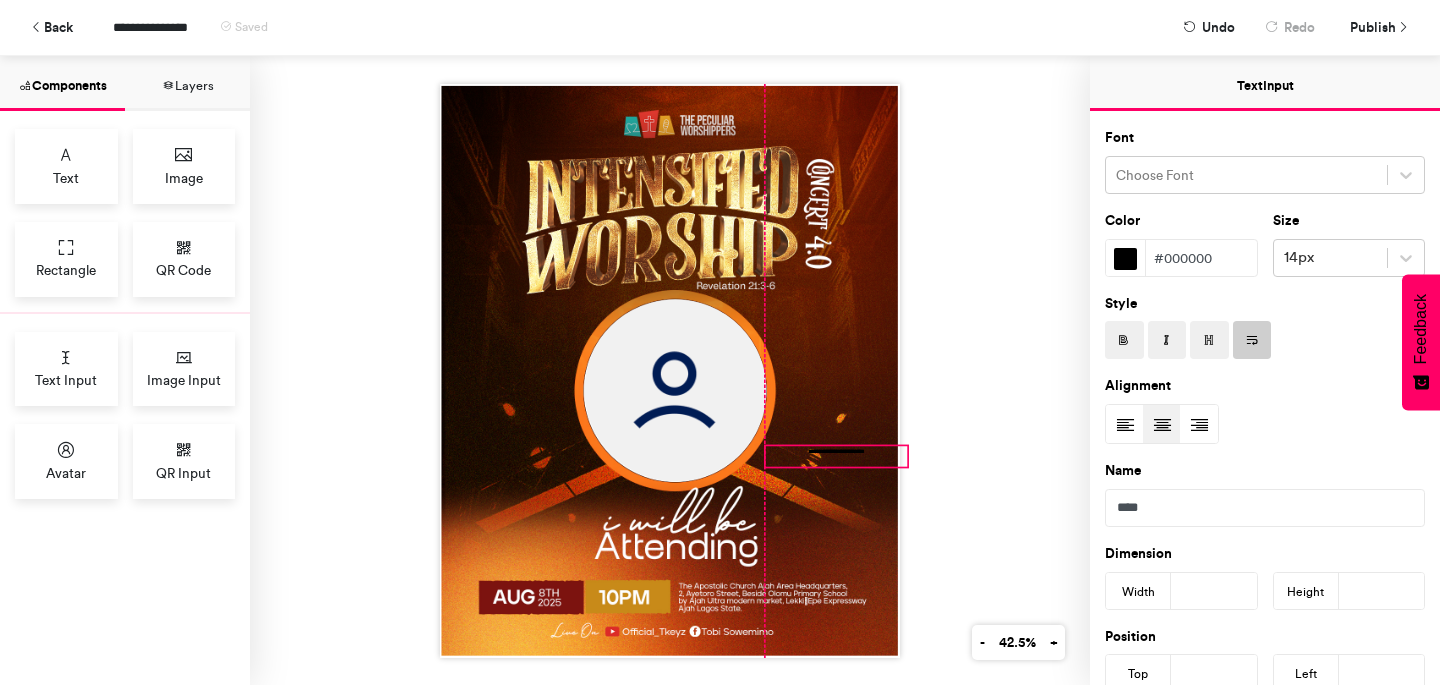 drag, startPoint x: 795, startPoint y: 425, endPoint x: 852, endPoint y: 448, distance: 61.46544 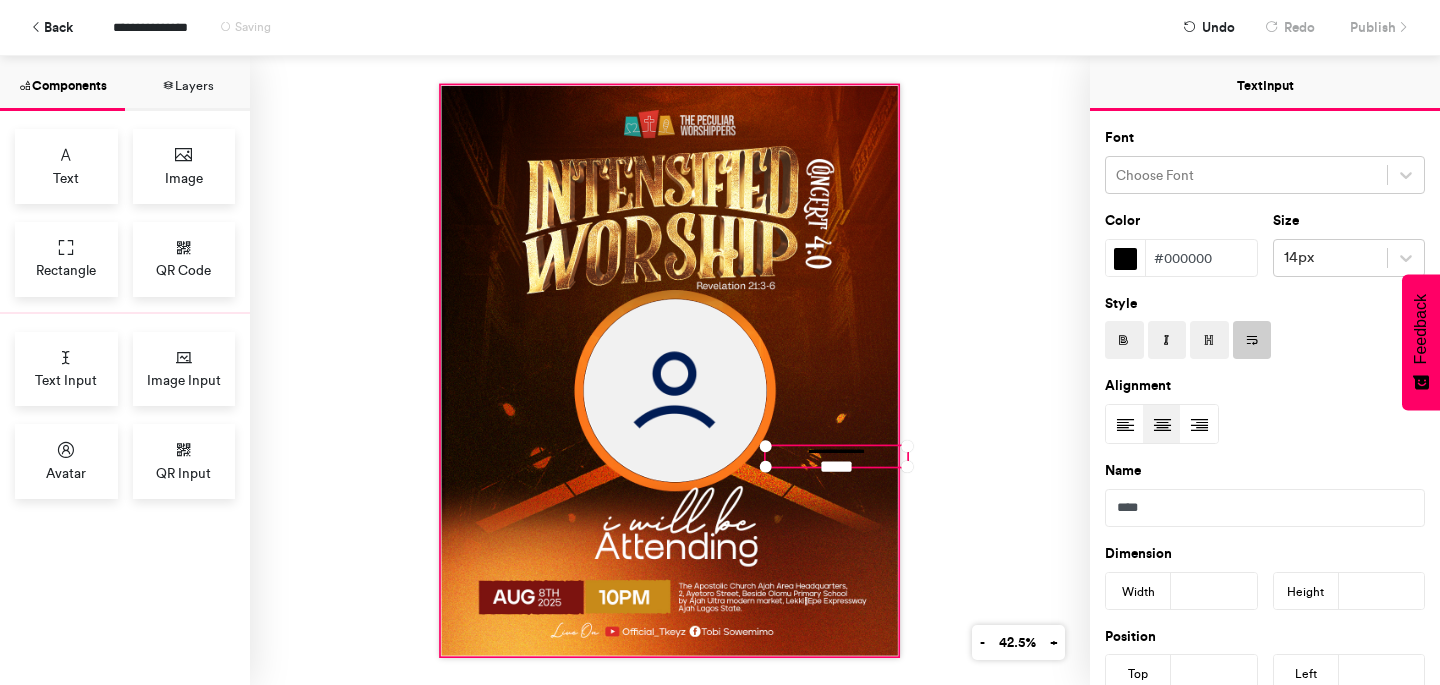 click at bounding box center (670, 370) 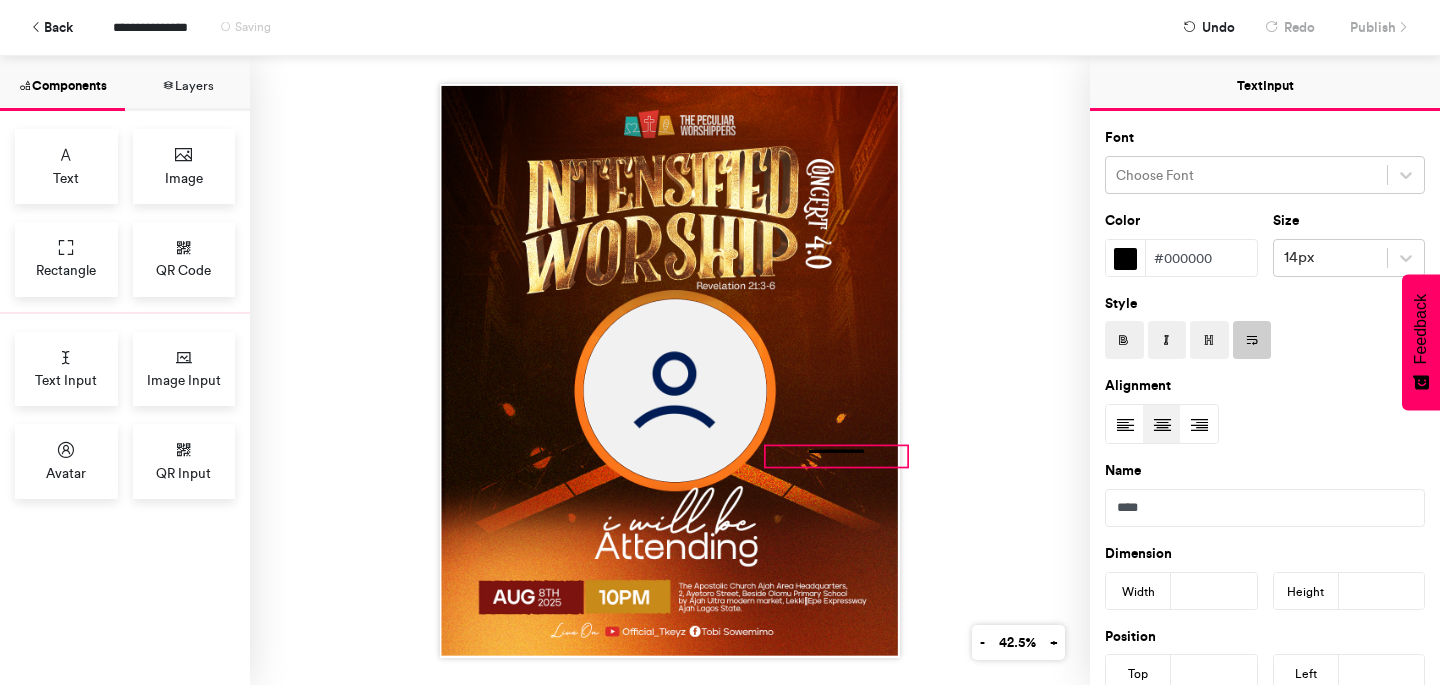 click on "**********" at bounding box center [837, 456] 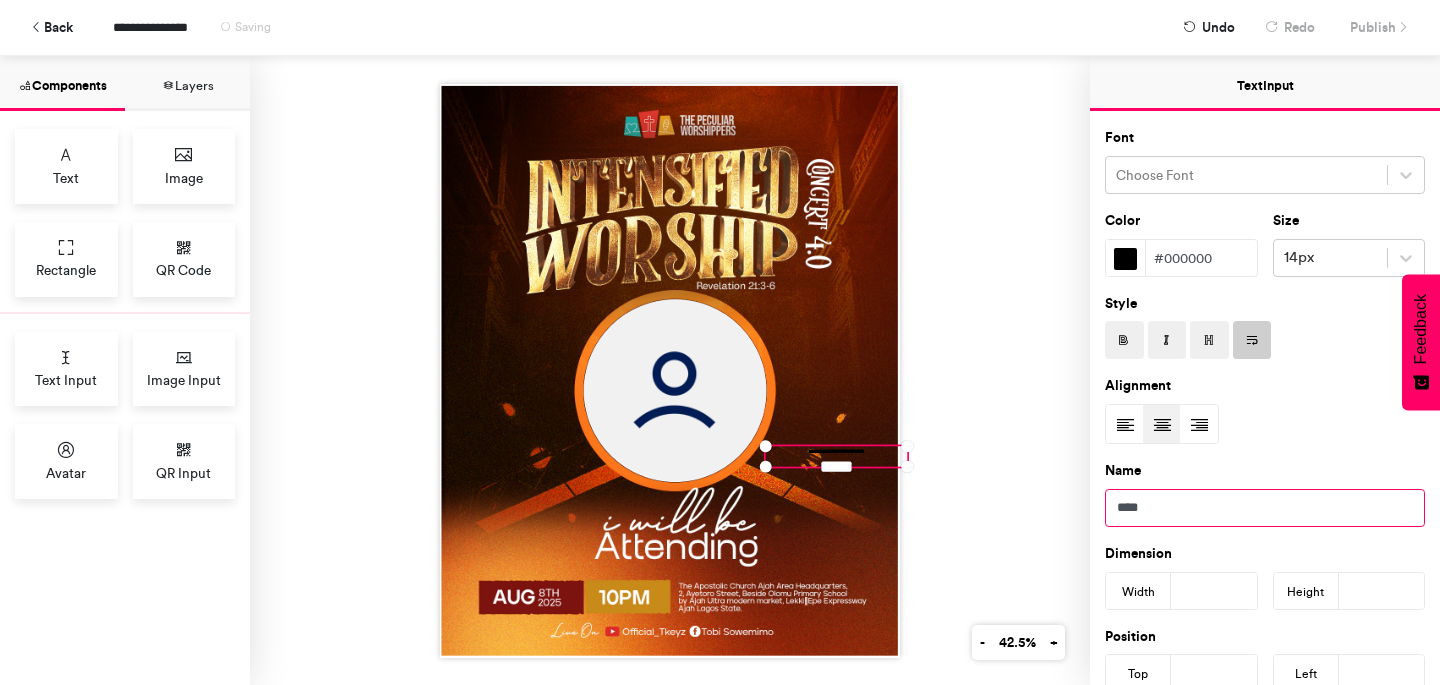click on "****" at bounding box center [1265, 508] 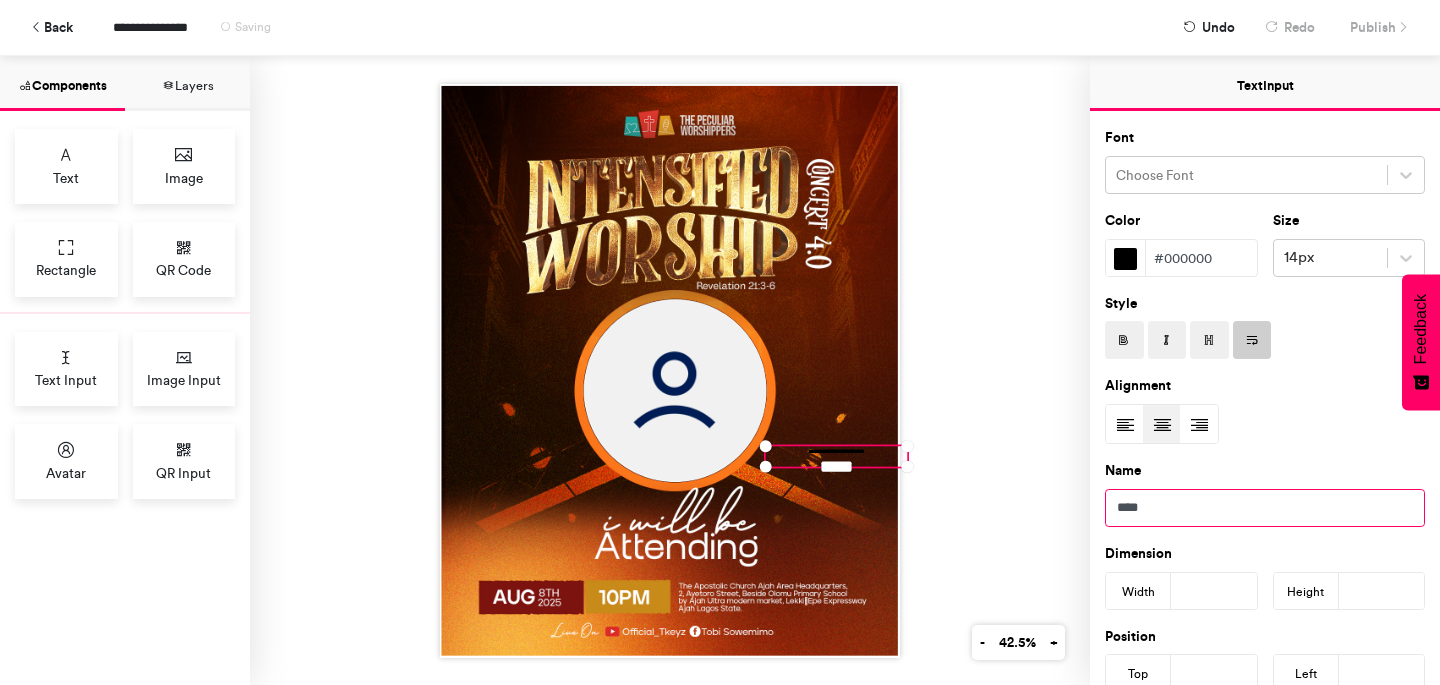 click on "****" at bounding box center (1265, 508) 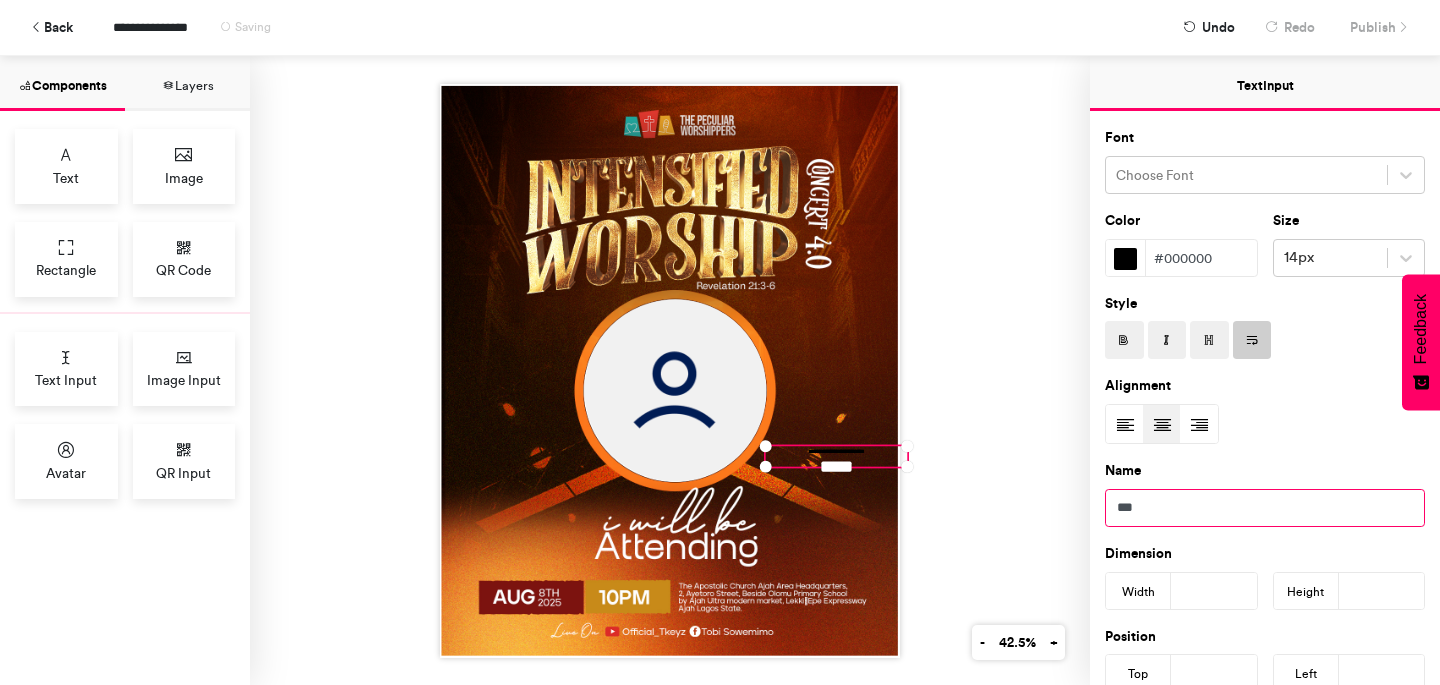 type on "****" 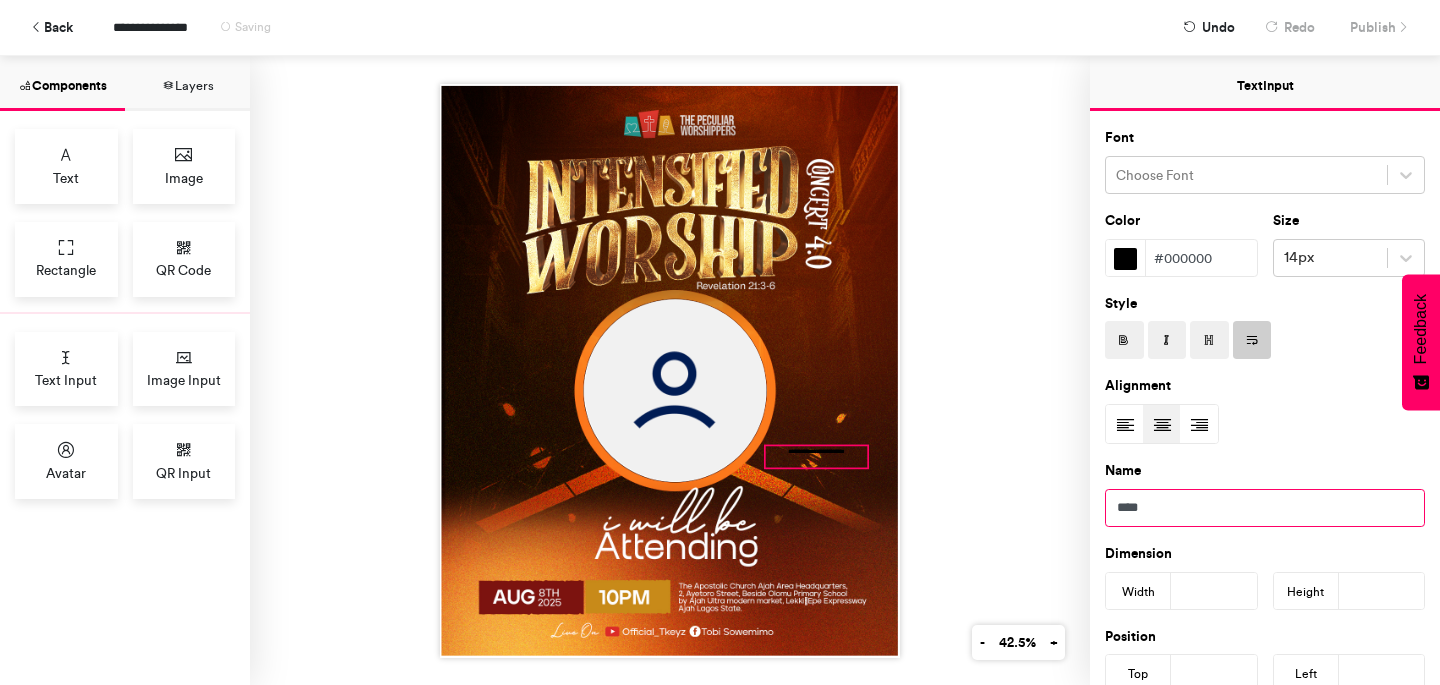 drag, startPoint x: 911, startPoint y: 465, endPoint x: 871, endPoint y: 466, distance: 40.012497 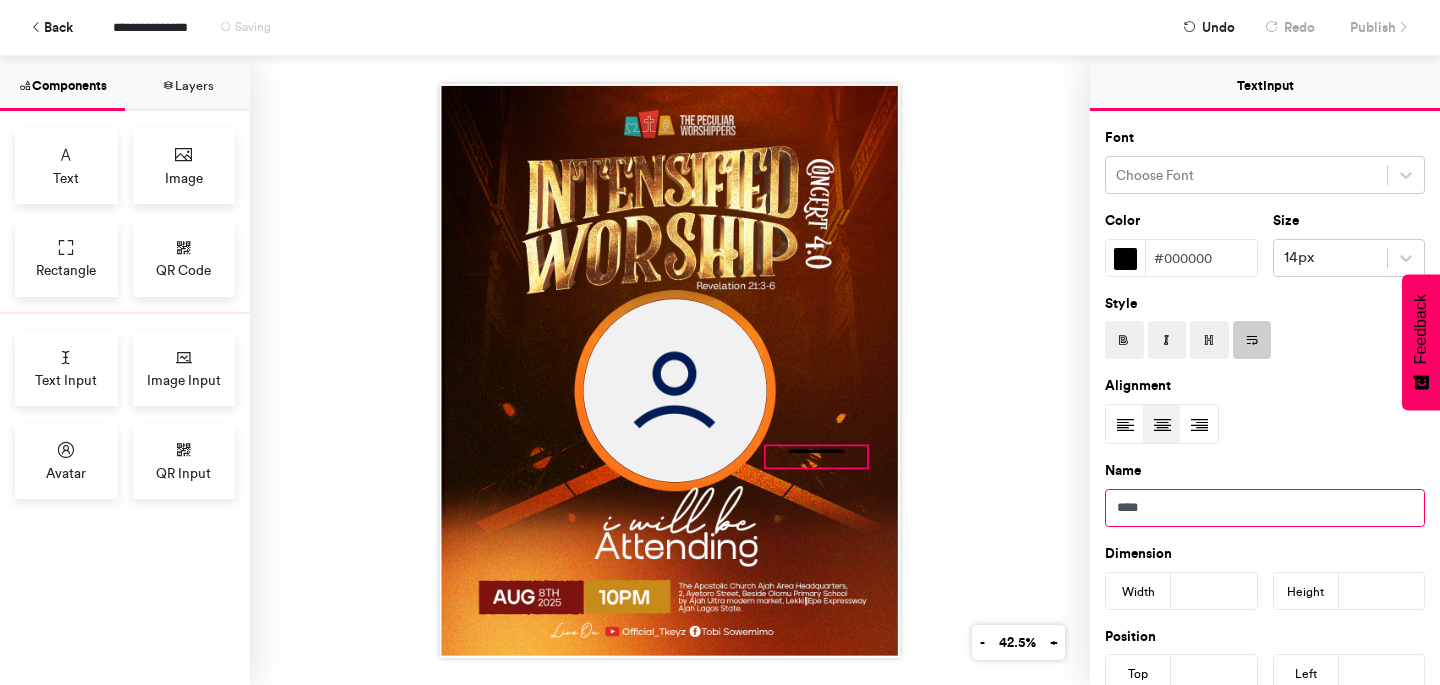 click on "**********" at bounding box center (669, 371) 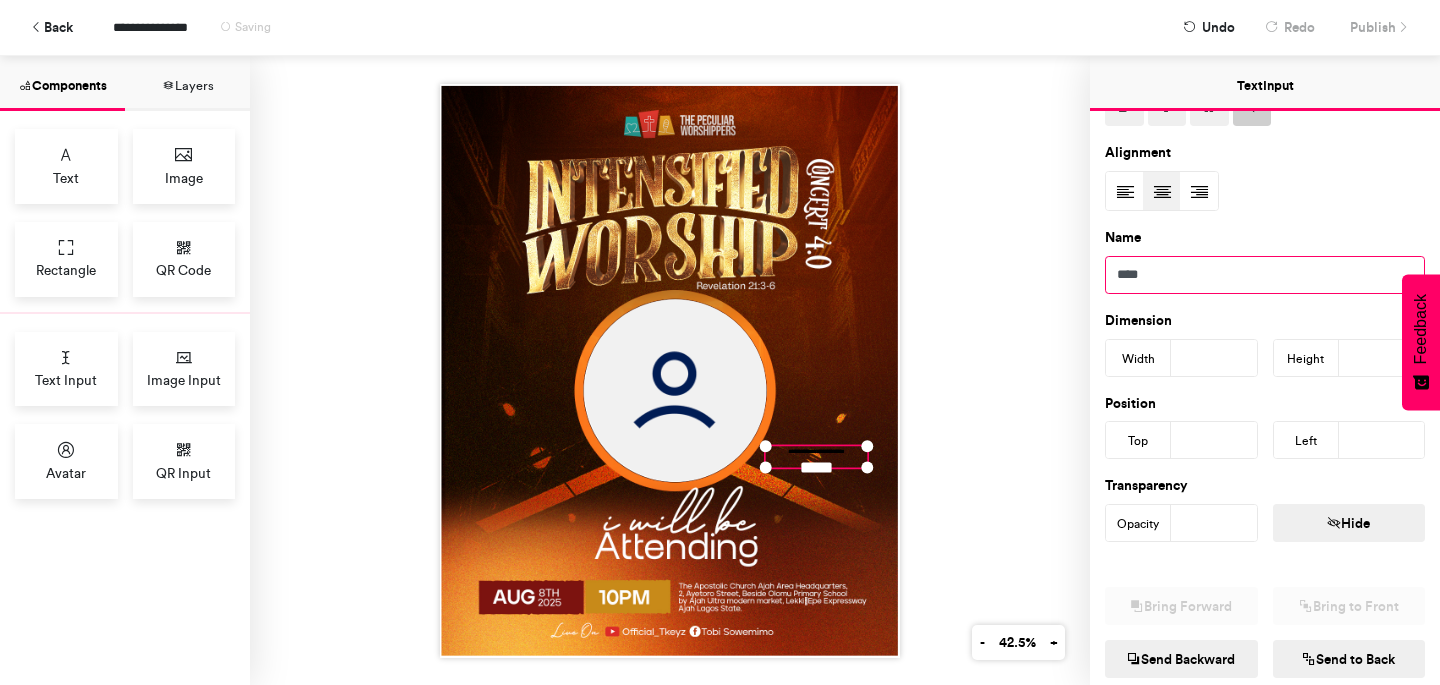 scroll, scrollTop: 144, scrollLeft: 0, axis: vertical 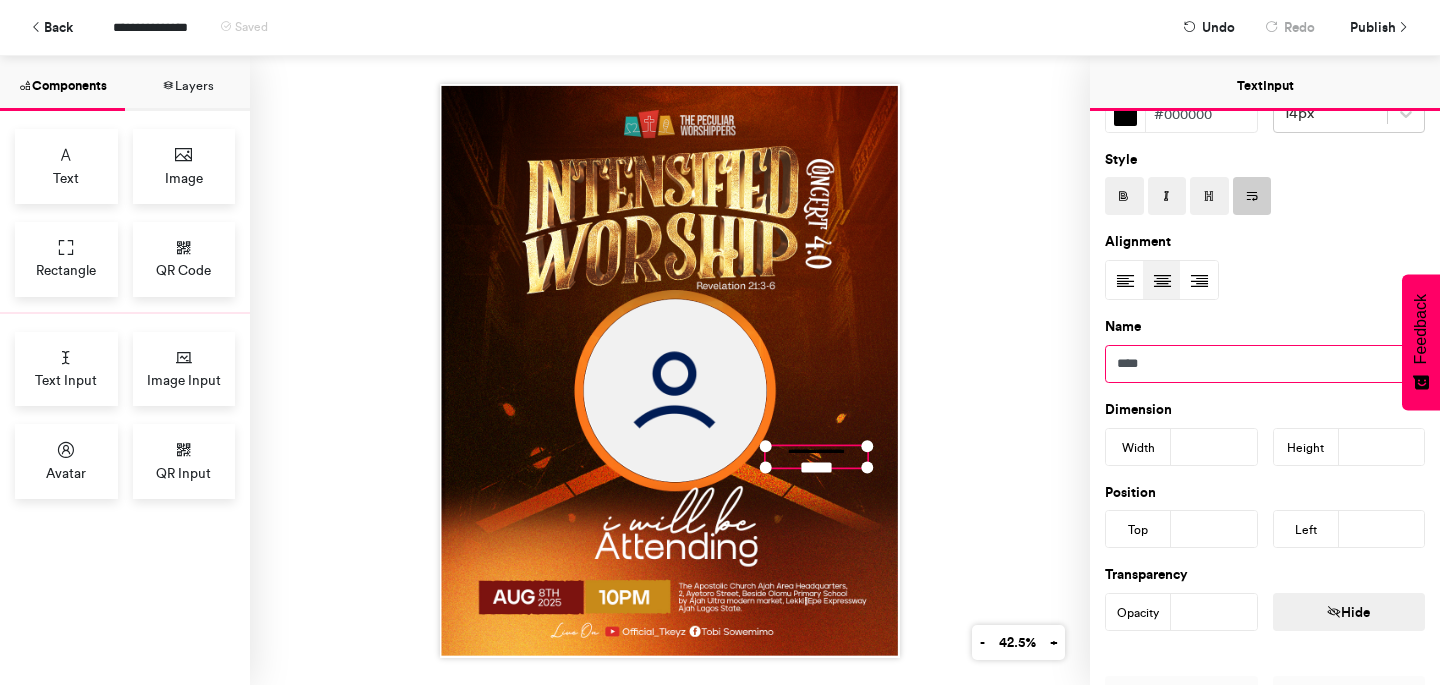 type on "****" 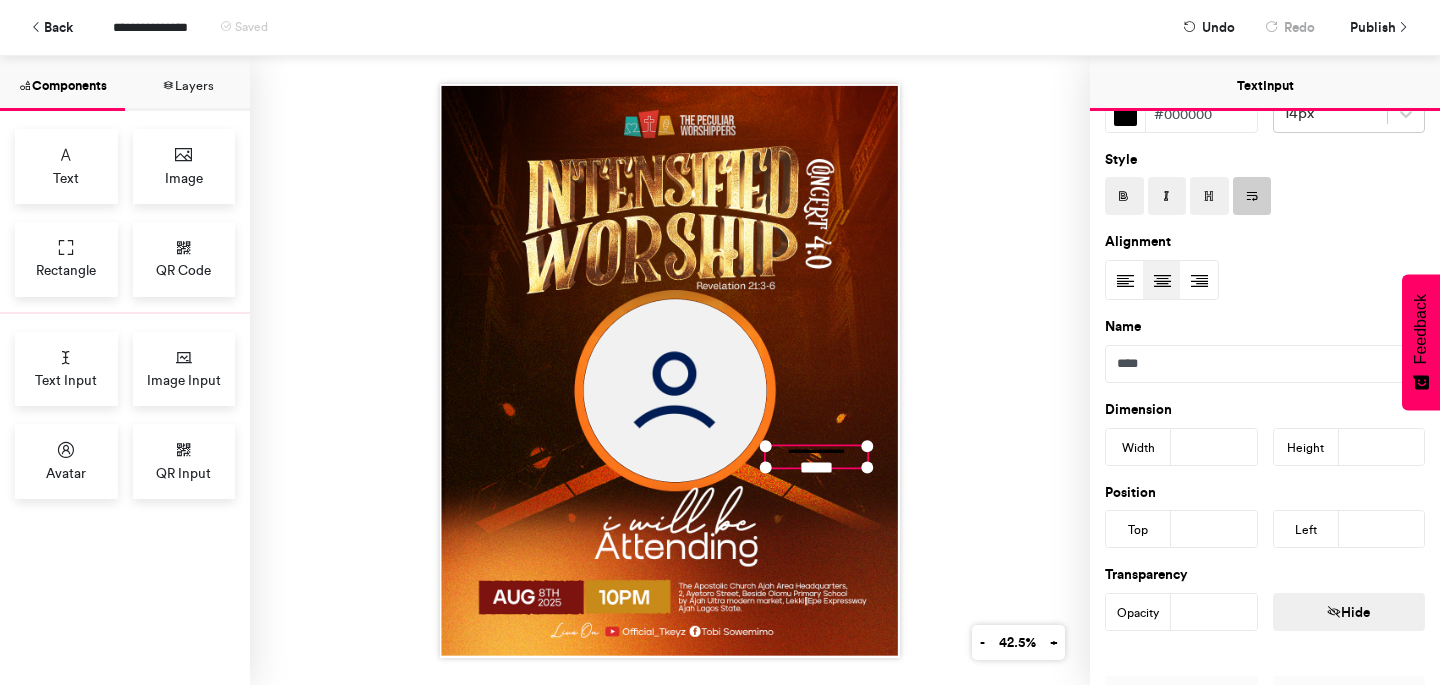 click at bounding box center (1124, 197) 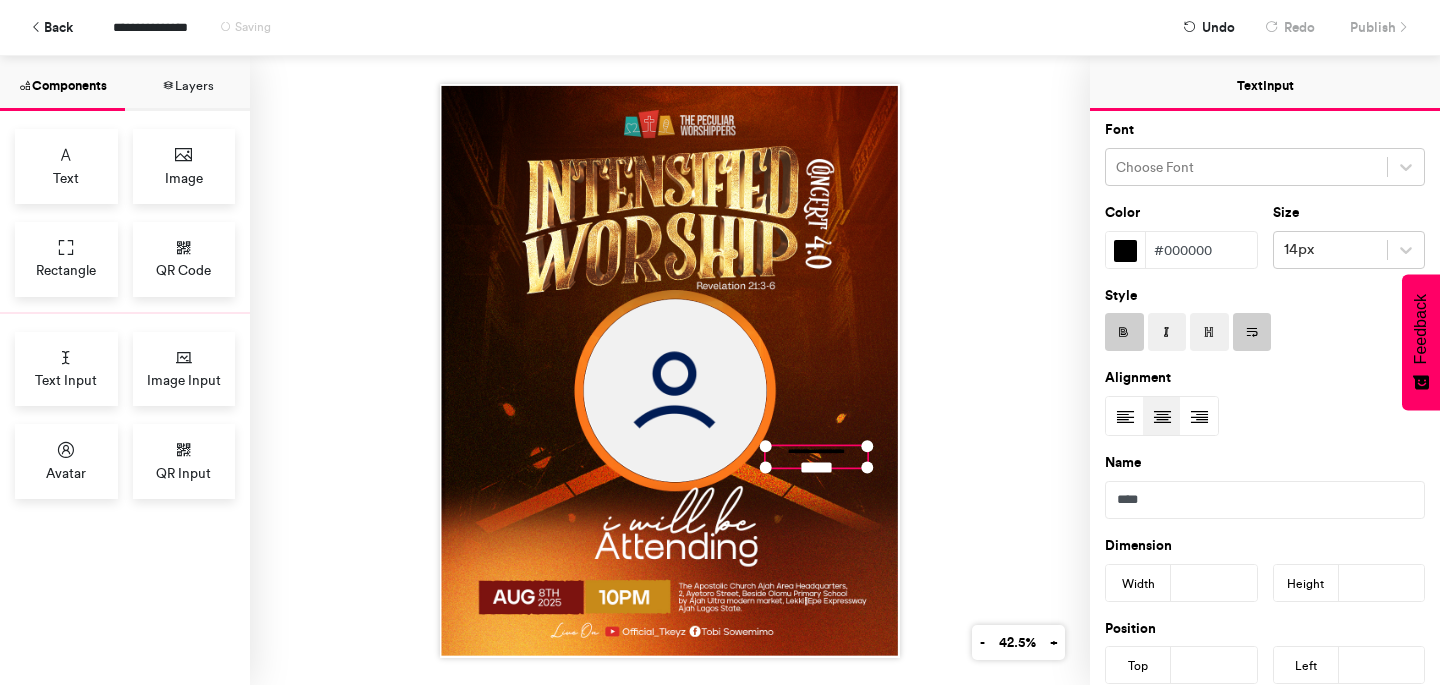 scroll, scrollTop: 0, scrollLeft: 0, axis: both 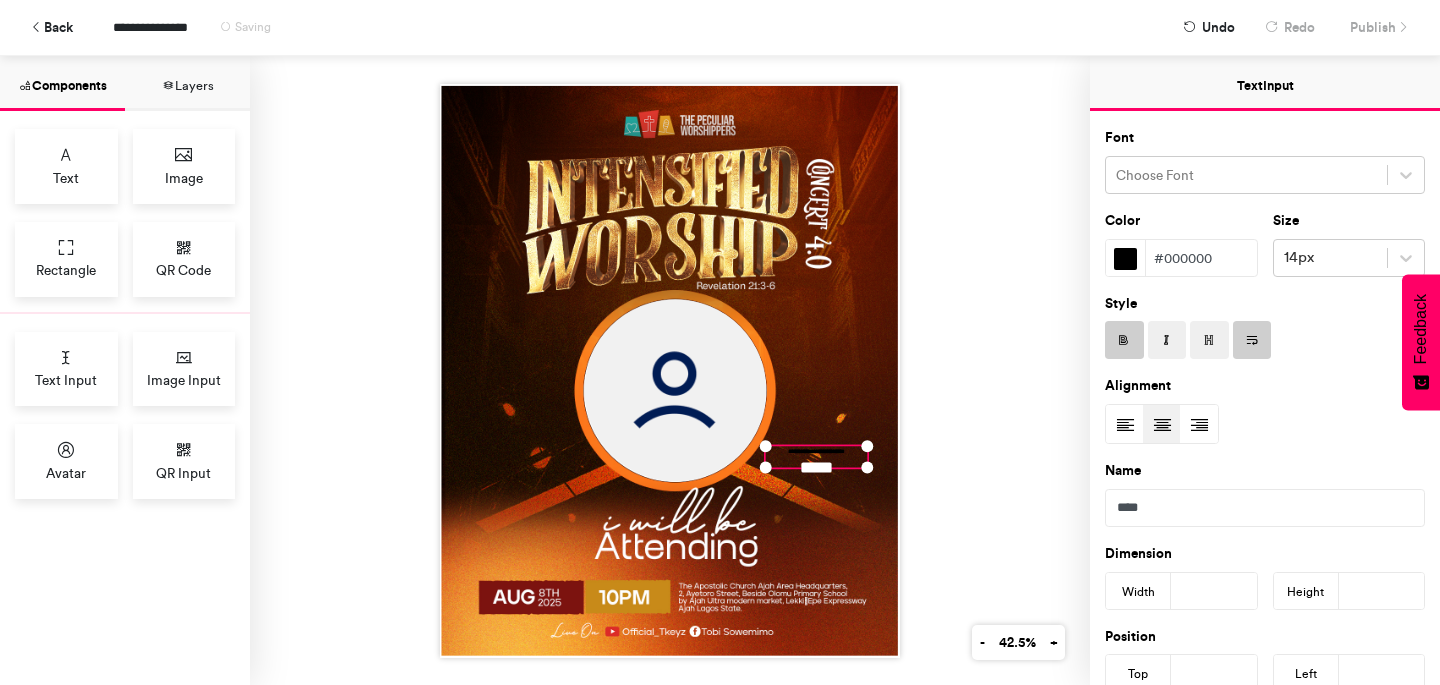 click at bounding box center (1125, 259) 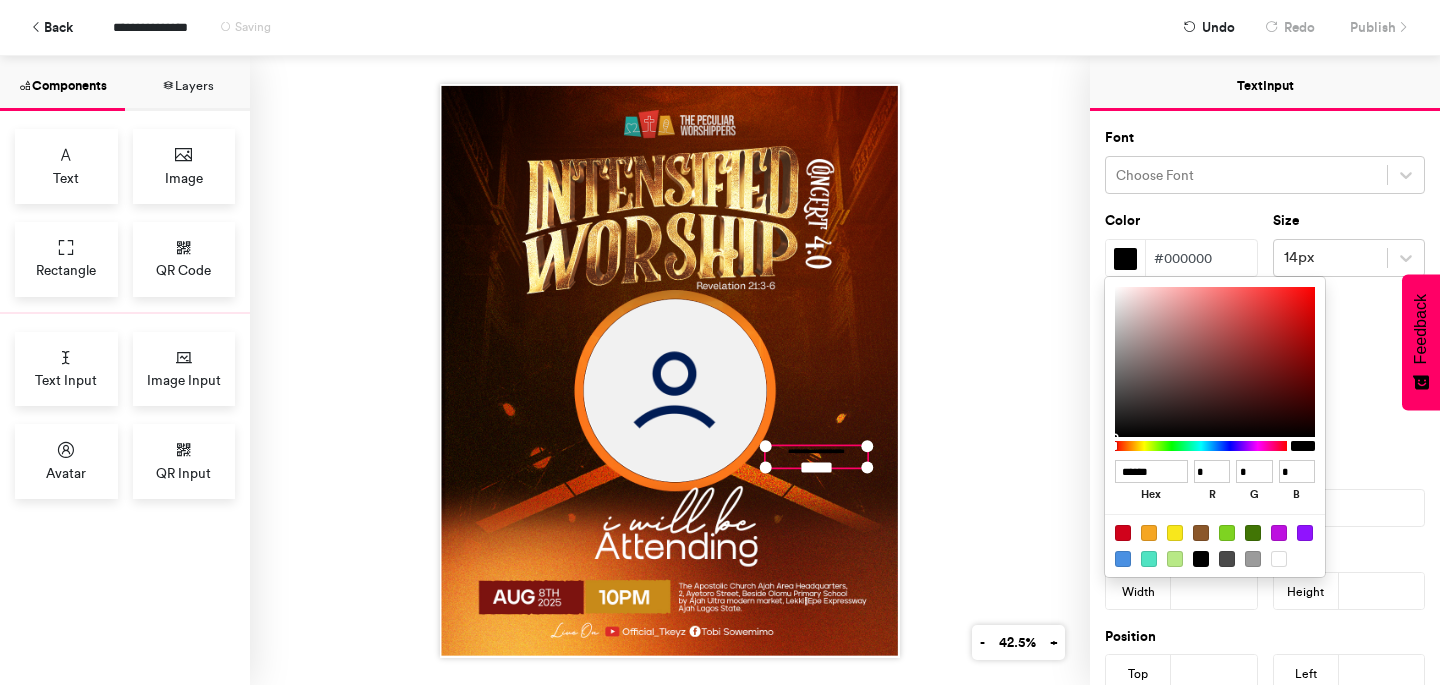 type on "******" 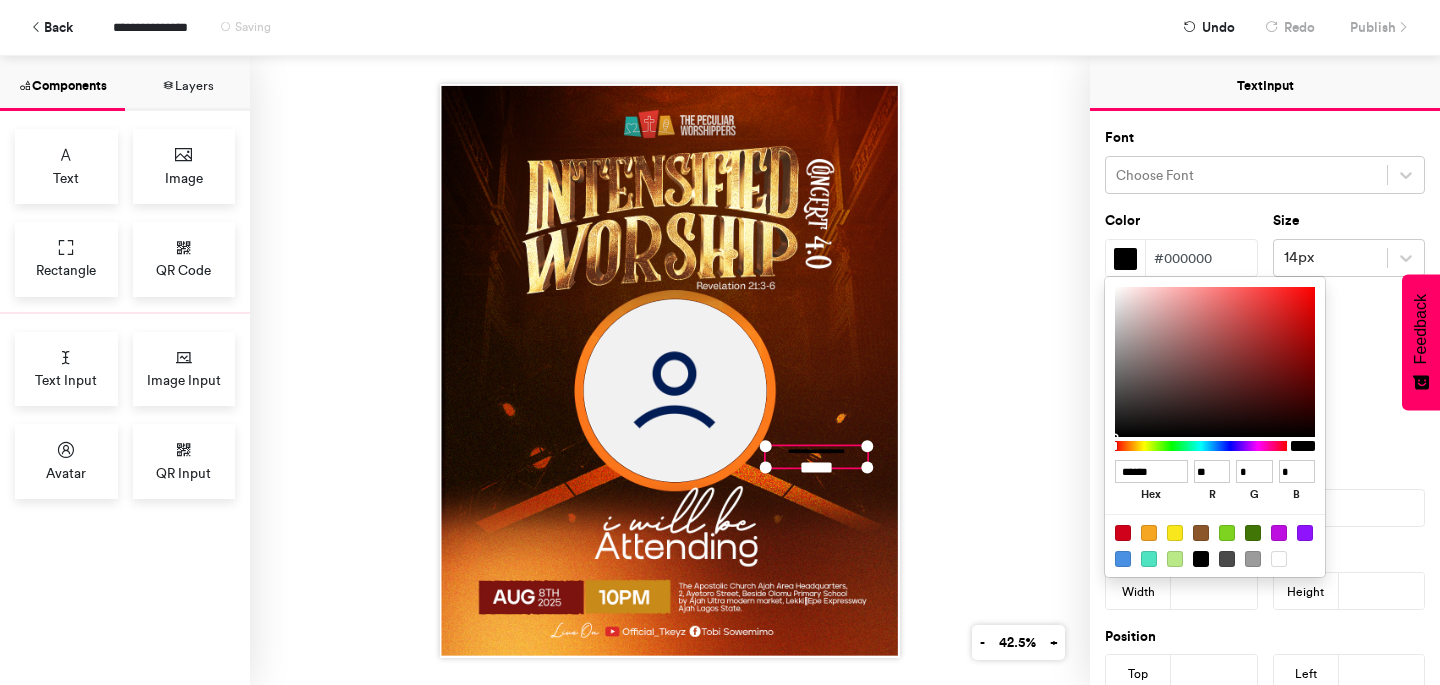 type on "******" 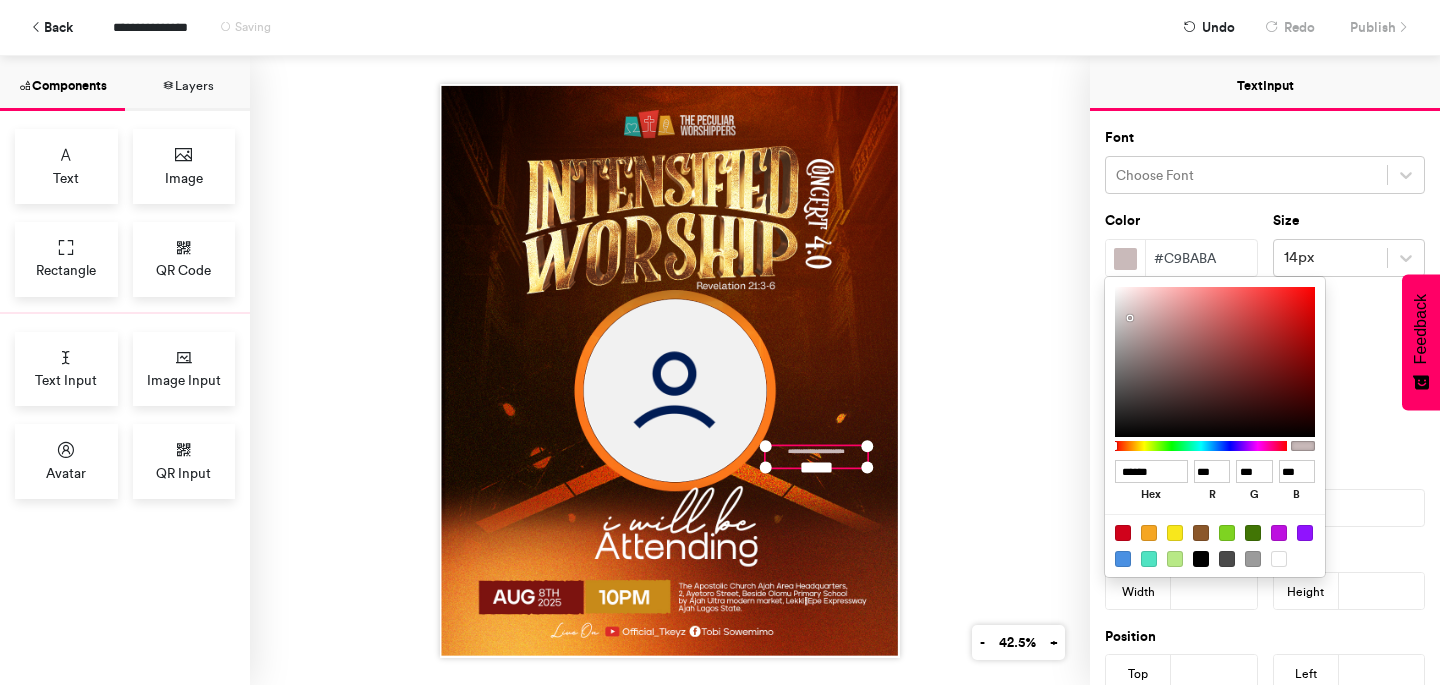 type on "******" 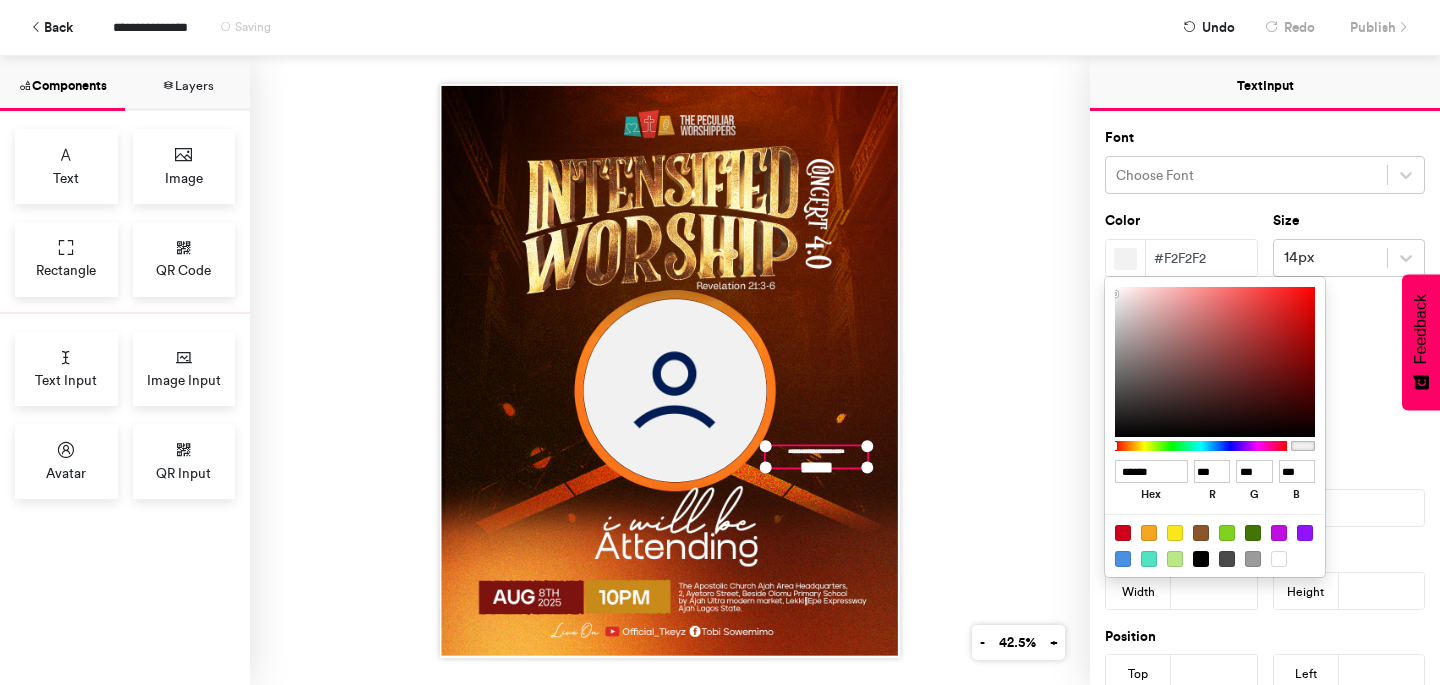 type on "******" 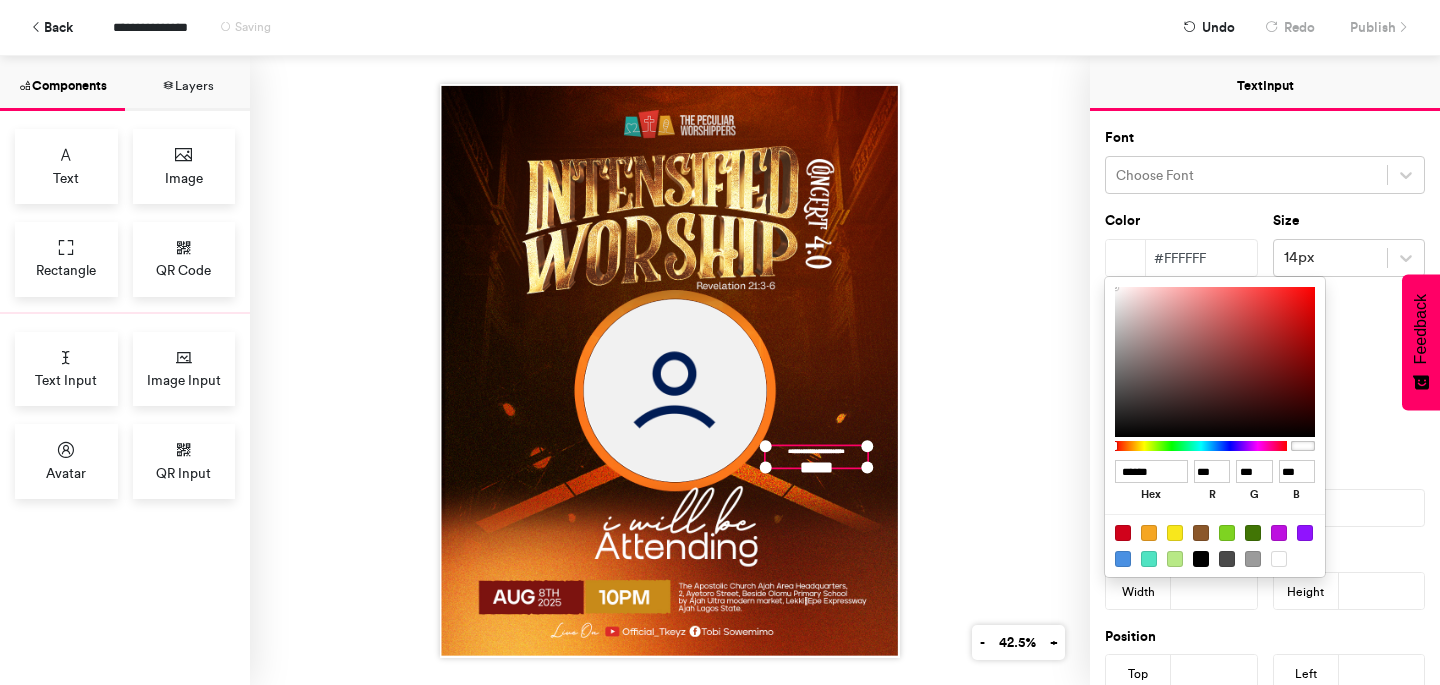 drag, startPoint x: 1112, startPoint y: 296, endPoint x: 1110, endPoint y: 192, distance: 104.019226 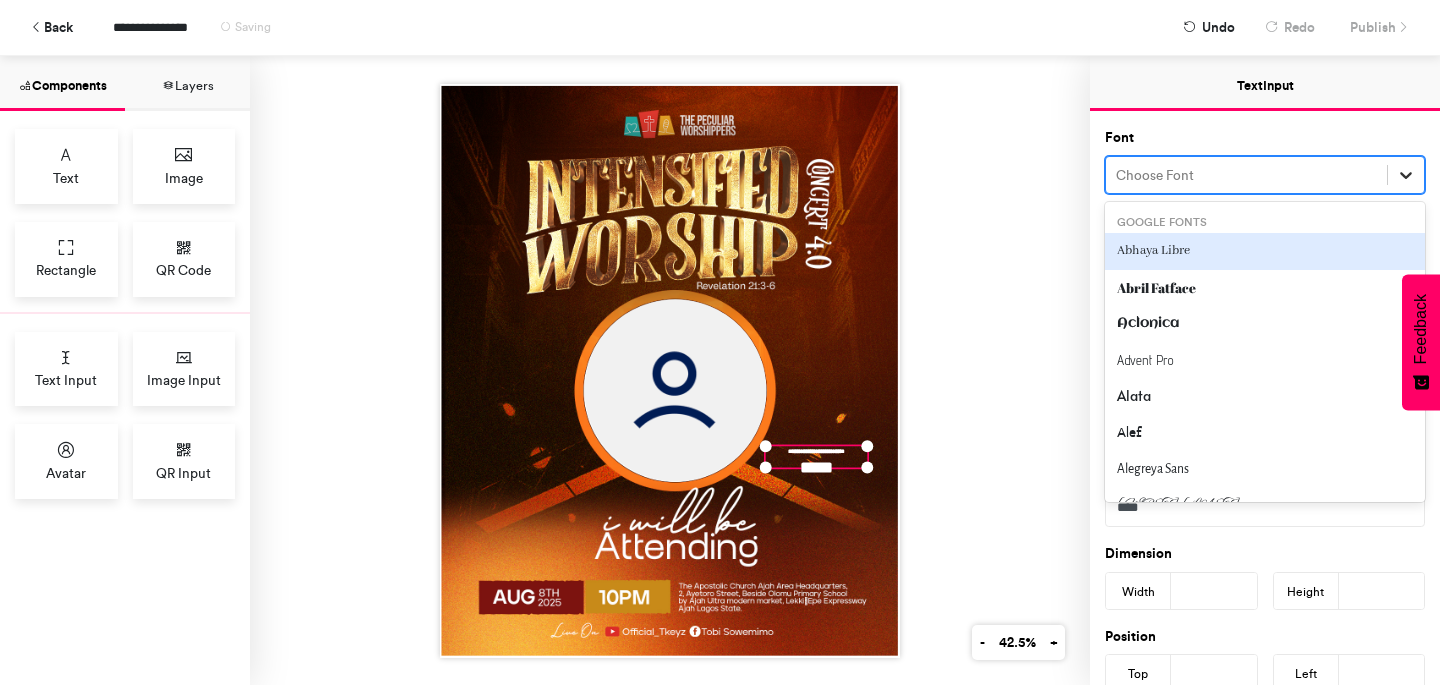 click 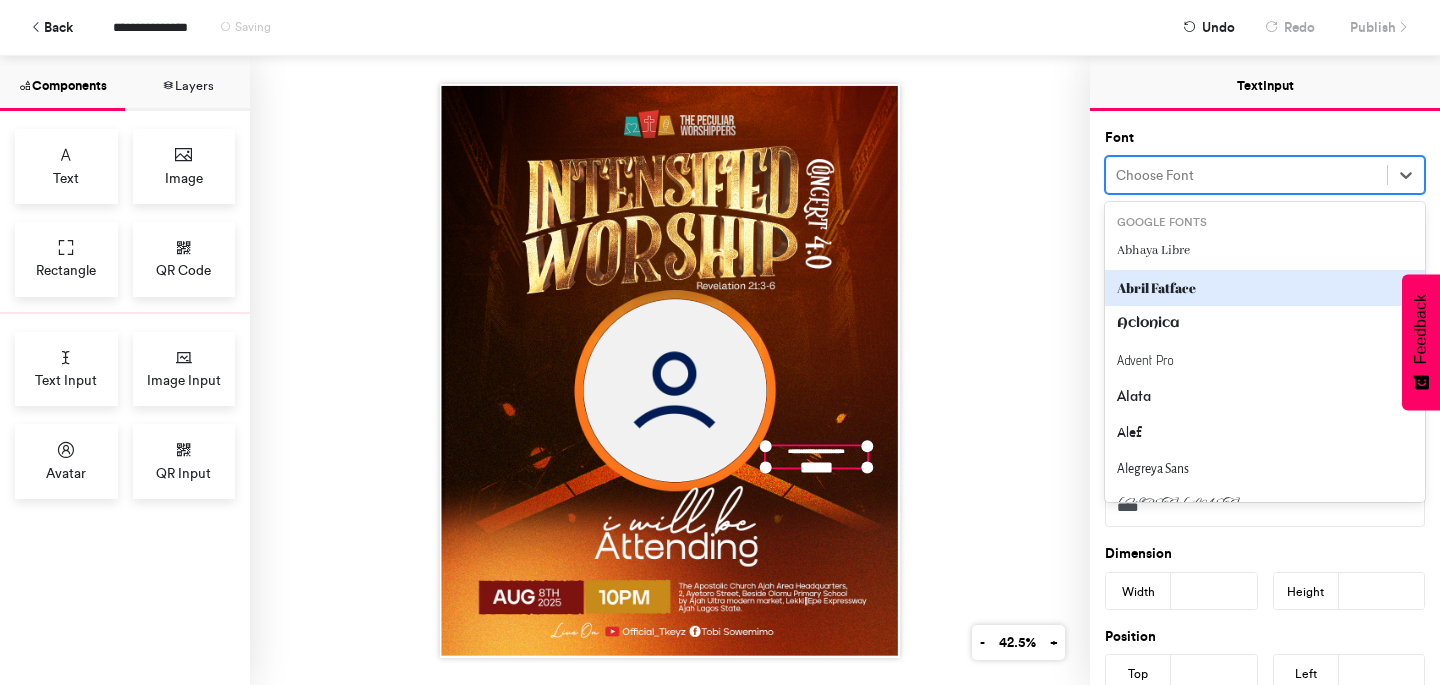 click on "Abril Fatface" at bounding box center (1265, 288) 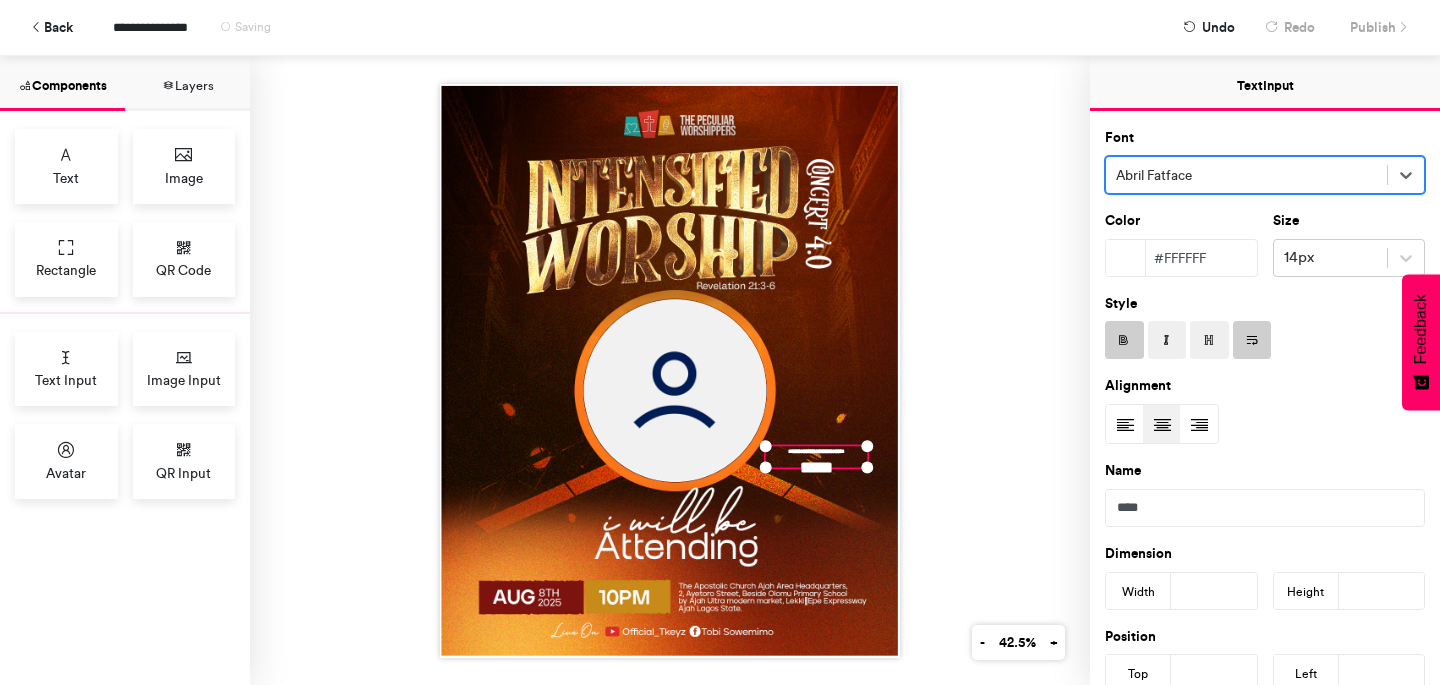 click at bounding box center (1246, 175) 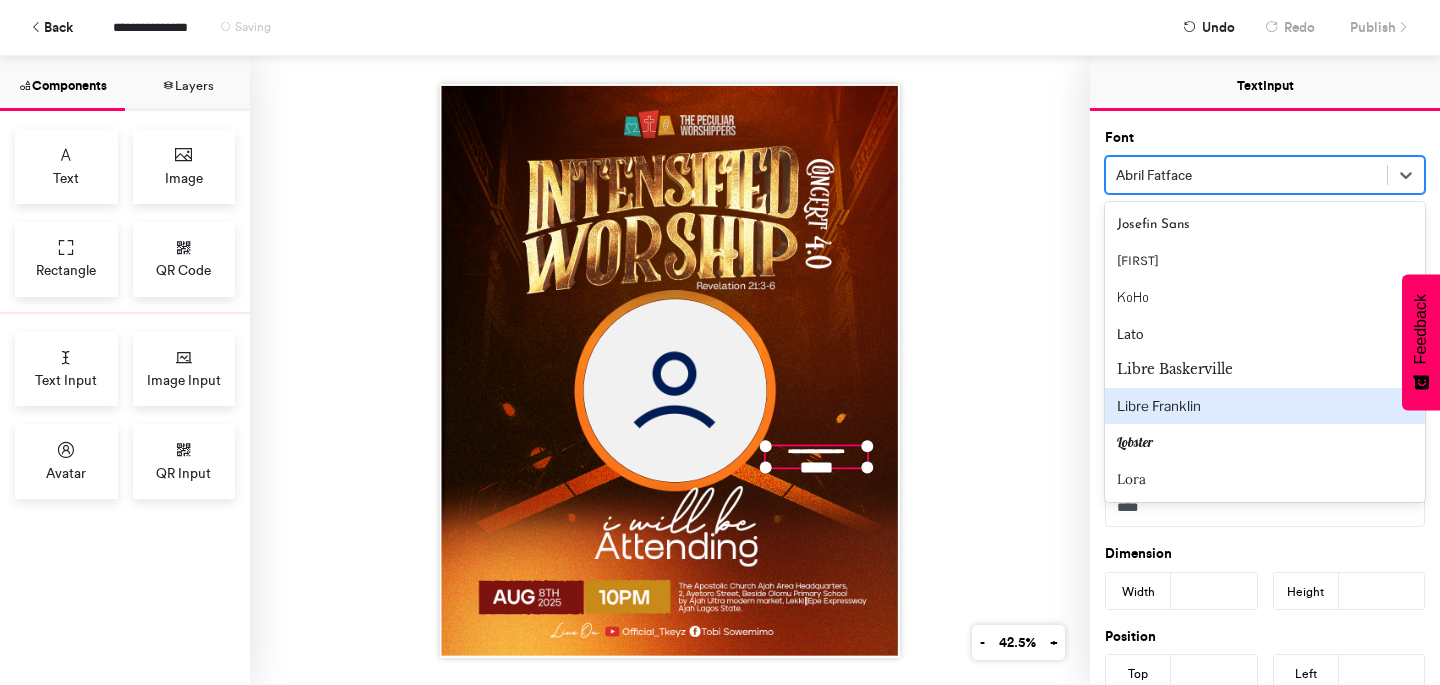 scroll, scrollTop: 1637, scrollLeft: 0, axis: vertical 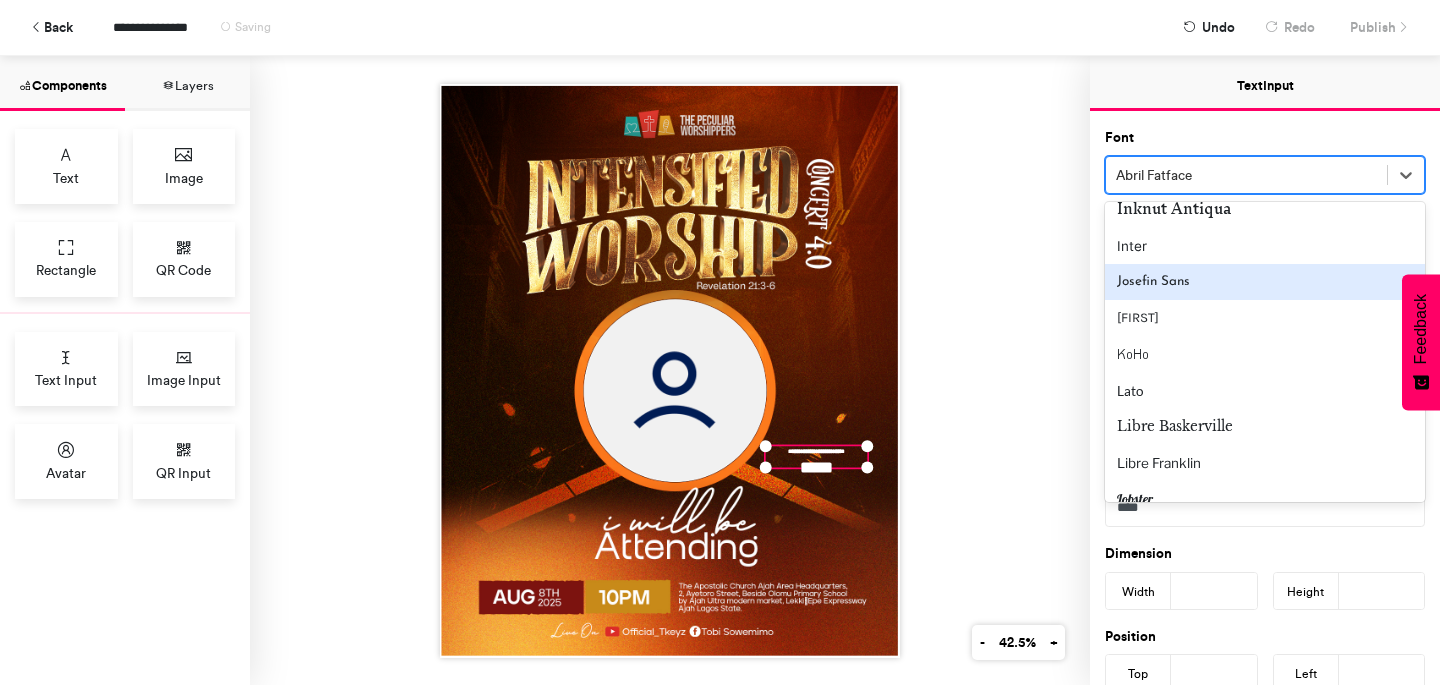 click on "Josefin Sans" at bounding box center (1265, 282) 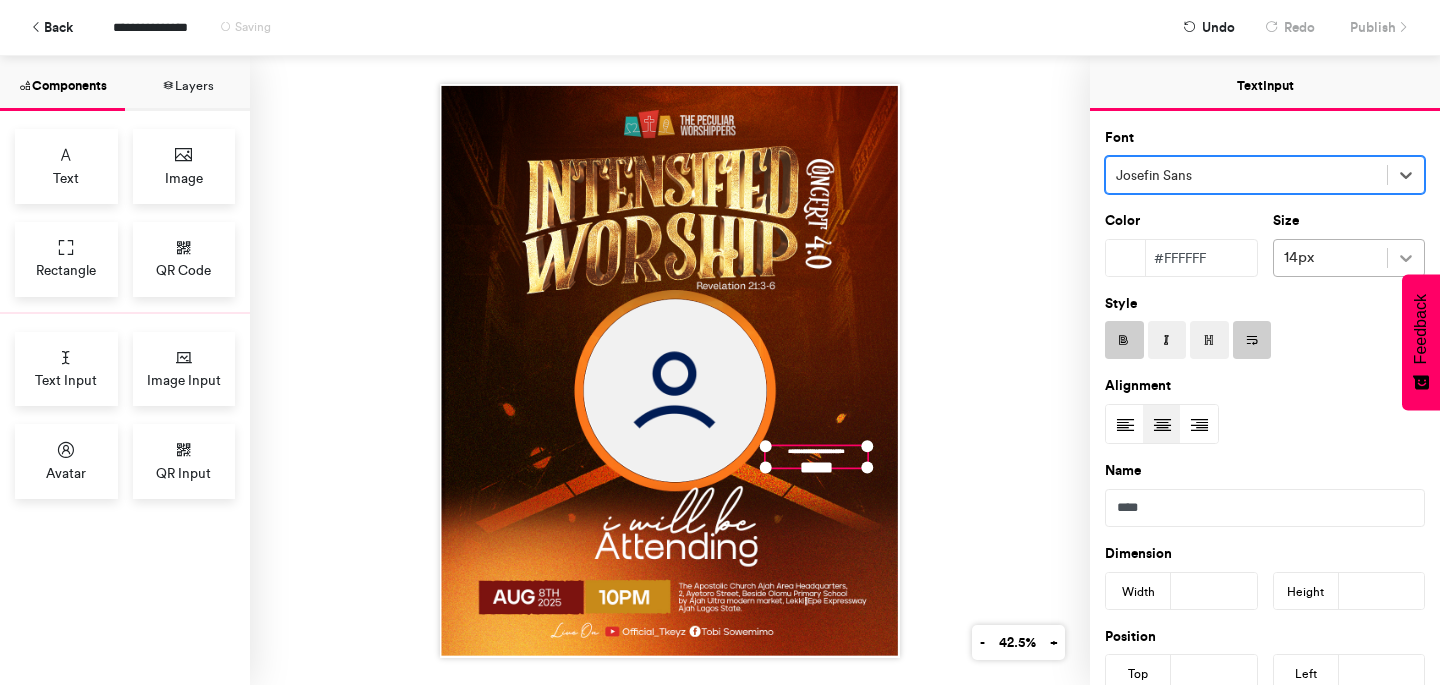 click 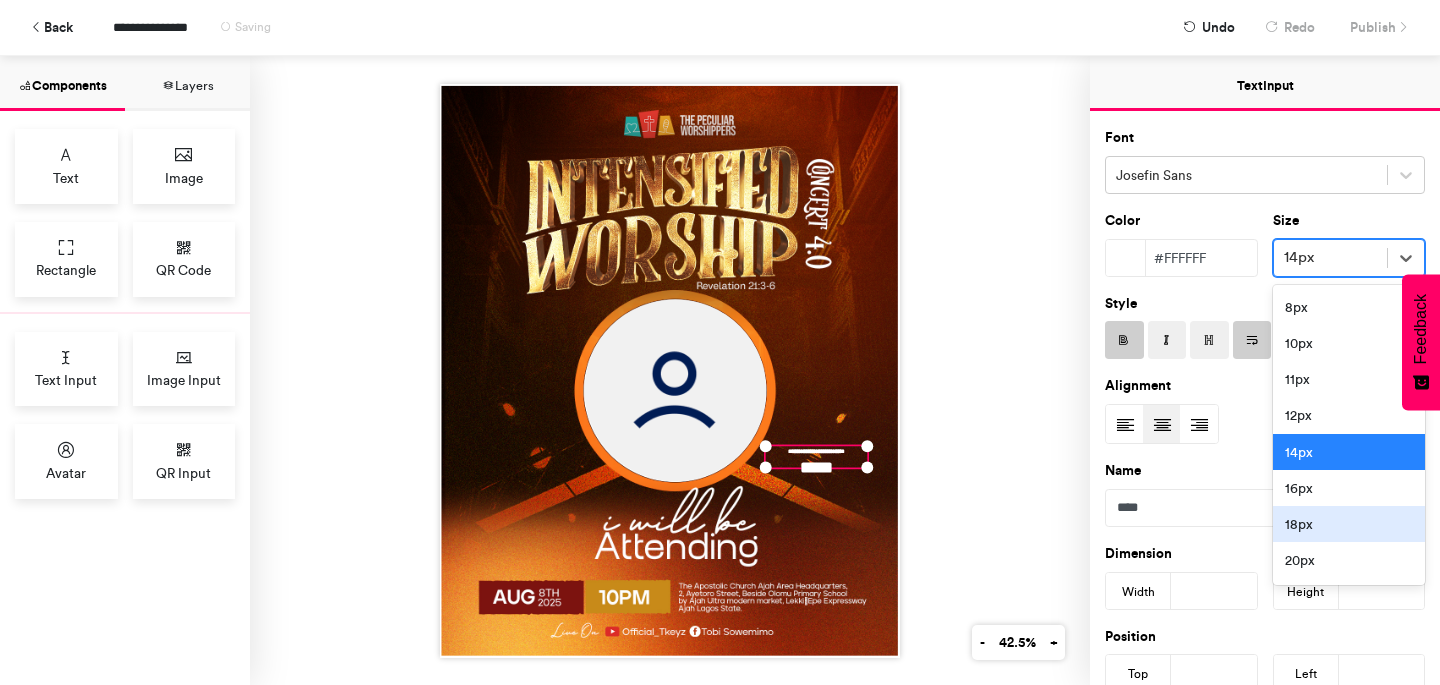 click on "18px" at bounding box center (1349, 524) 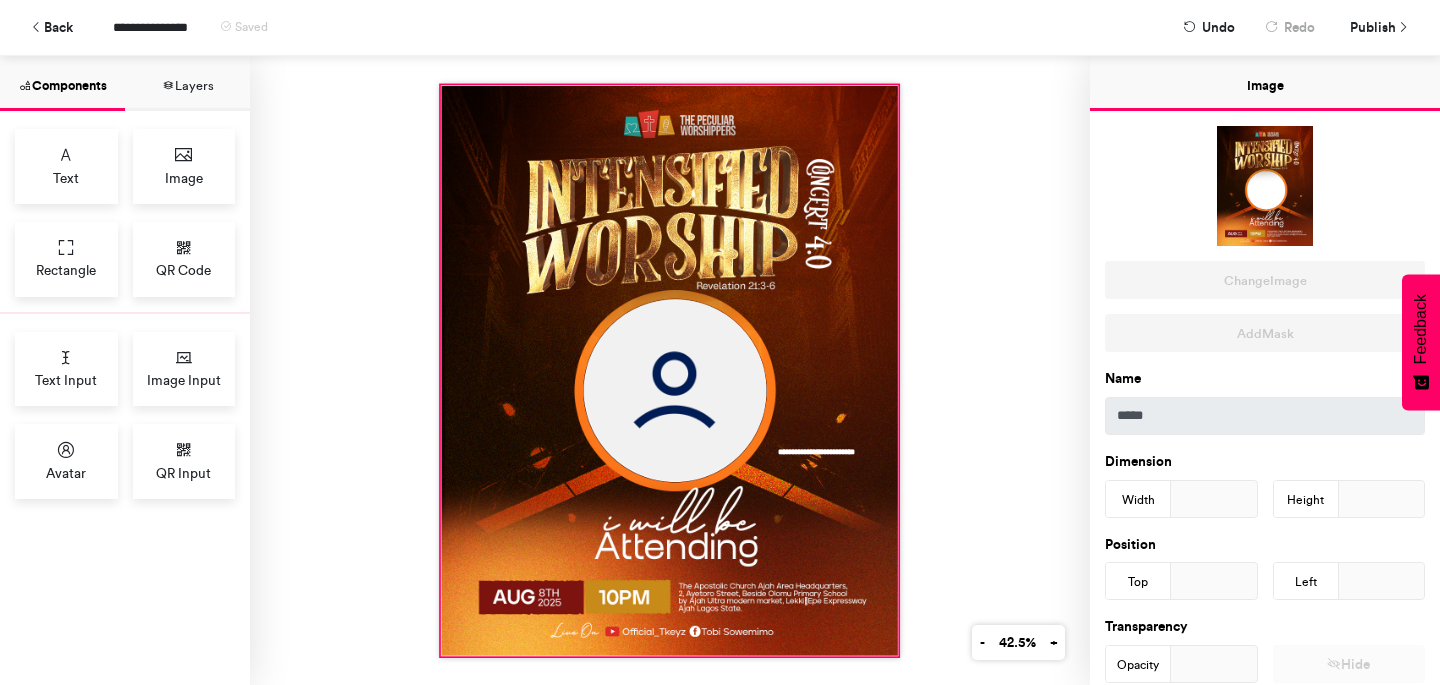 click at bounding box center [670, 370] 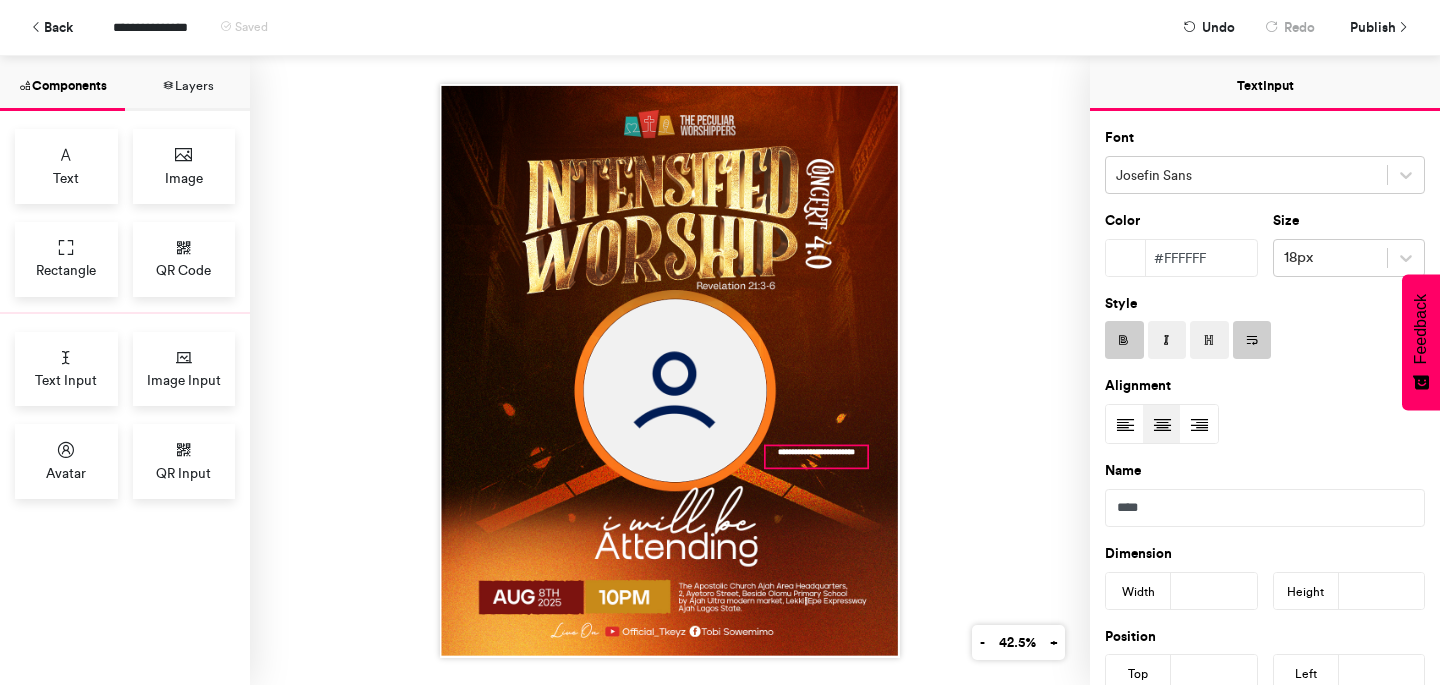 click on "**********" at bounding box center [817, 456] 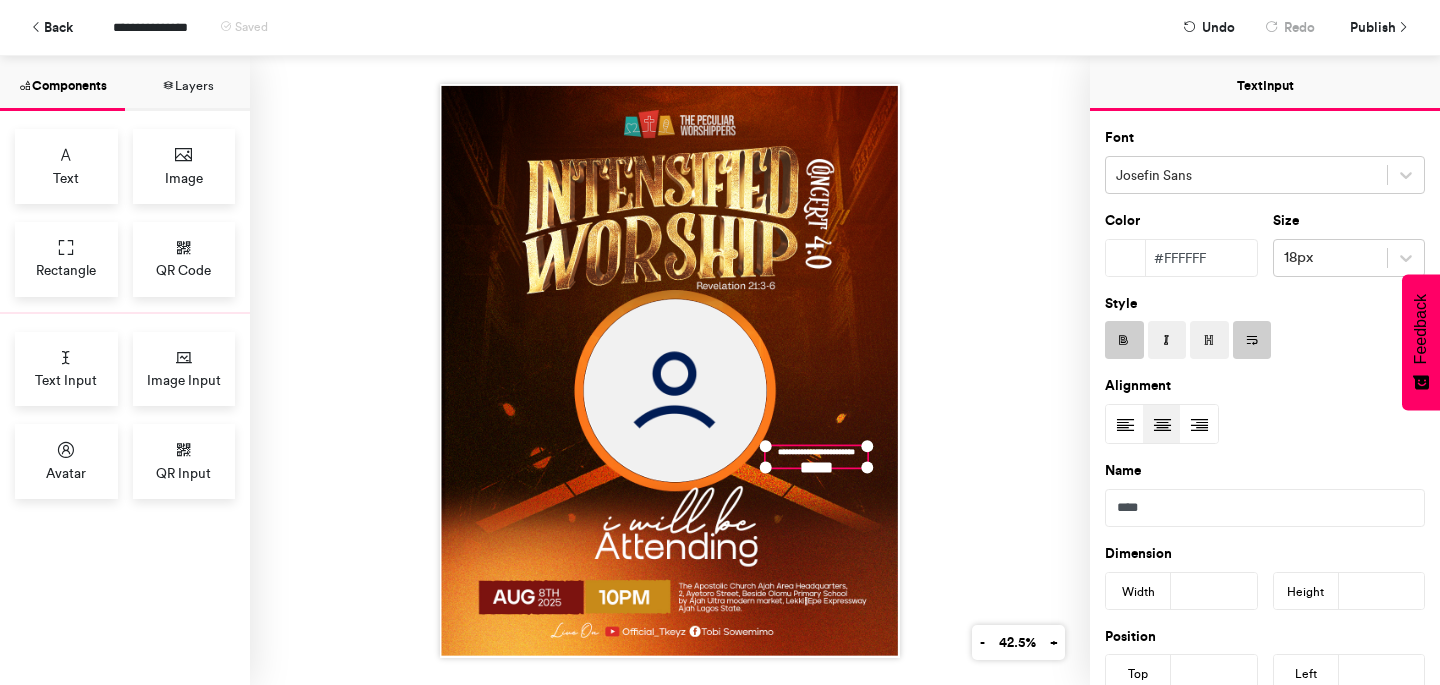 click on "**********" at bounding box center (817, 456) 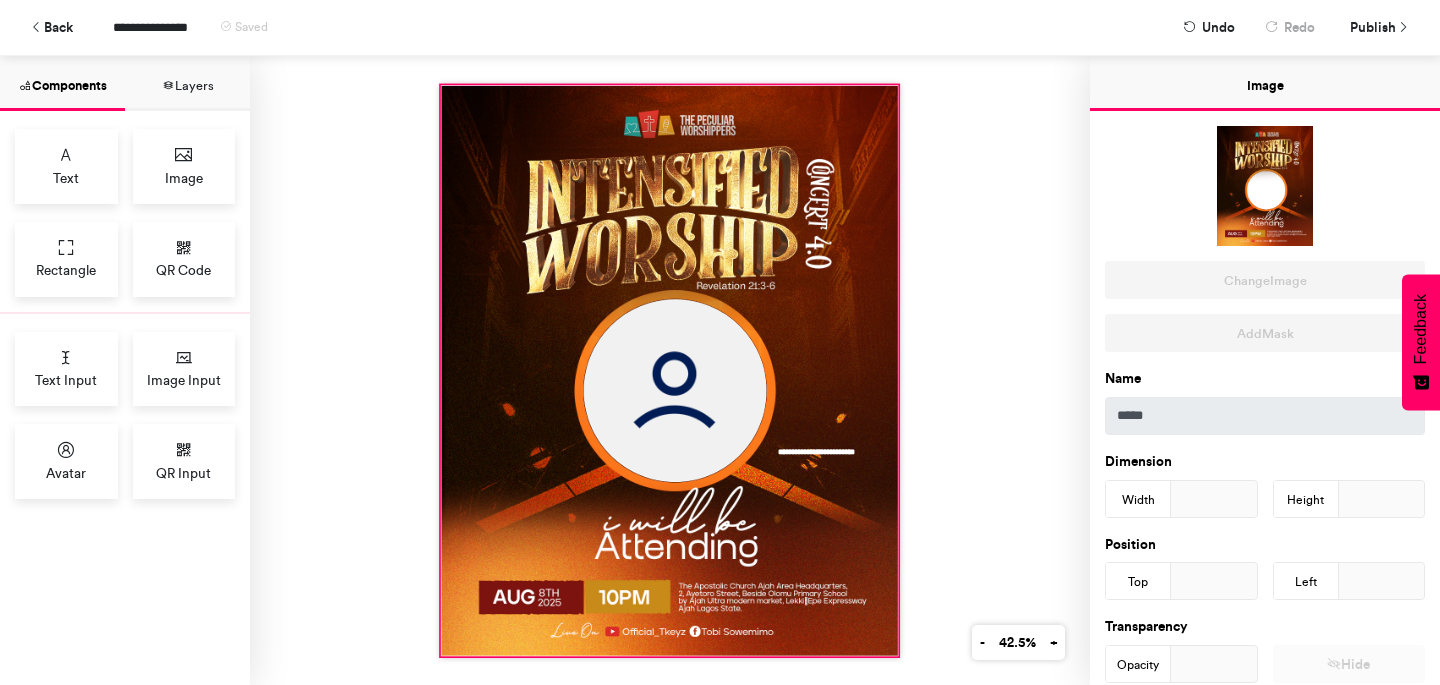 click at bounding box center [670, 370] 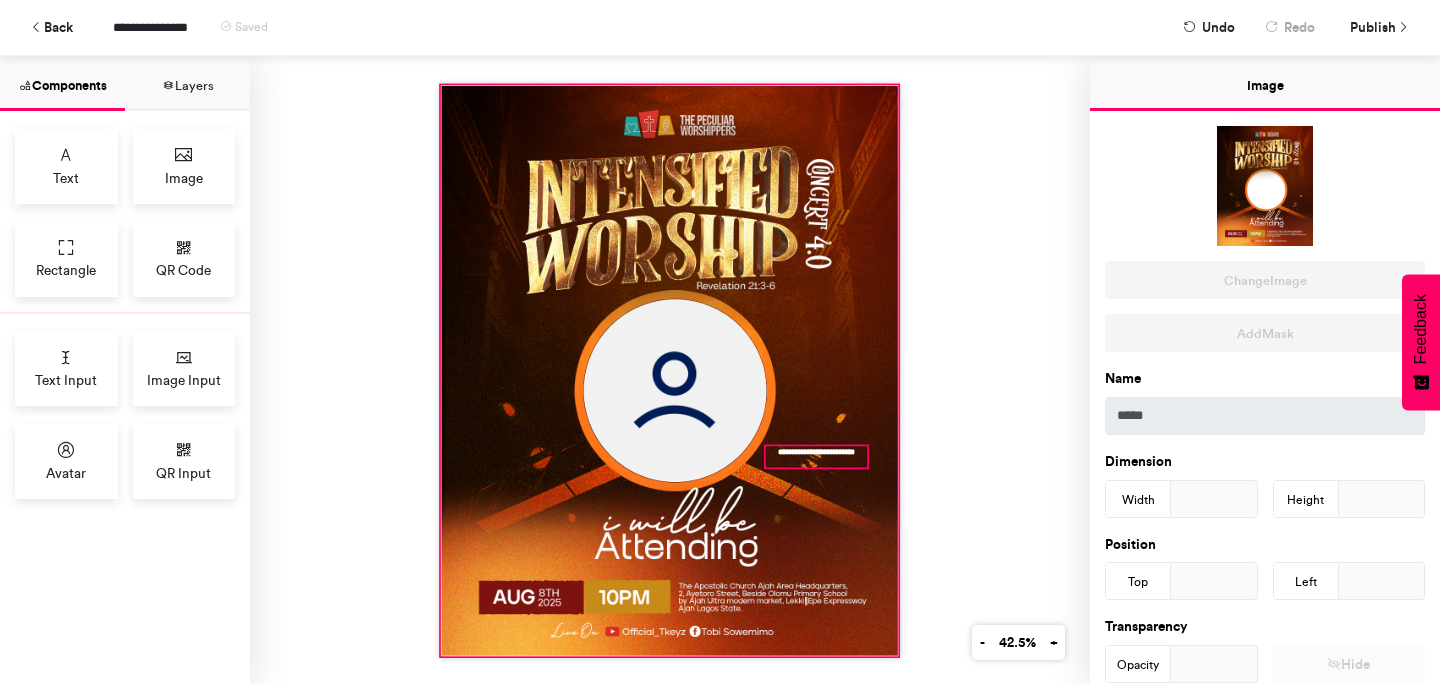 click on "**********" at bounding box center (817, 456) 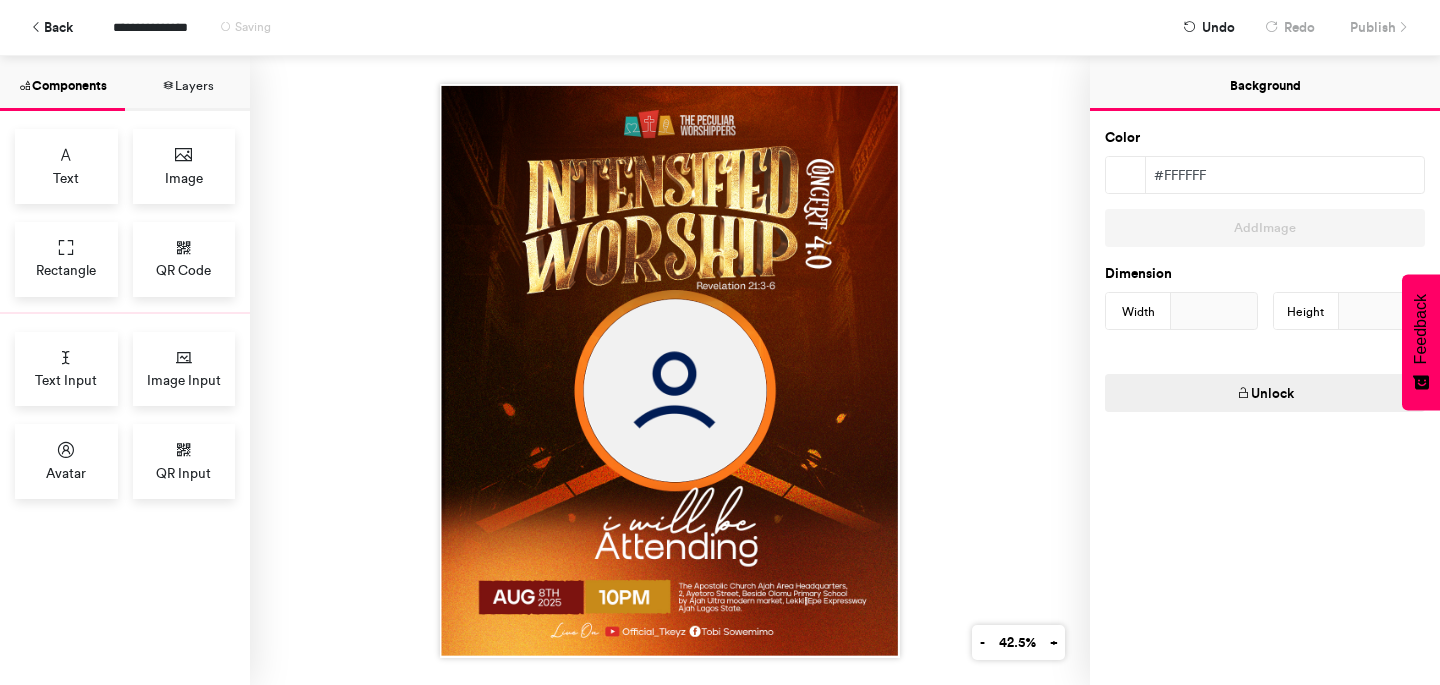 click at bounding box center [670, 370] 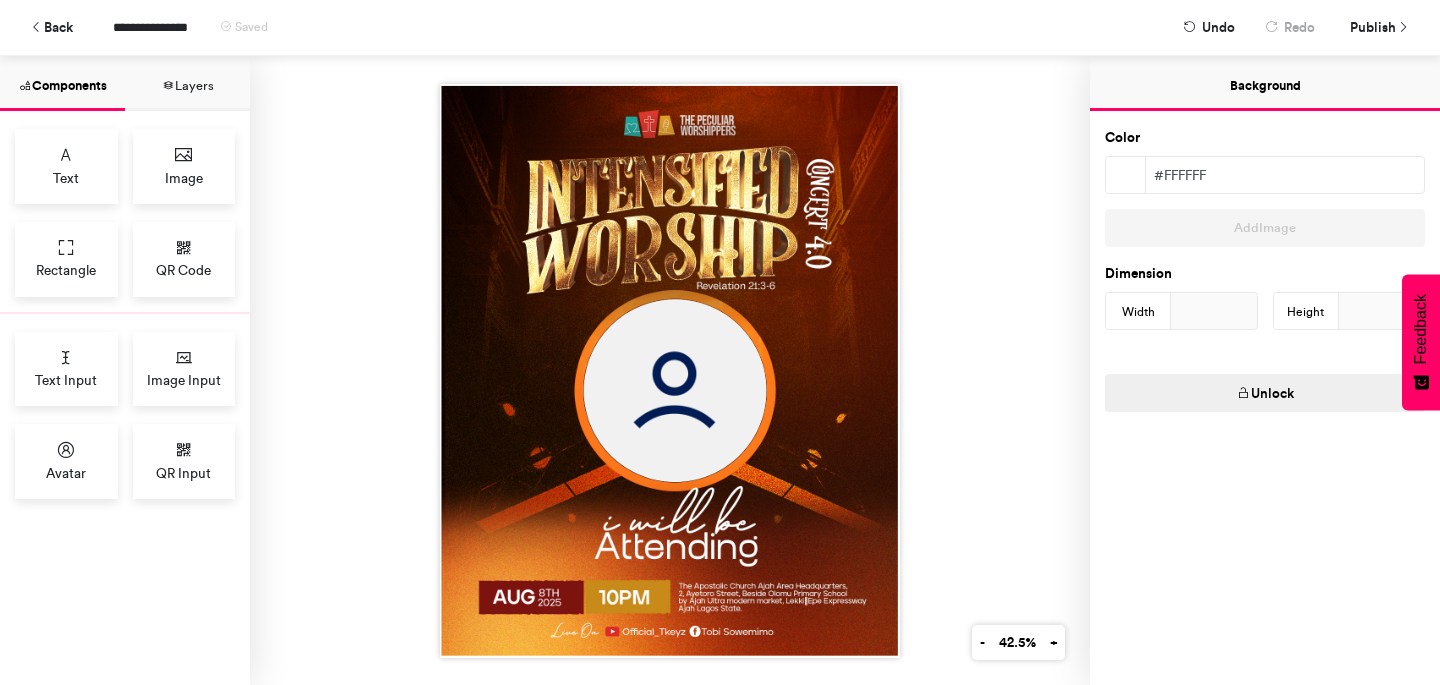 click at bounding box center [670, 370] 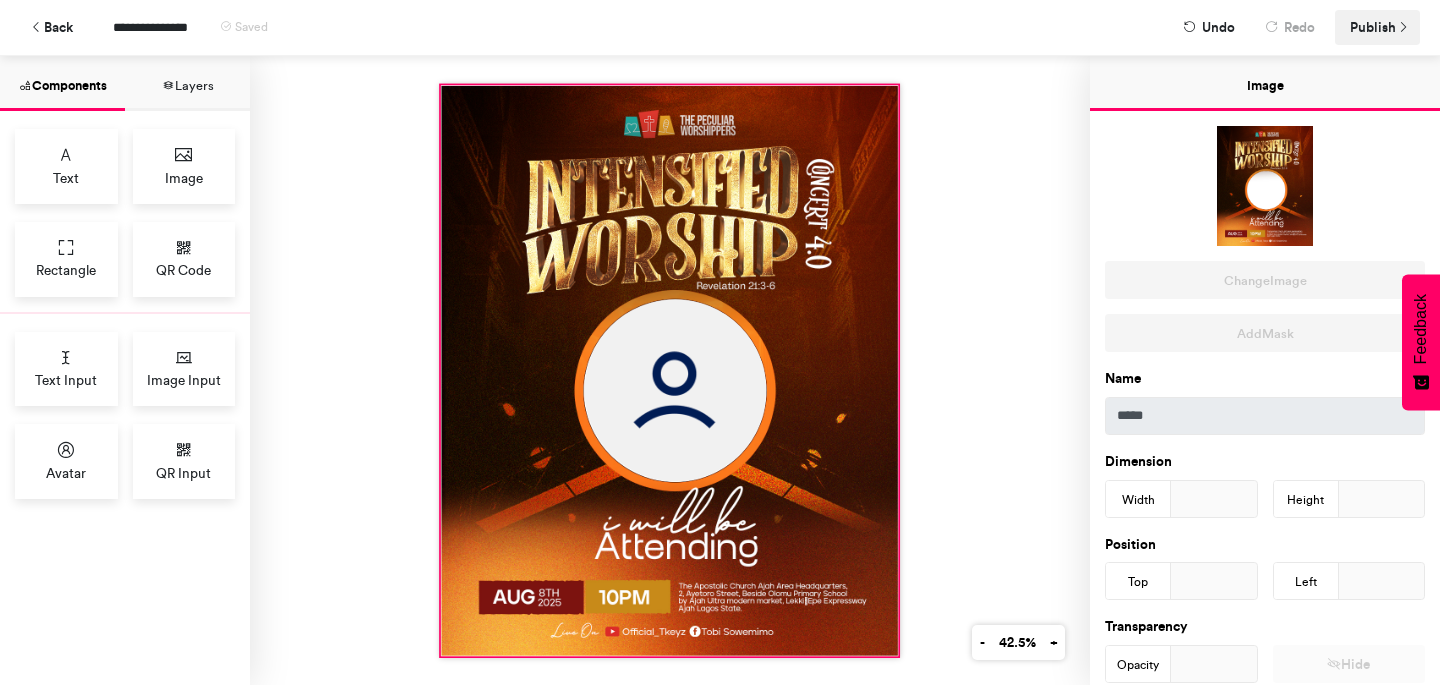 click on "Publish" at bounding box center (1373, 27) 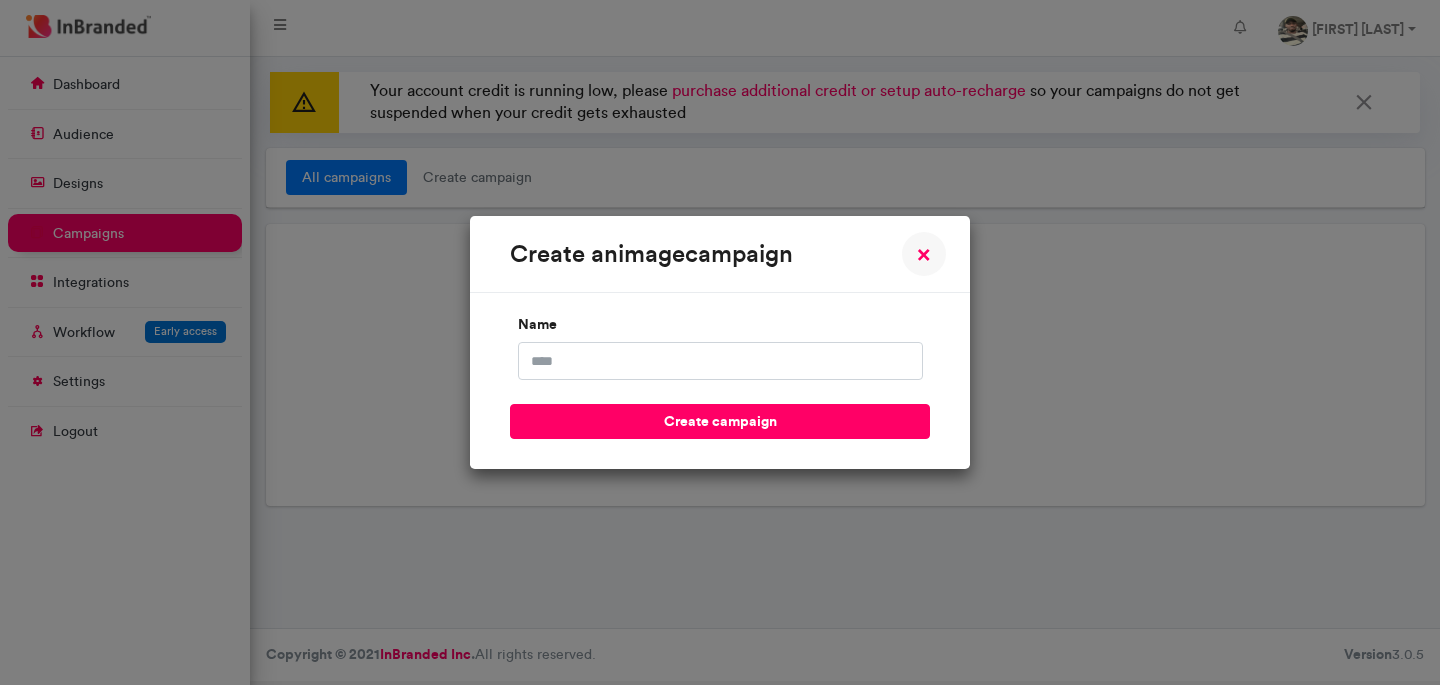 scroll, scrollTop: 0, scrollLeft: 0, axis: both 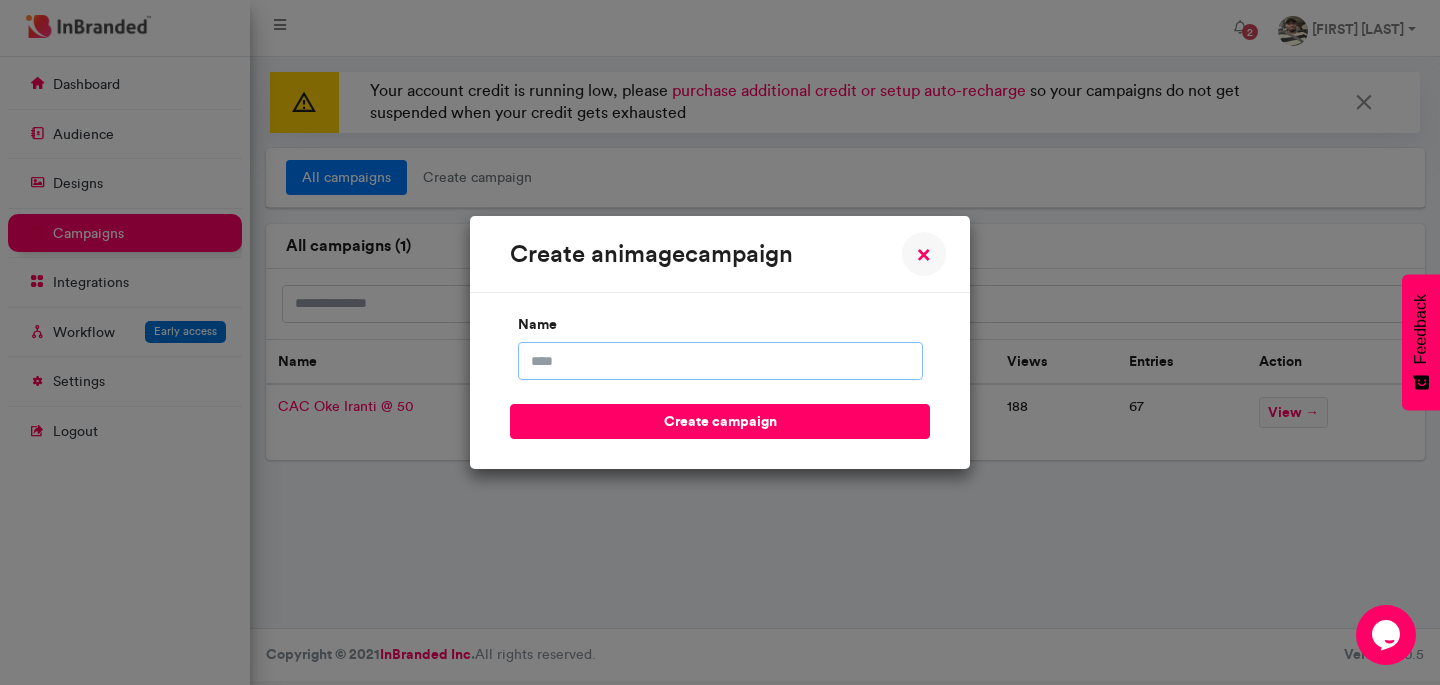 click on "name" at bounding box center (720, 361) 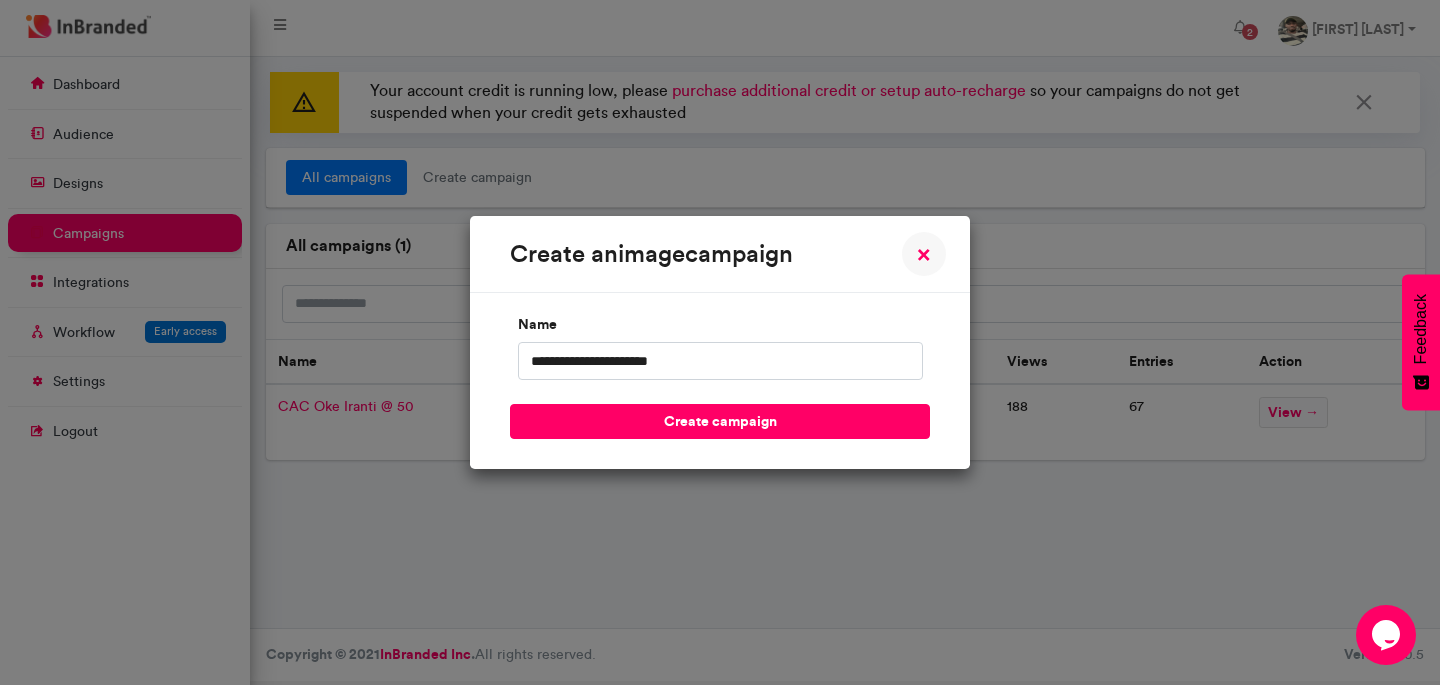 drag, startPoint x: 707, startPoint y: 416, endPoint x: 670, endPoint y: 363, distance: 64.63745 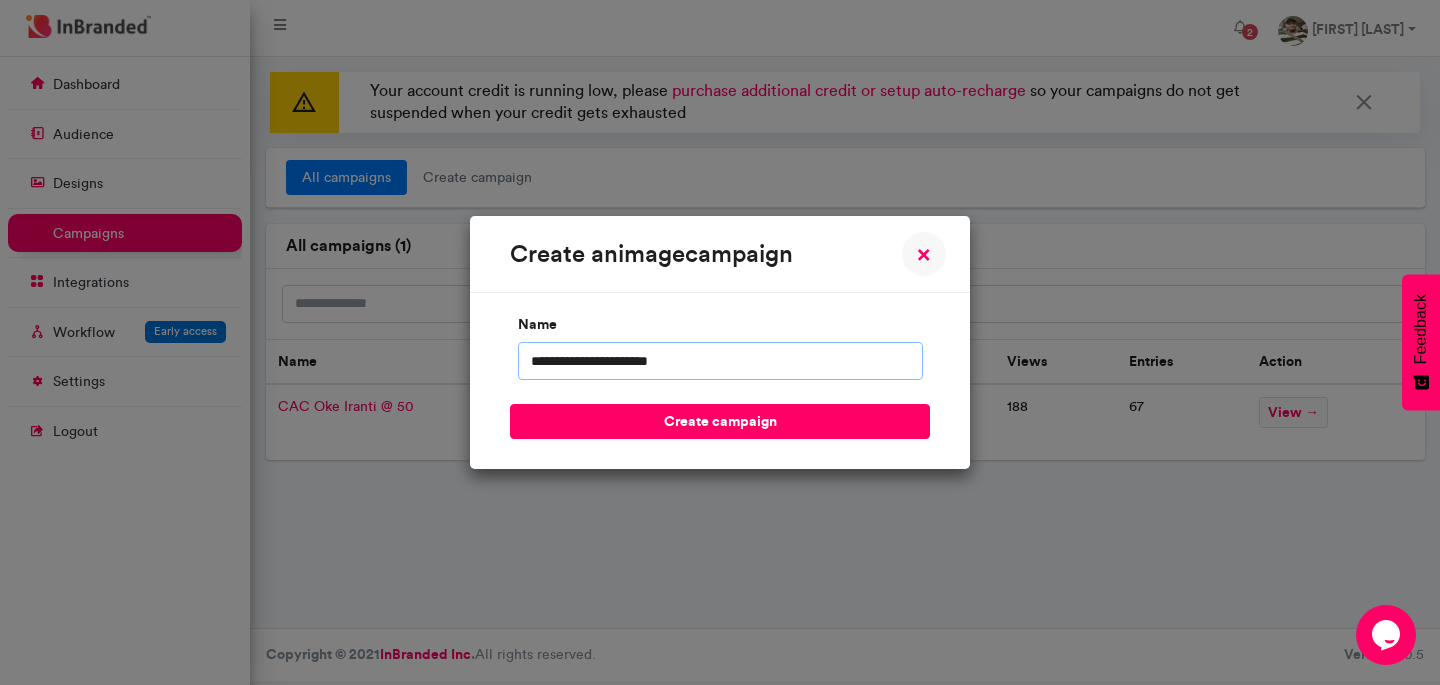 click on "**********" at bounding box center [720, 361] 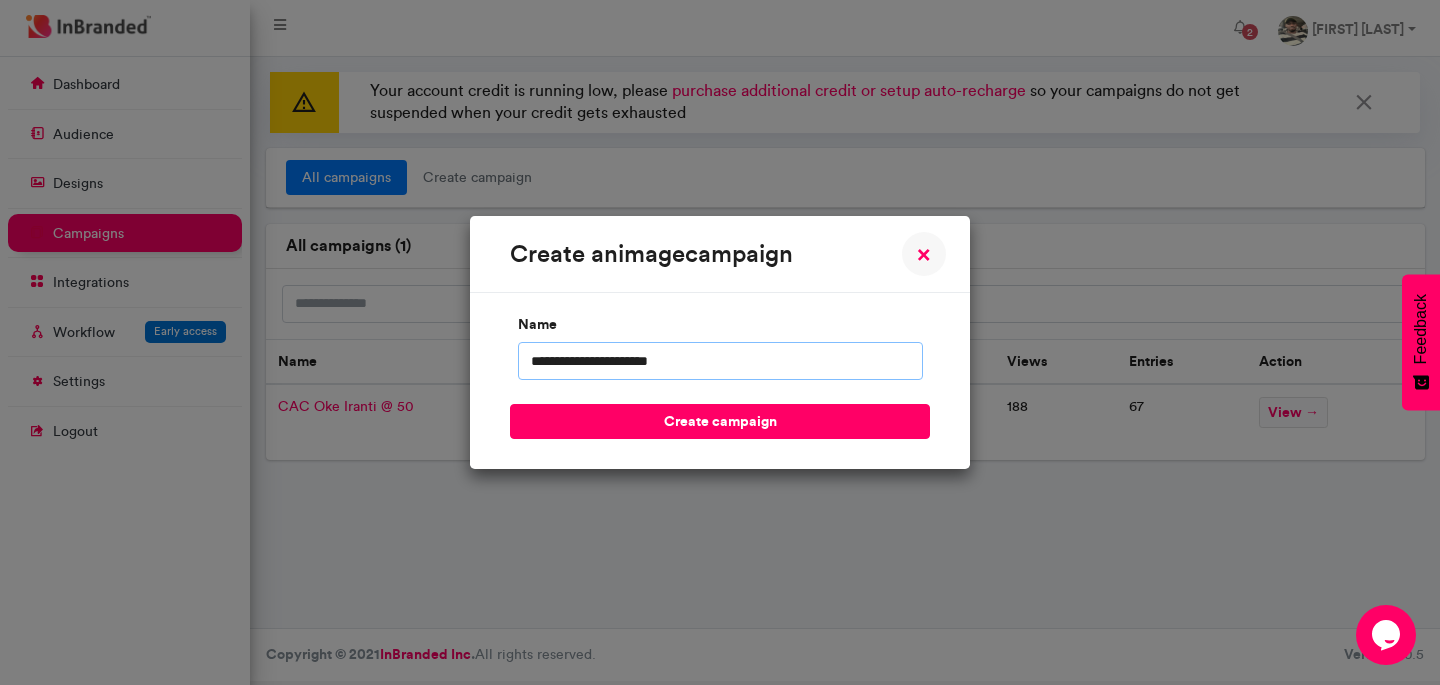 click on "**********" at bounding box center [720, 361] 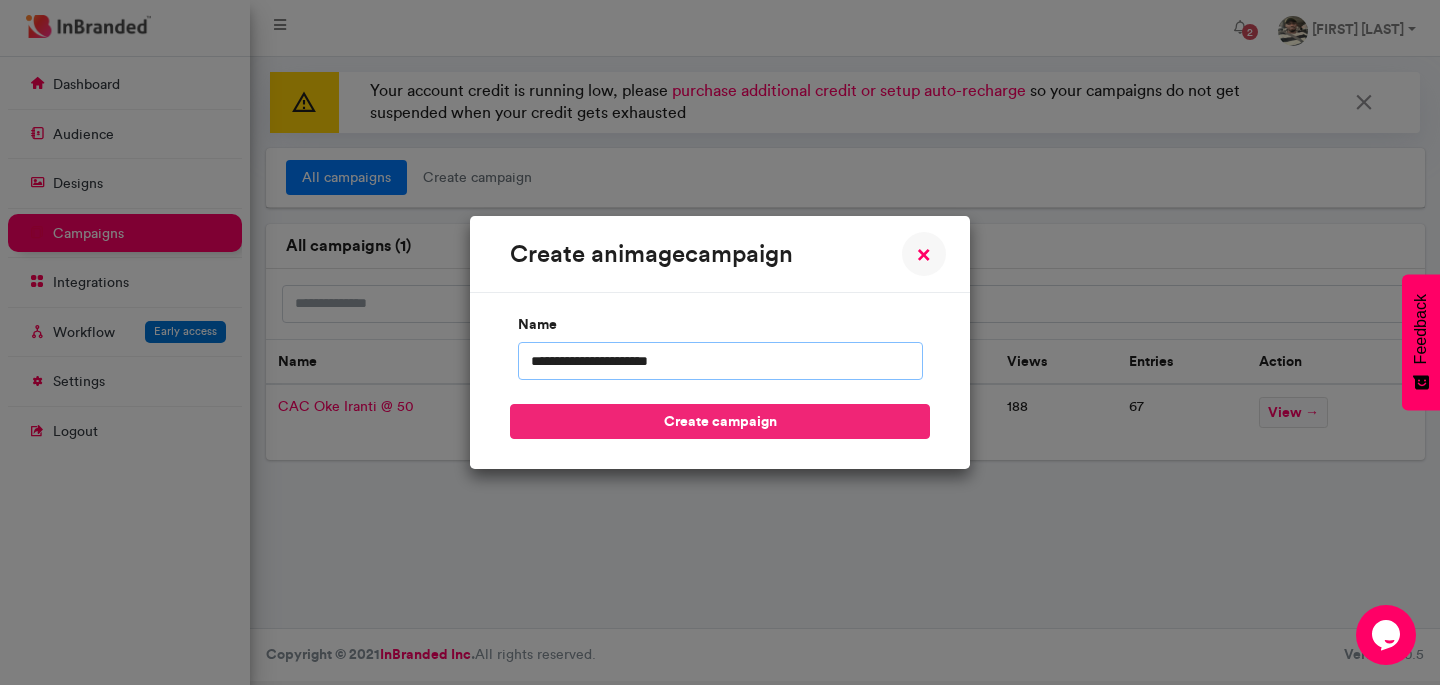 type on "**********" 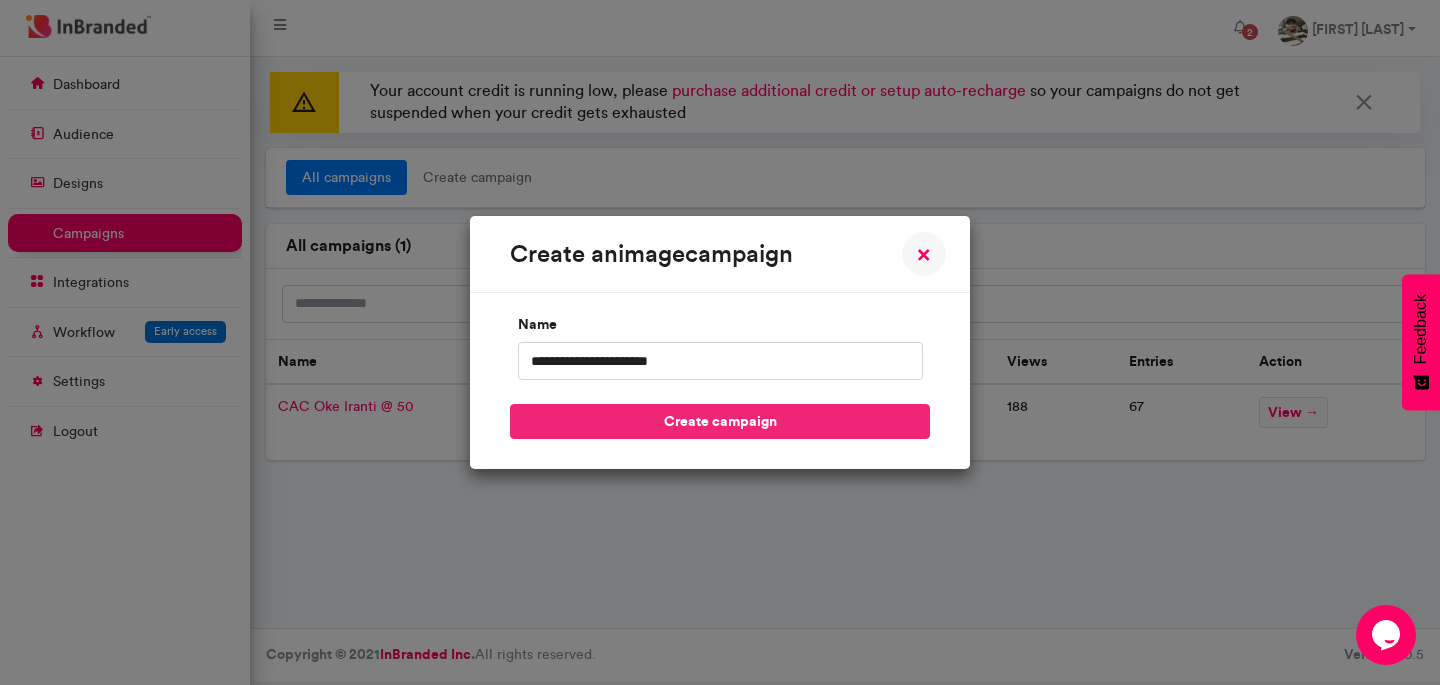 click on "create campaign" at bounding box center [720, 421] 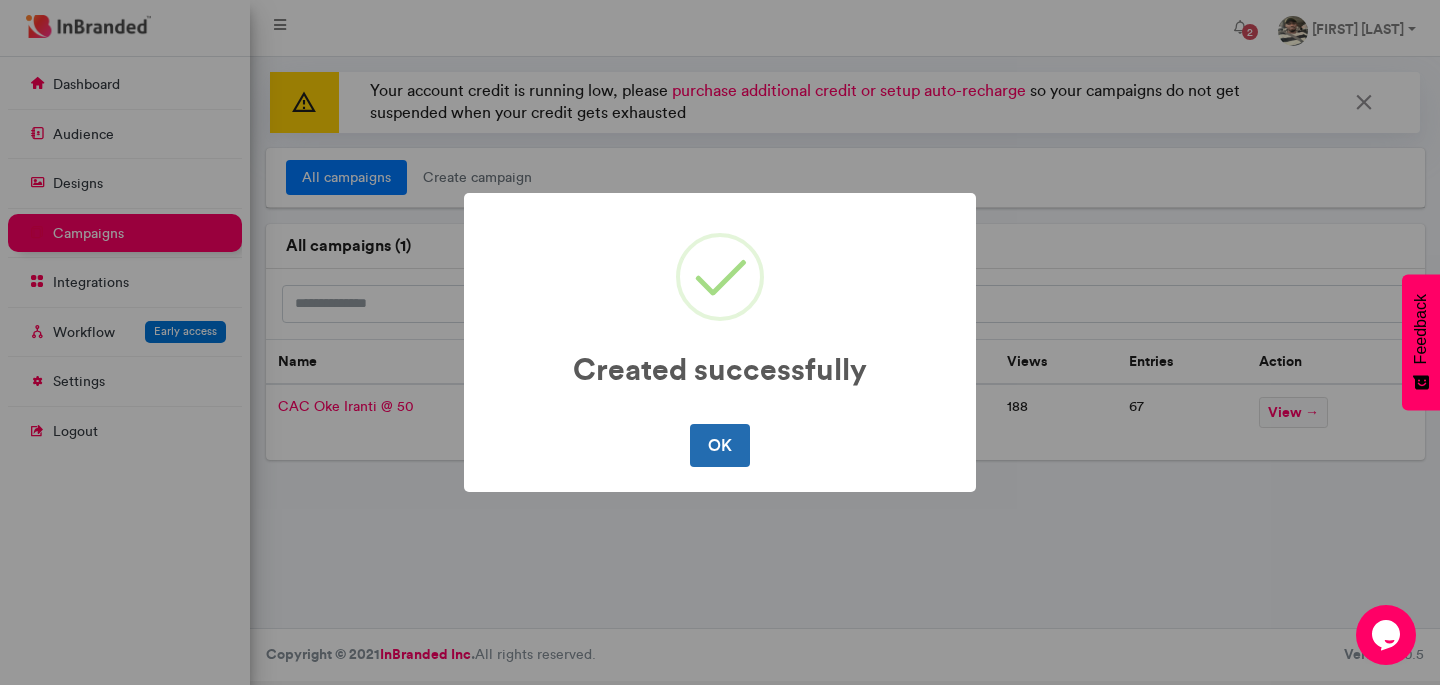 click on "OK" at bounding box center [719, 445] 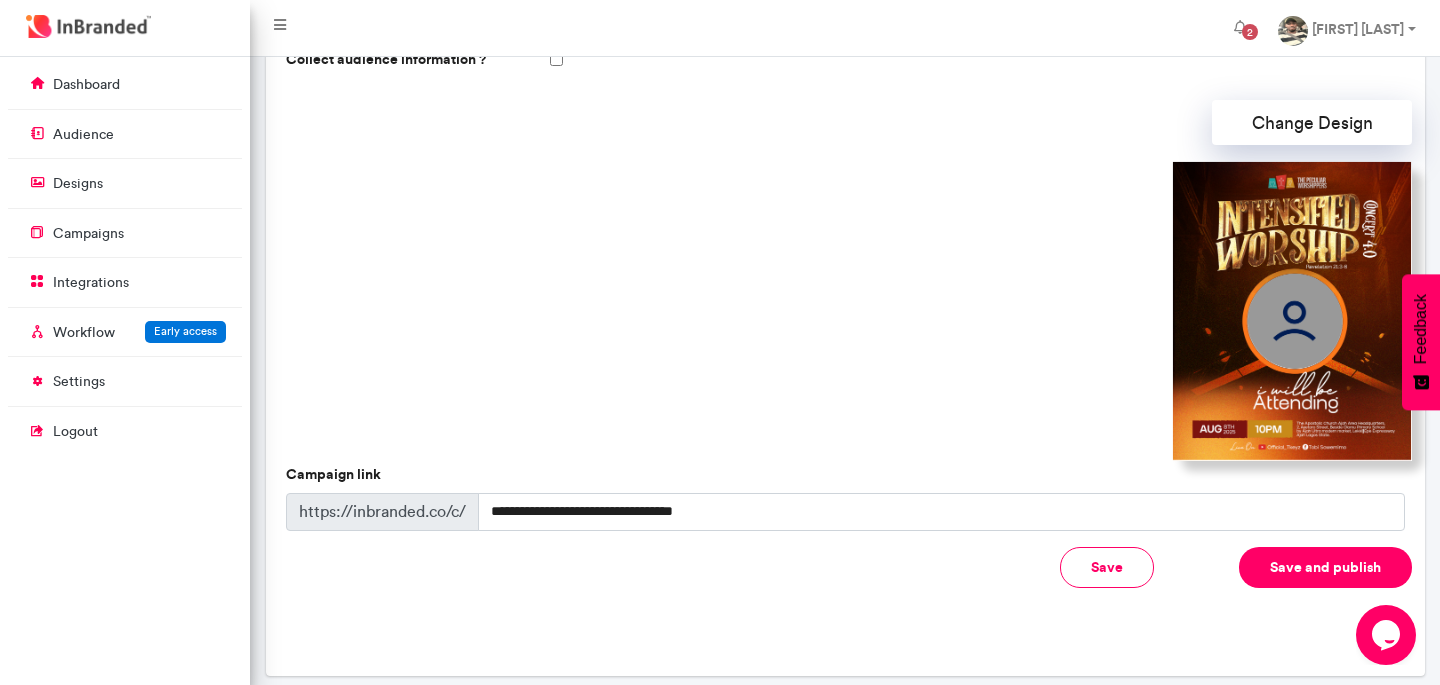 scroll, scrollTop: 675, scrollLeft: 0, axis: vertical 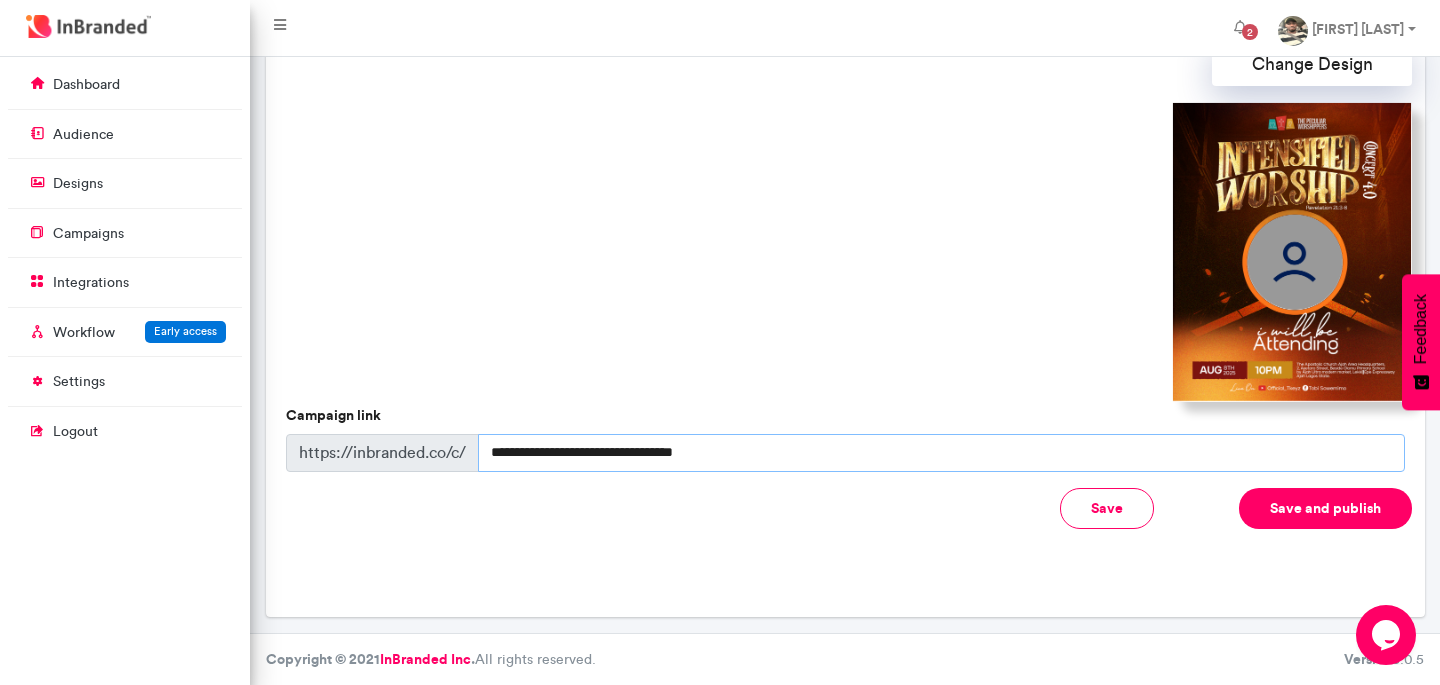drag, startPoint x: 767, startPoint y: 455, endPoint x: 494, endPoint y: 445, distance: 273.18307 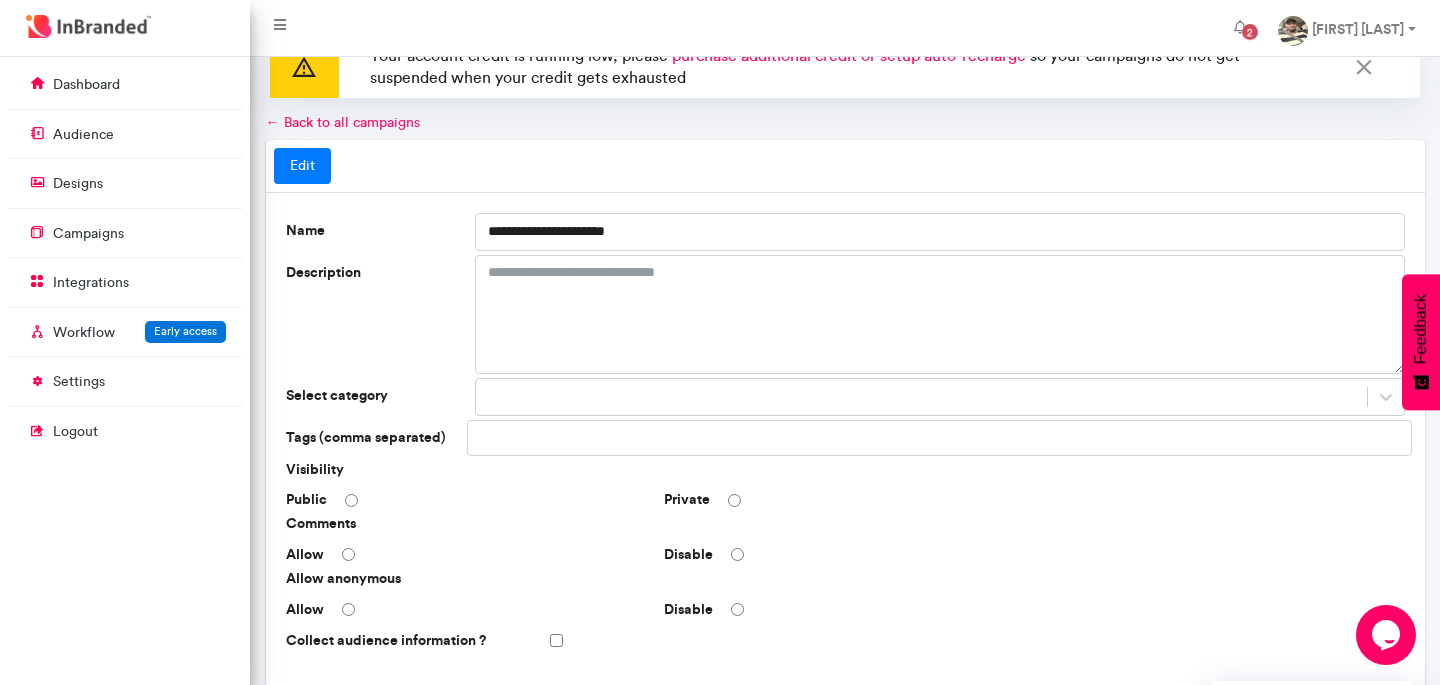 scroll, scrollTop: 34, scrollLeft: 0, axis: vertical 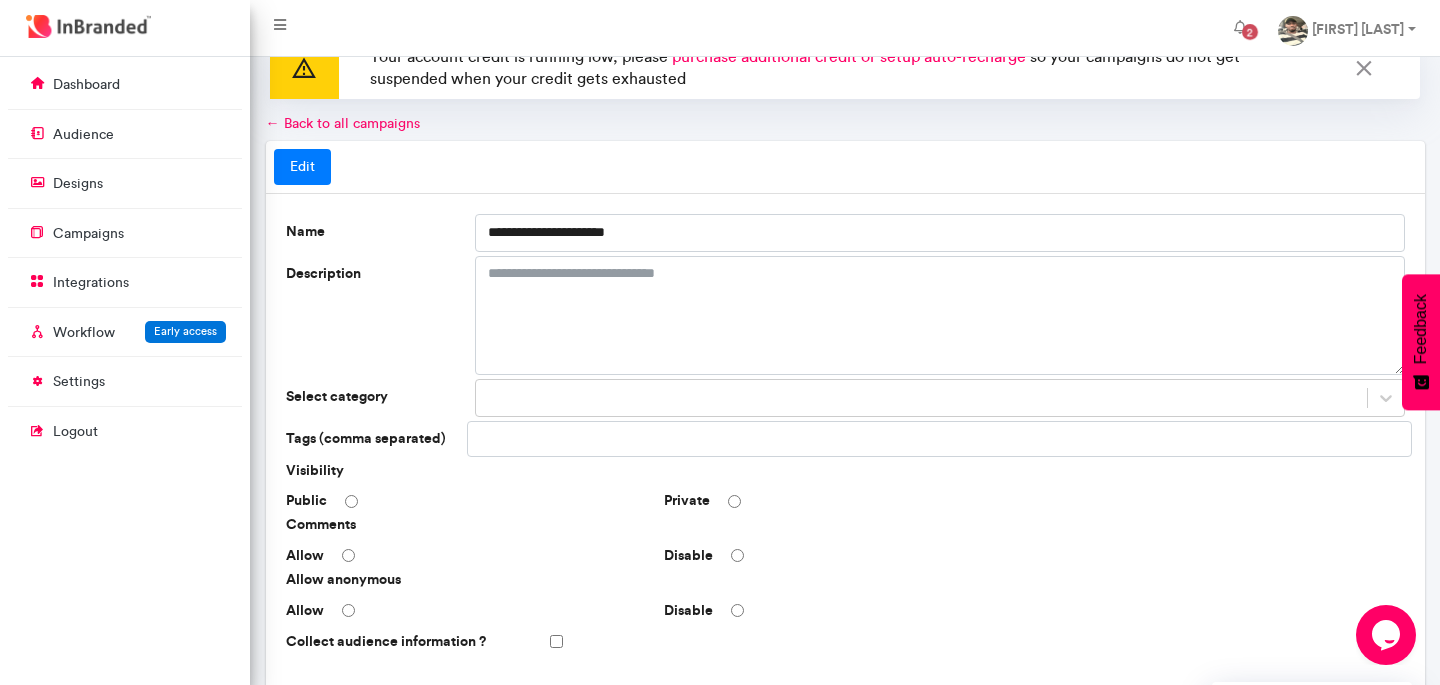 type on "**********" 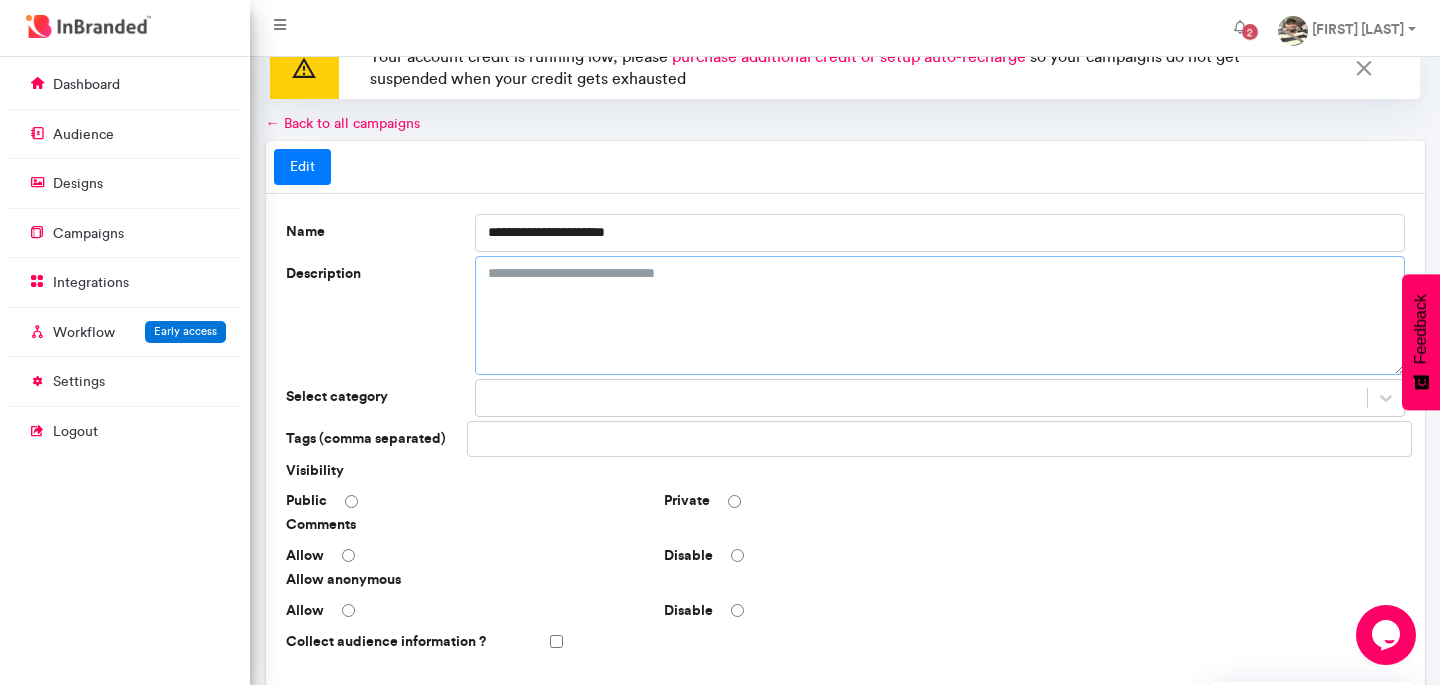 click on "Description" at bounding box center [940, 315] 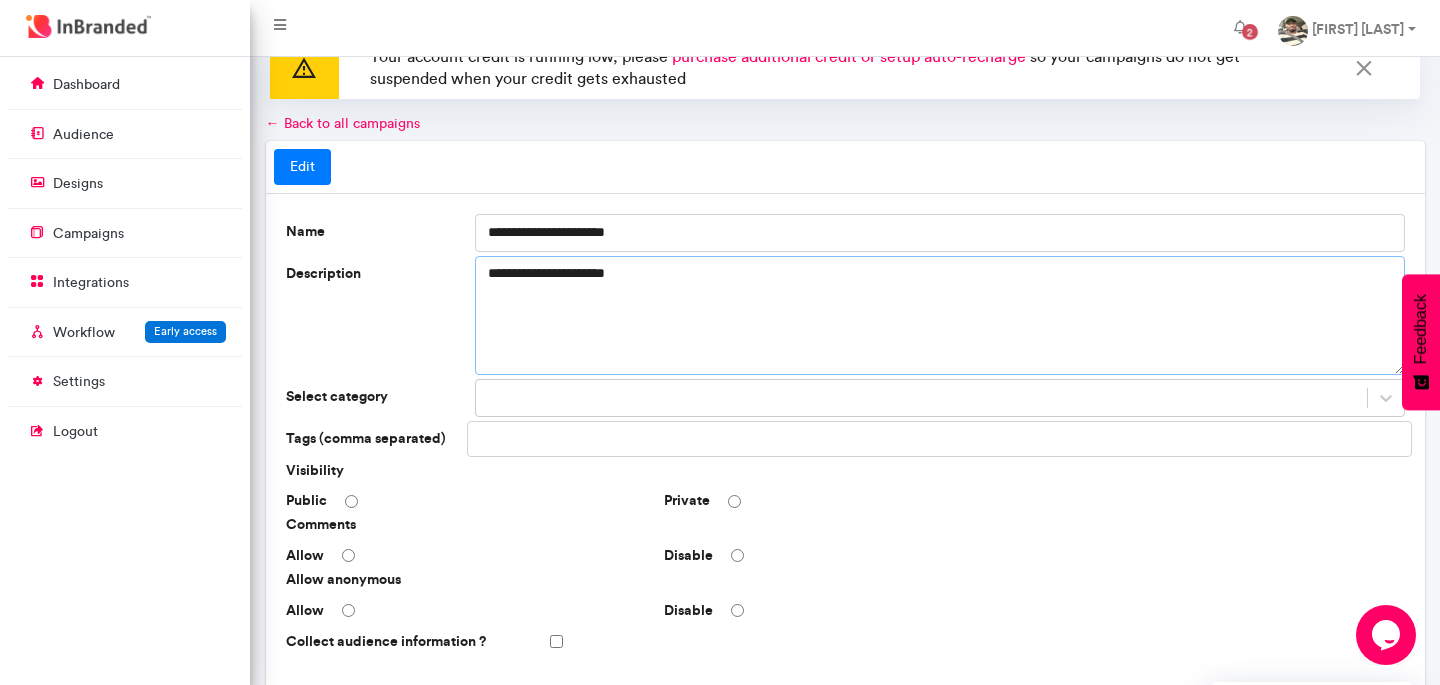 click on "**********" at bounding box center (940, 315) 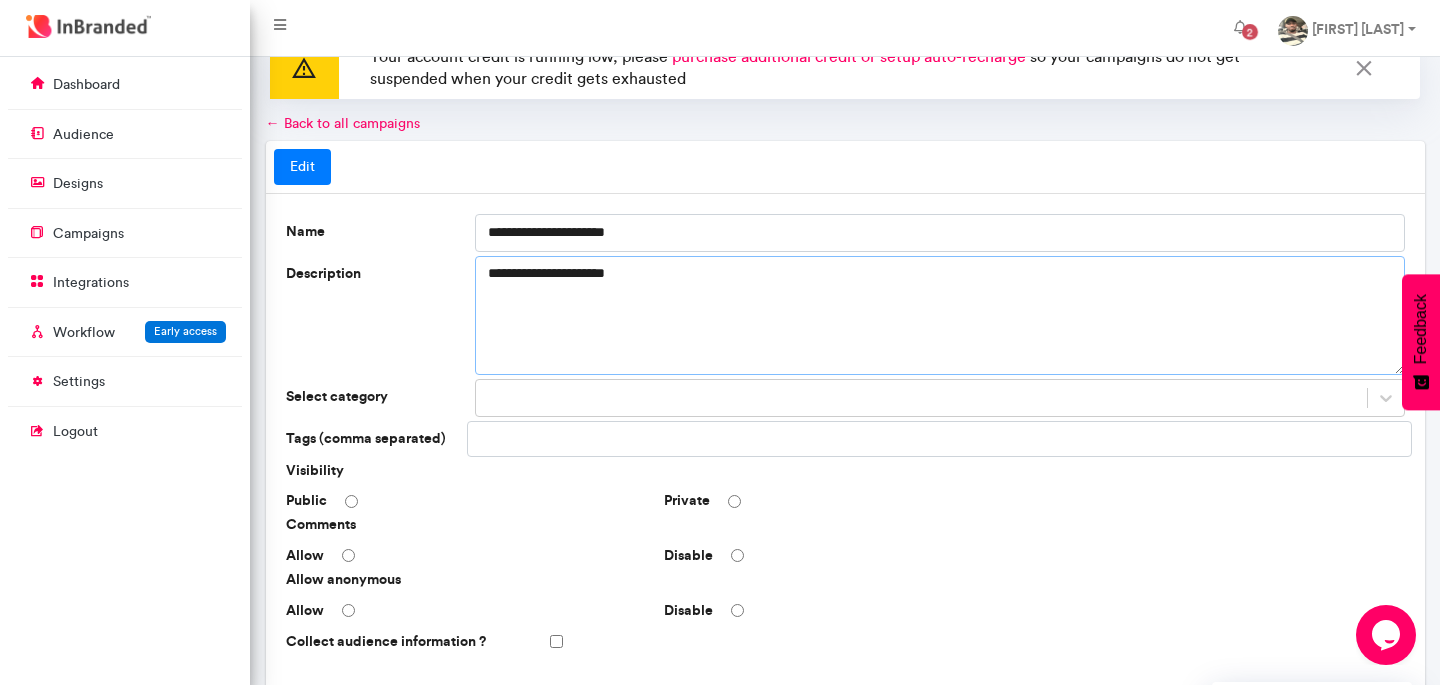 click on "**********" at bounding box center (940, 315) 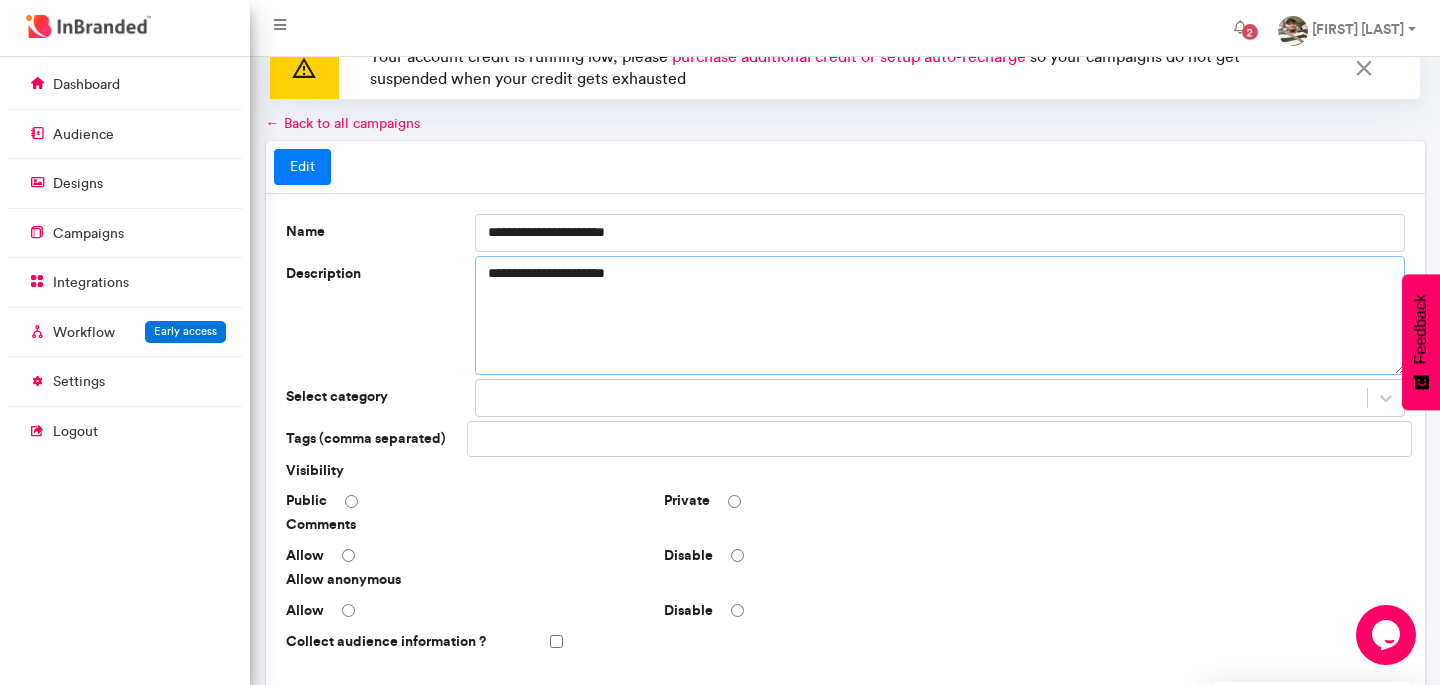 paste on "**********" 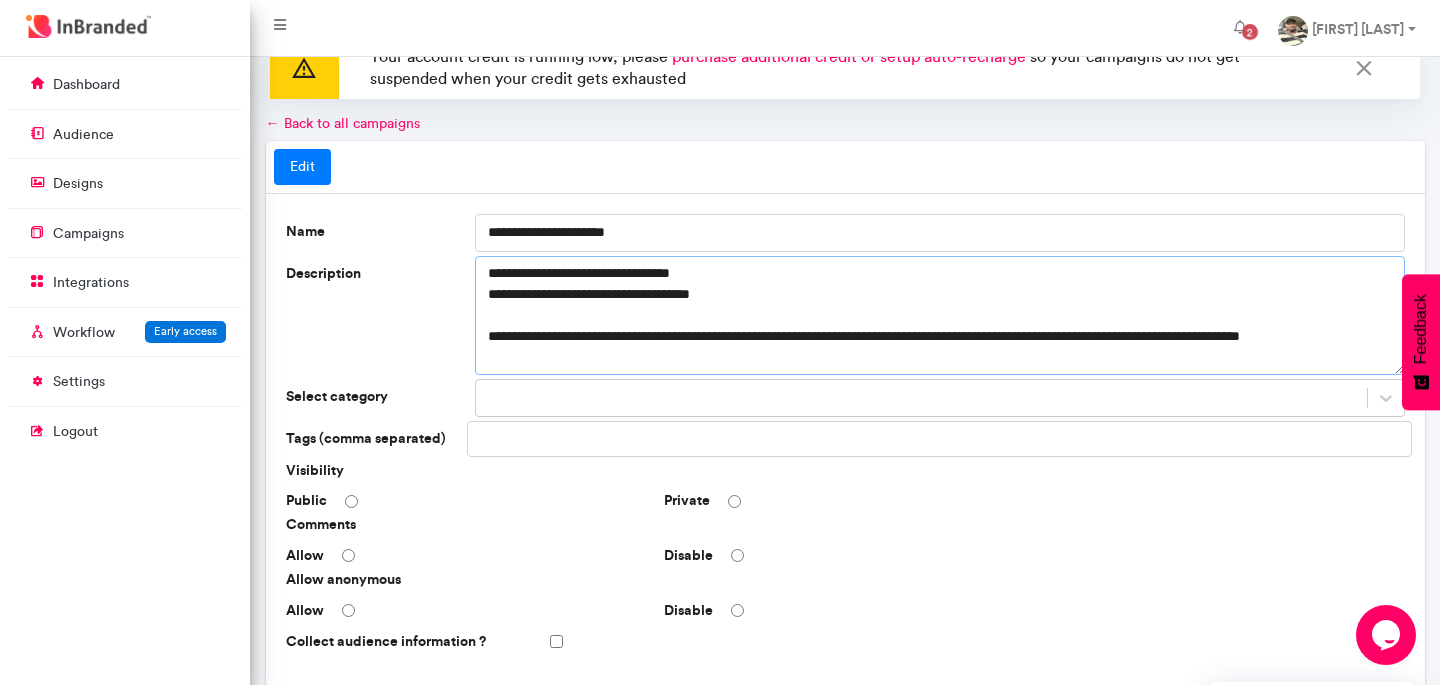 scroll, scrollTop: 223, scrollLeft: 0, axis: vertical 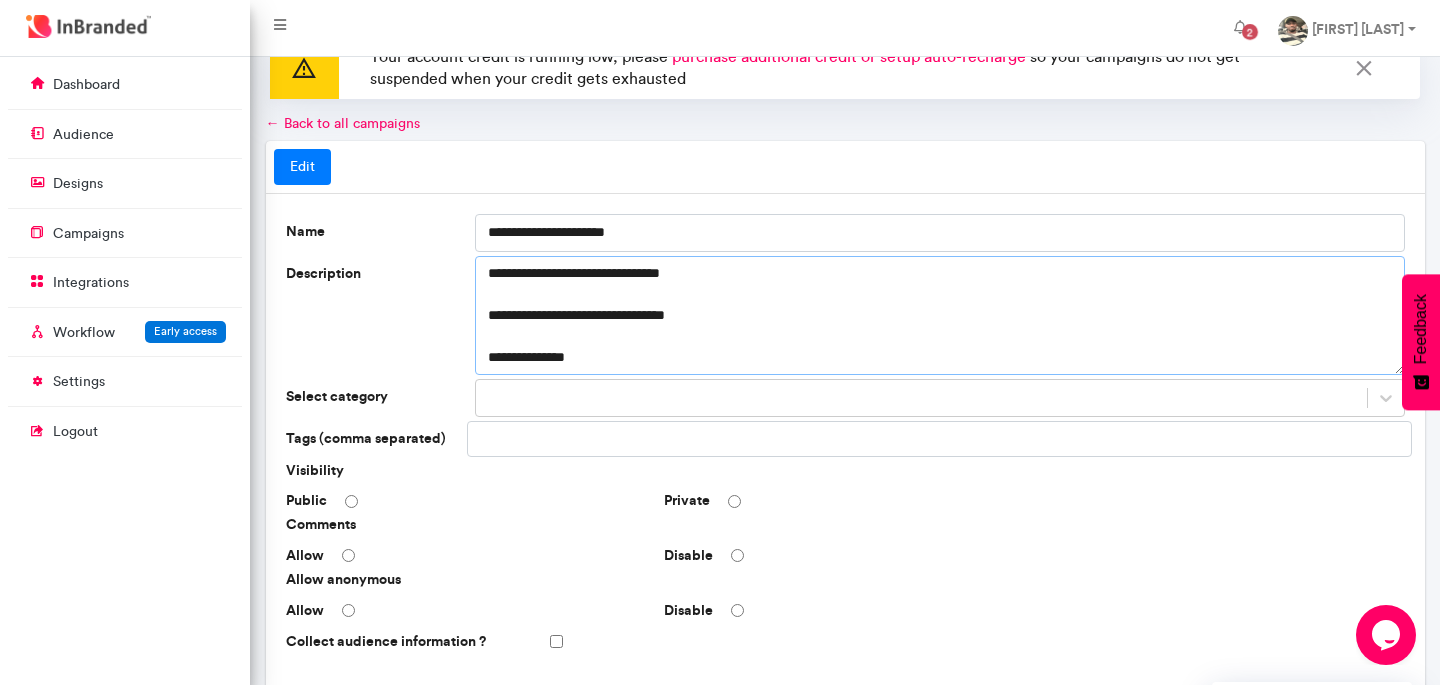 type on "**********" 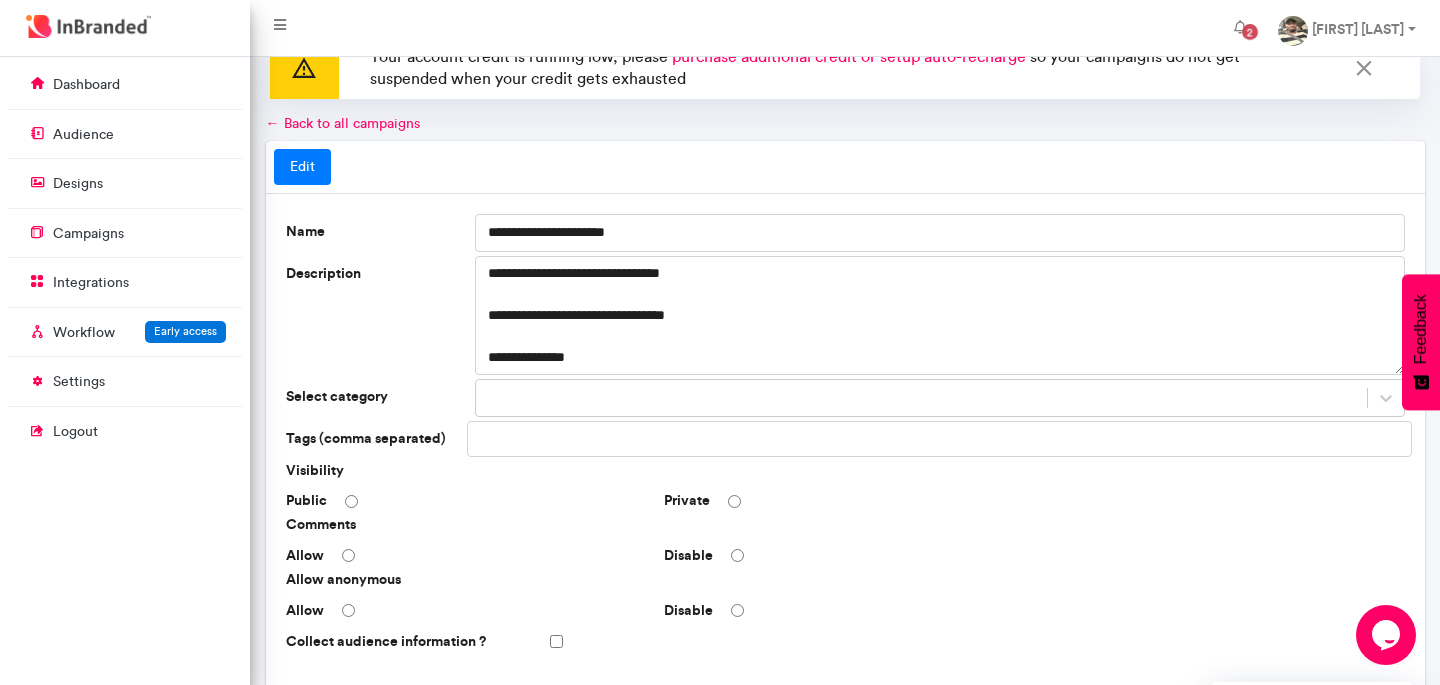 click on "**********" at bounding box center (845, 702) 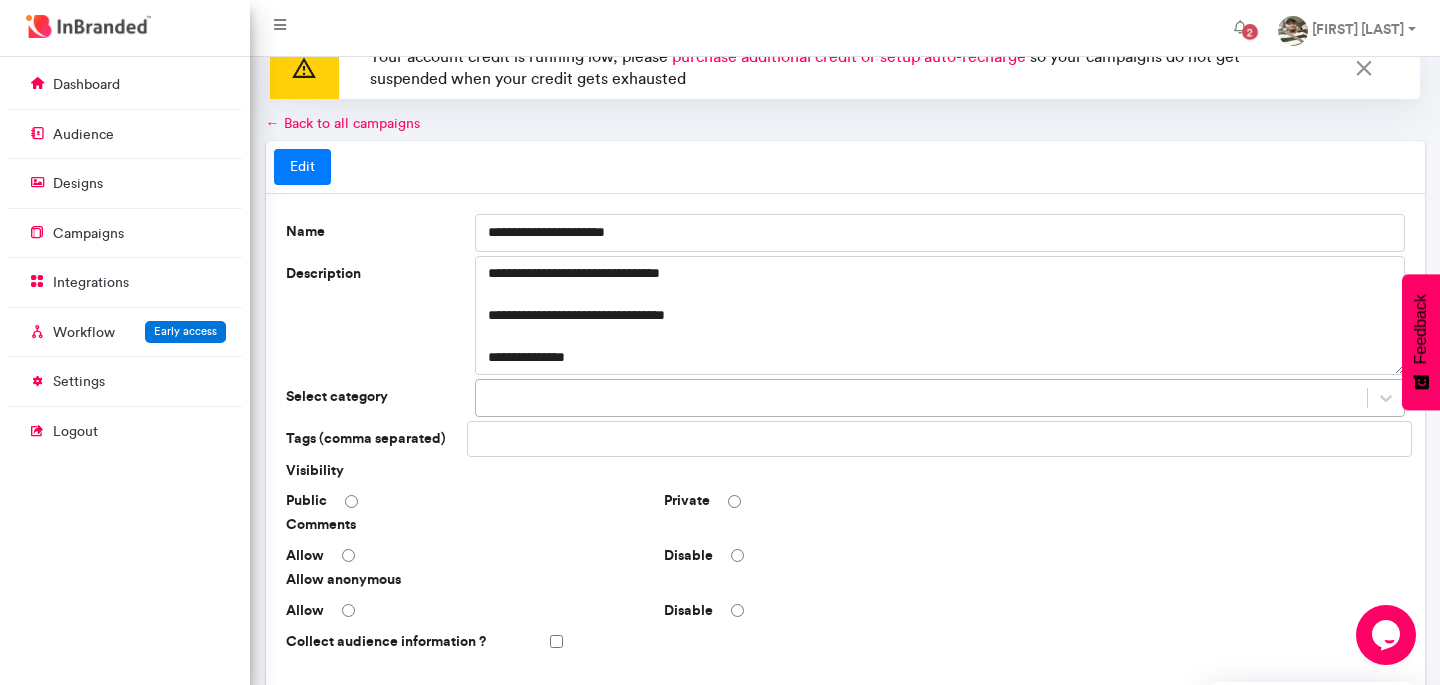 click at bounding box center [921, 398] 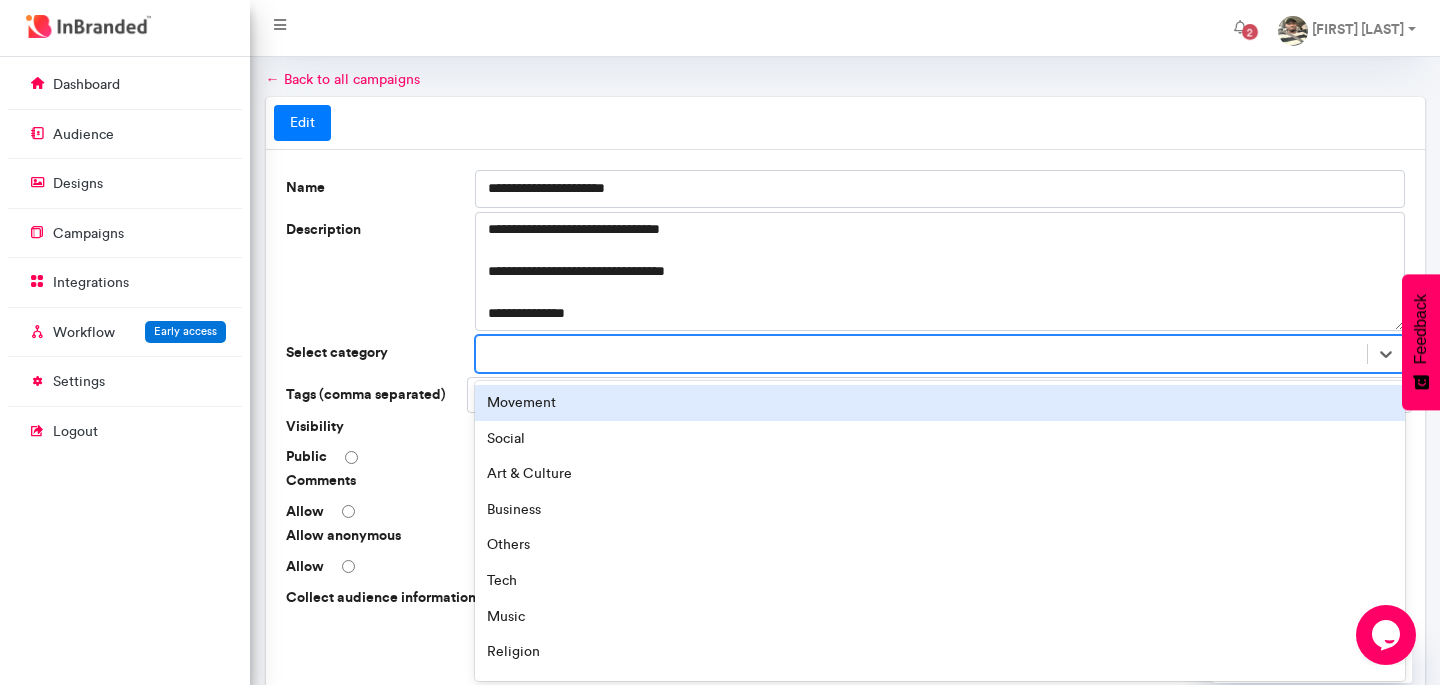 scroll, scrollTop: 82, scrollLeft: 0, axis: vertical 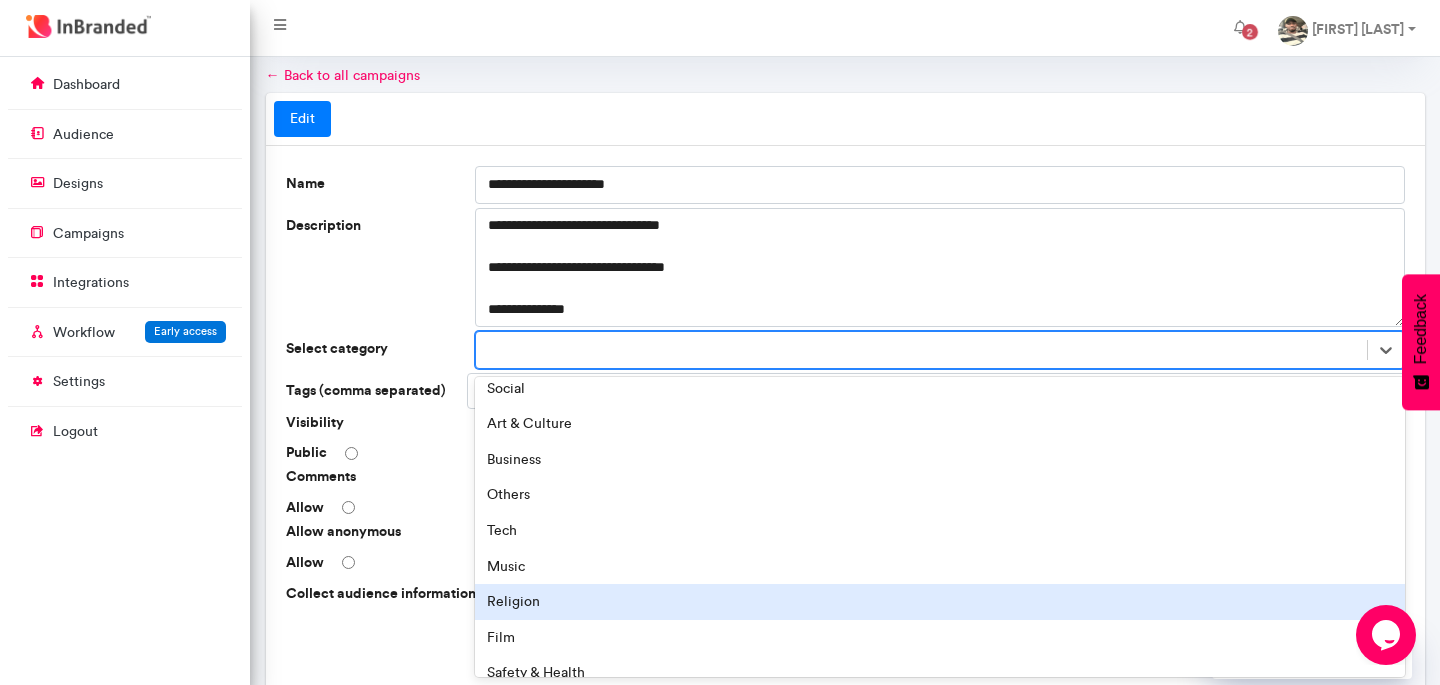 click on "Religion" at bounding box center [940, 602] 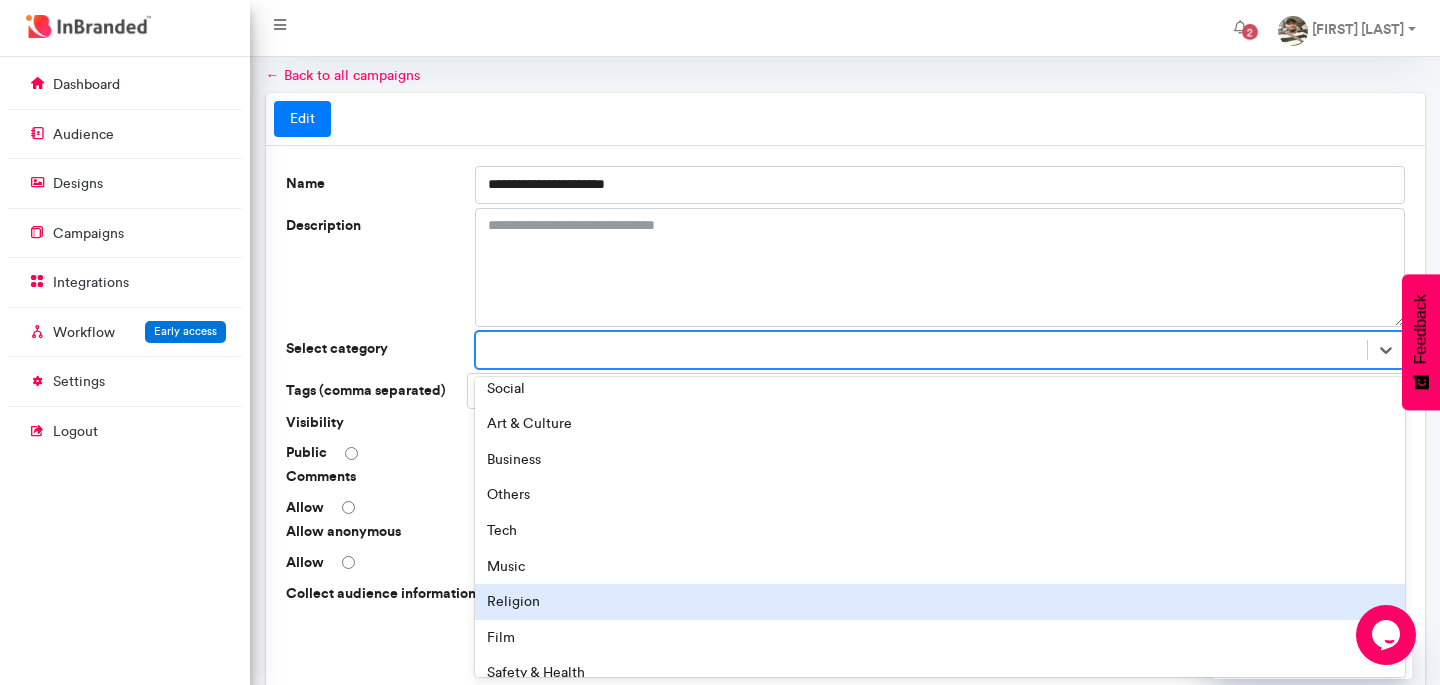 scroll, scrollTop: 0, scrollLeft: 0, axis: both 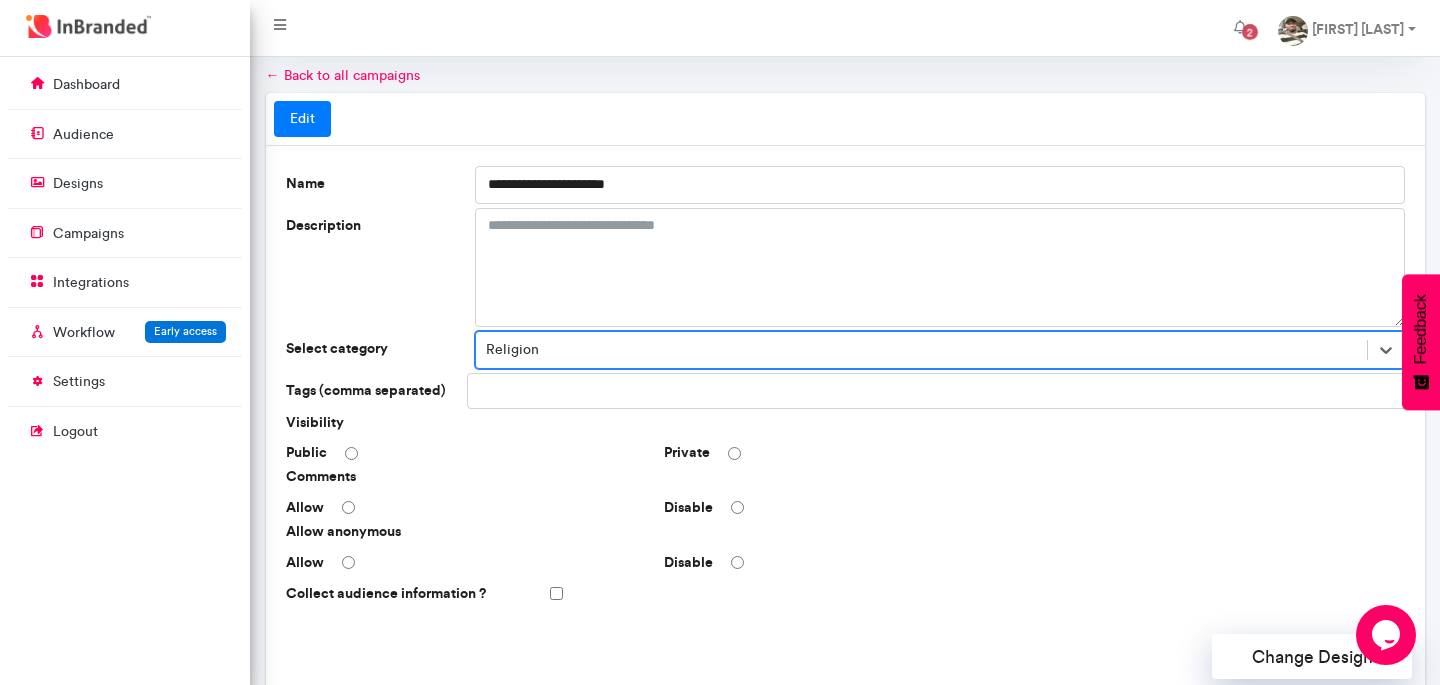 click at bounding box center [547, 391] 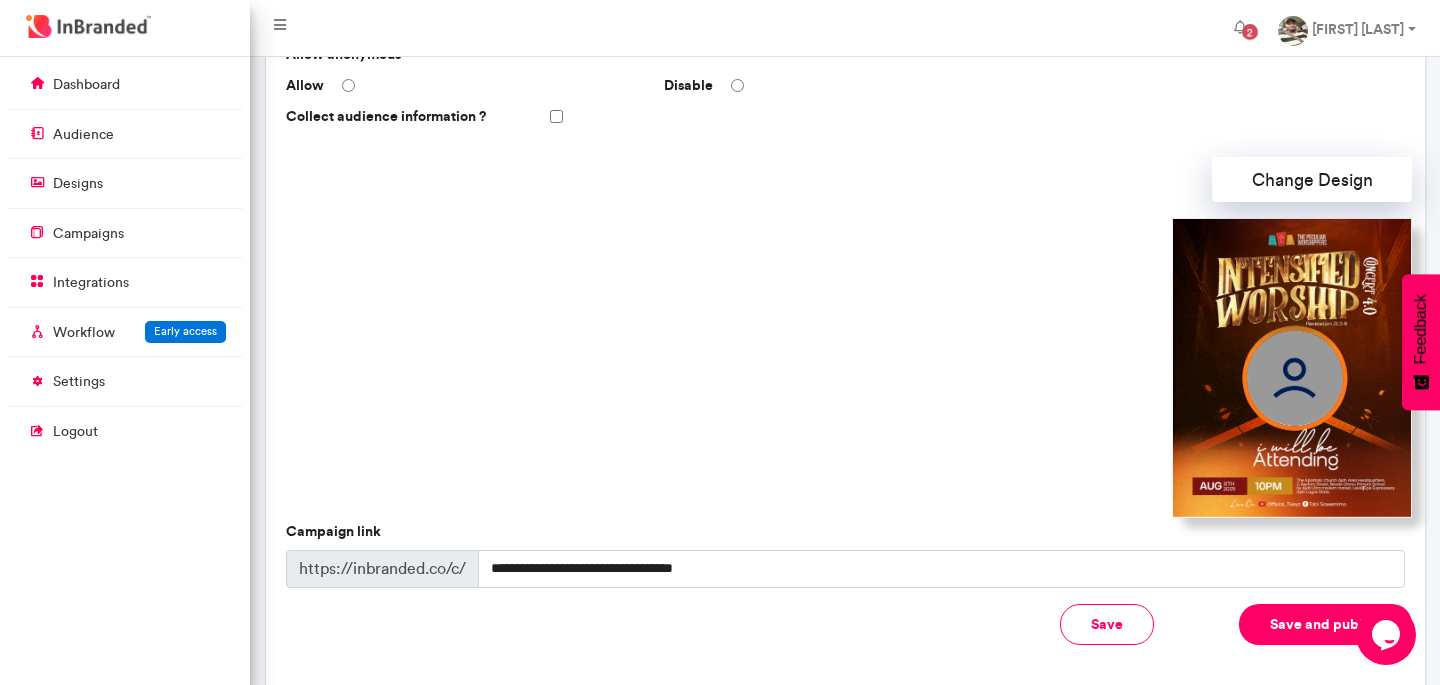 scroll, scrollTop: 616, scrollLeft: 0, axis: vertical 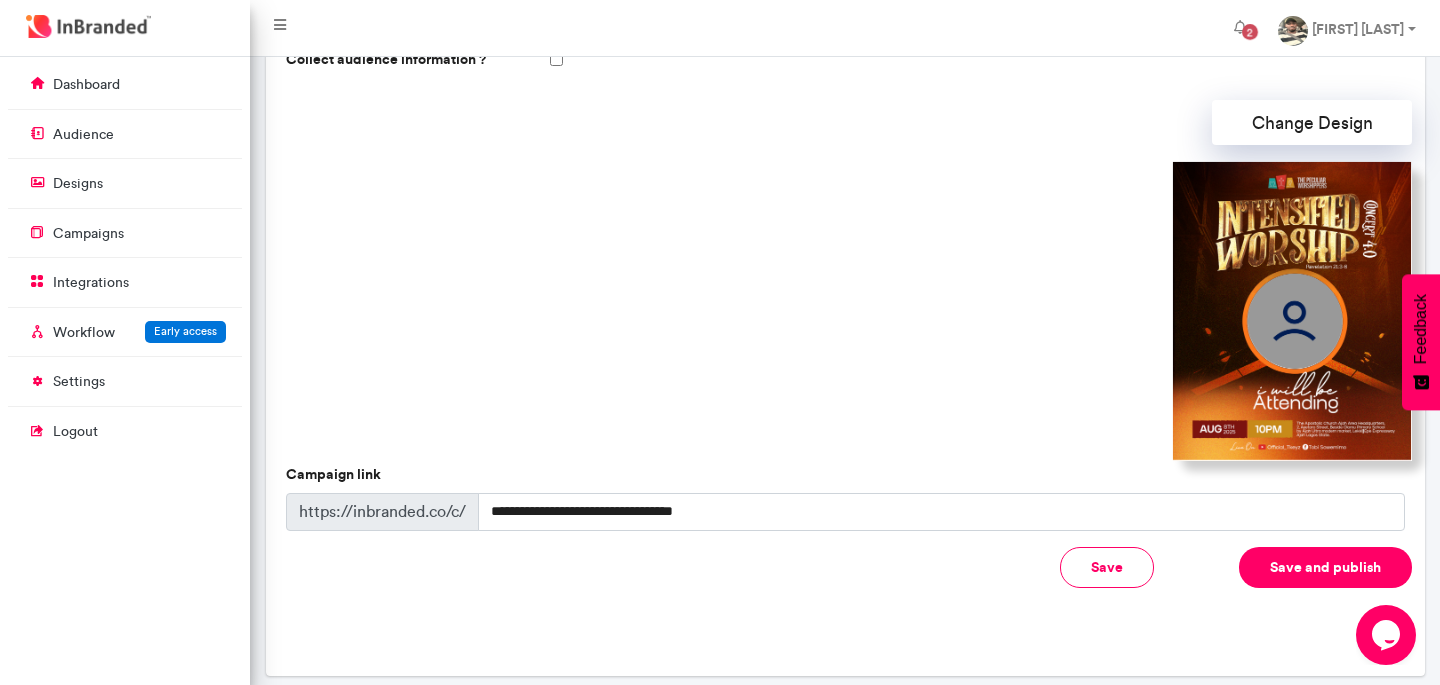 click on "Save and publish" at bounding box center [1325, 567] 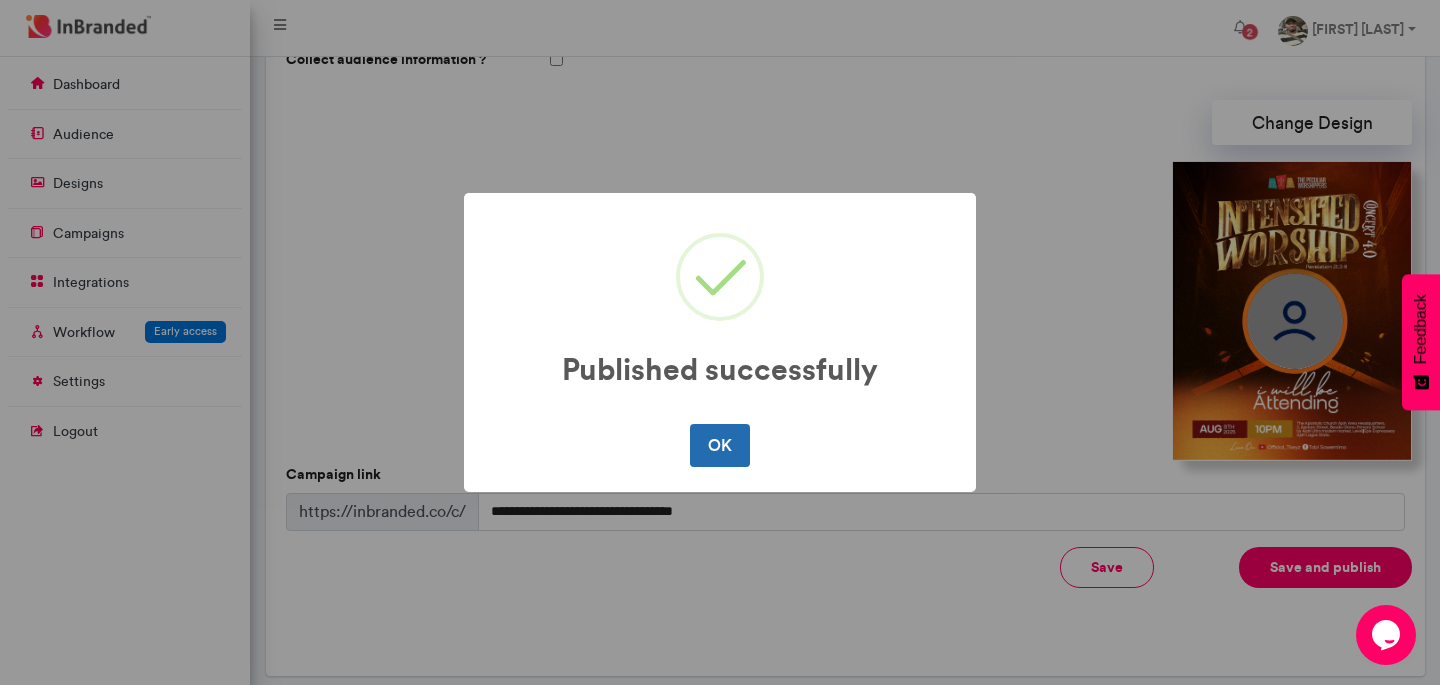 click on "OK" at bounding box center (719, 445) 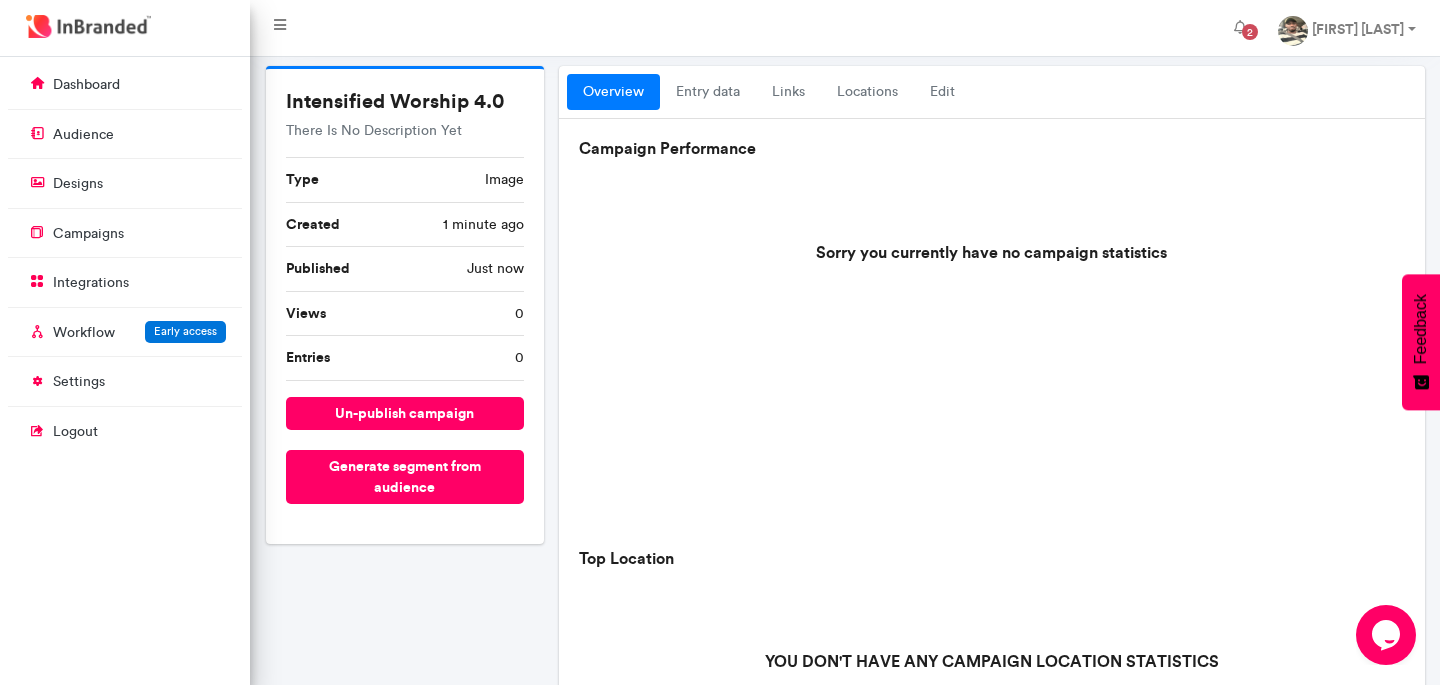 scroll, scrollTop: 0, scrollLeft: 0, axis: both 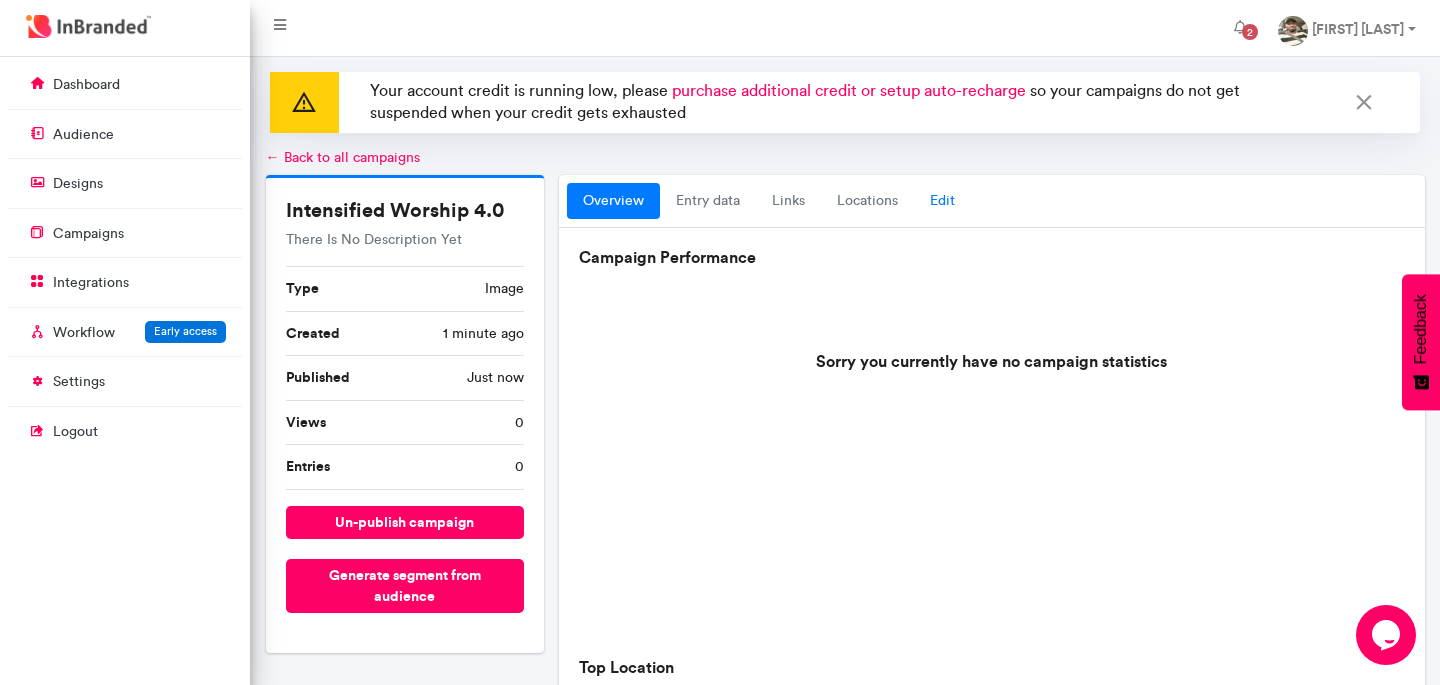 click on "Edit" at bounding box center (942, 201) 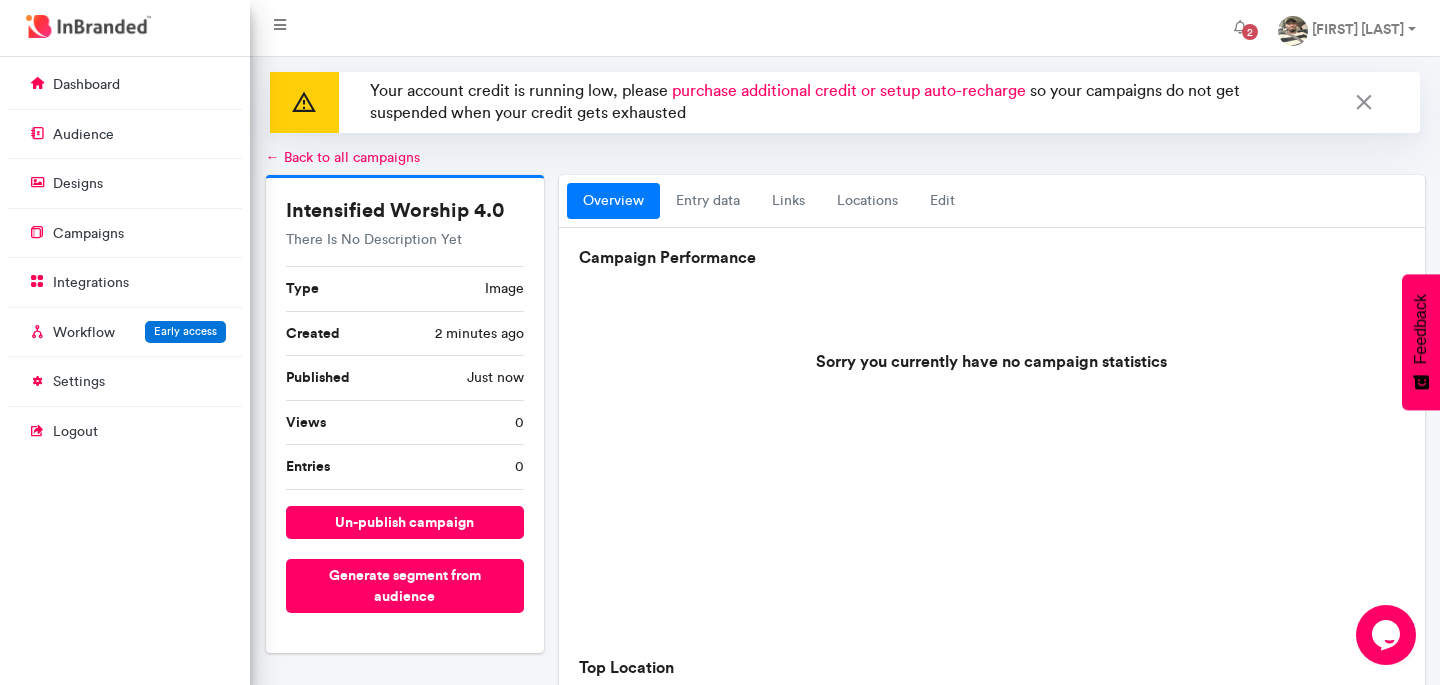 click on "Intensified Worship 4.0" at bounding box center [405, 210] 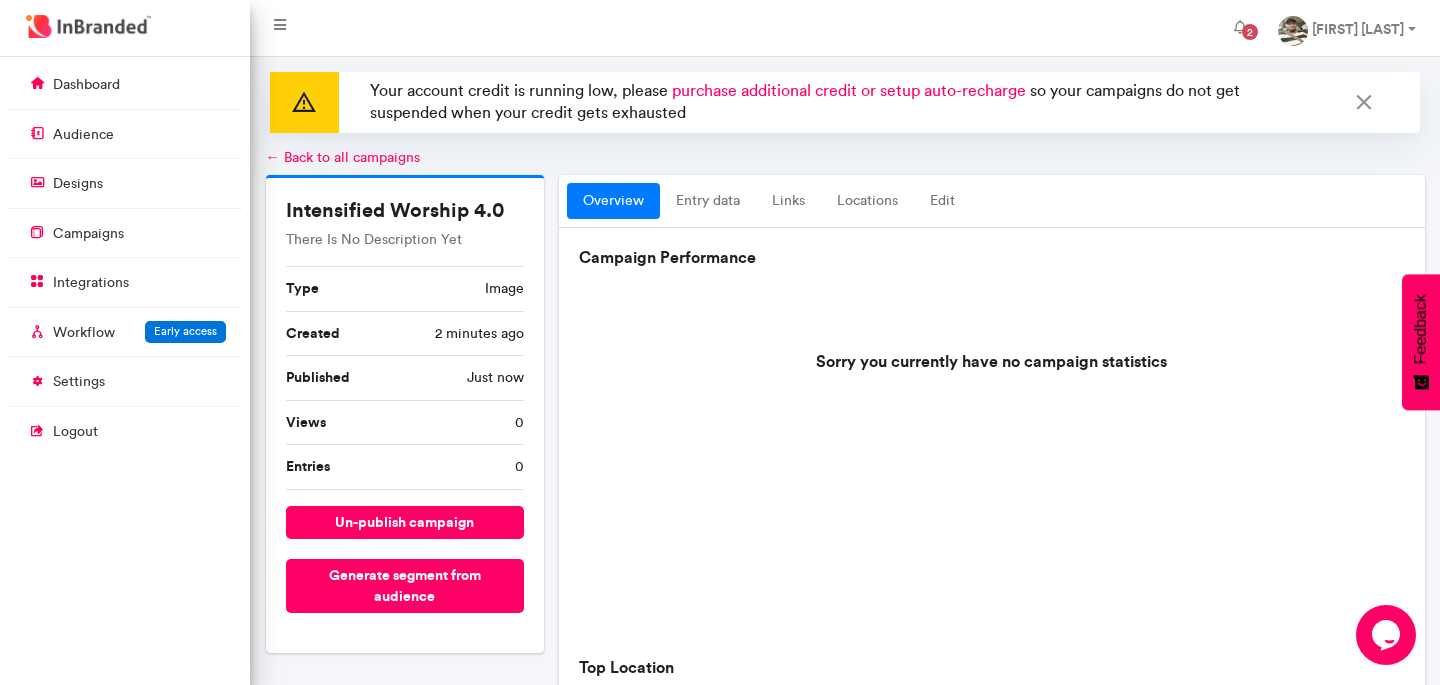 click on "Intensified Worship 4.0" at bounding box center [405, 210] 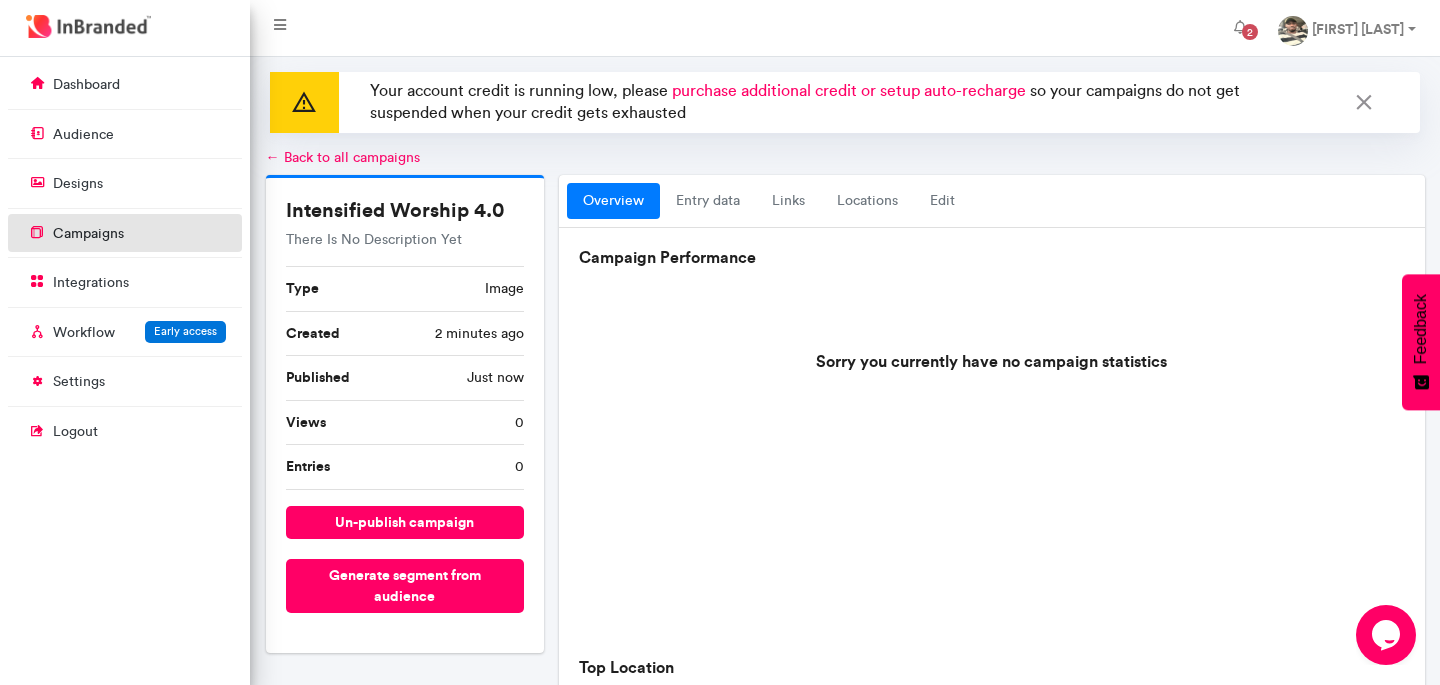 click on "campaigns" at bounding box center [125, 233] 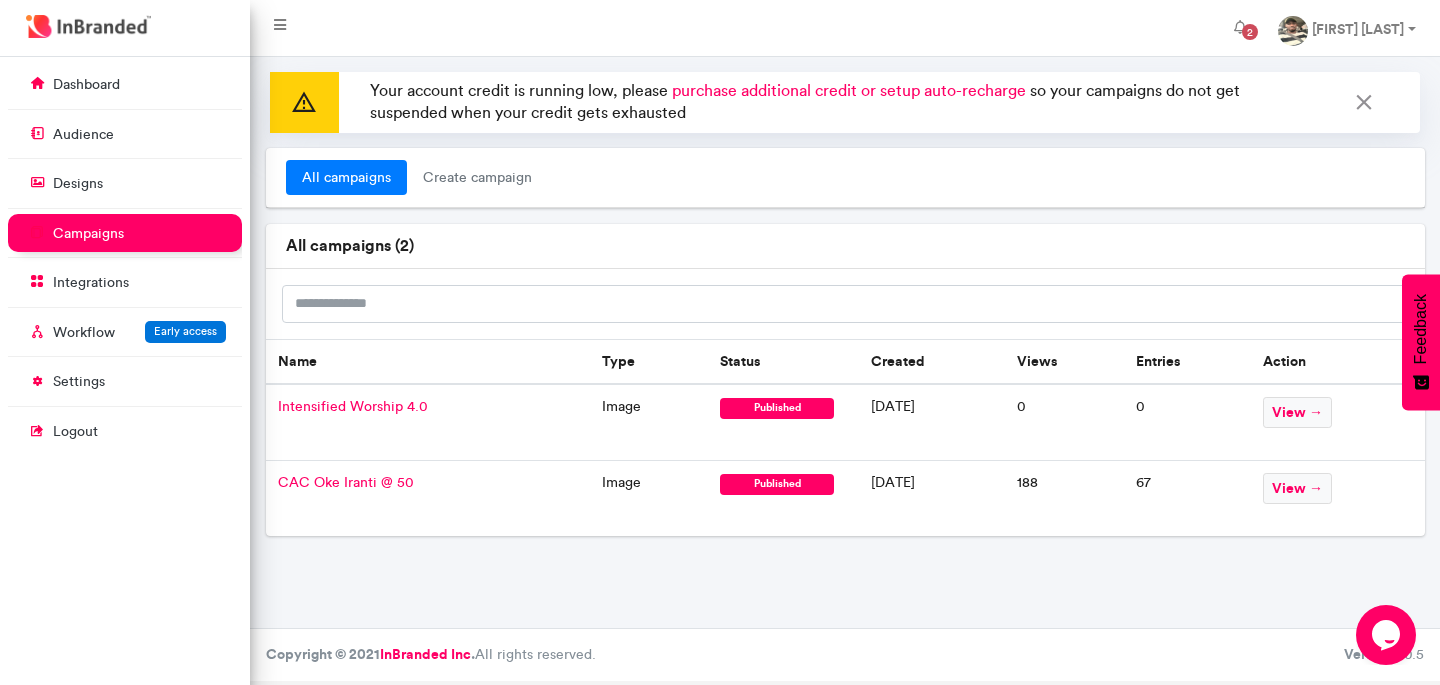 click on "Intensified Worship 4.0" at bounding box center (353, 406) 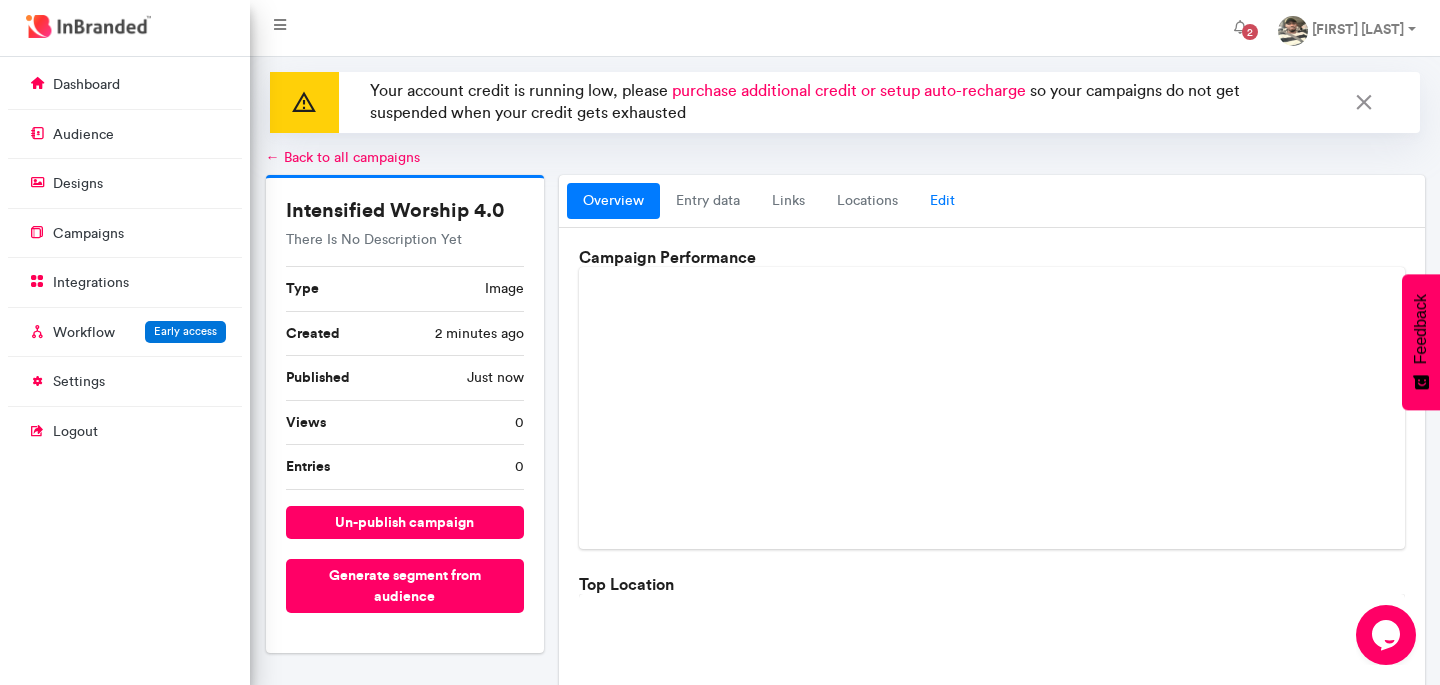 click on "Edit" at bounding box center (942, 201) 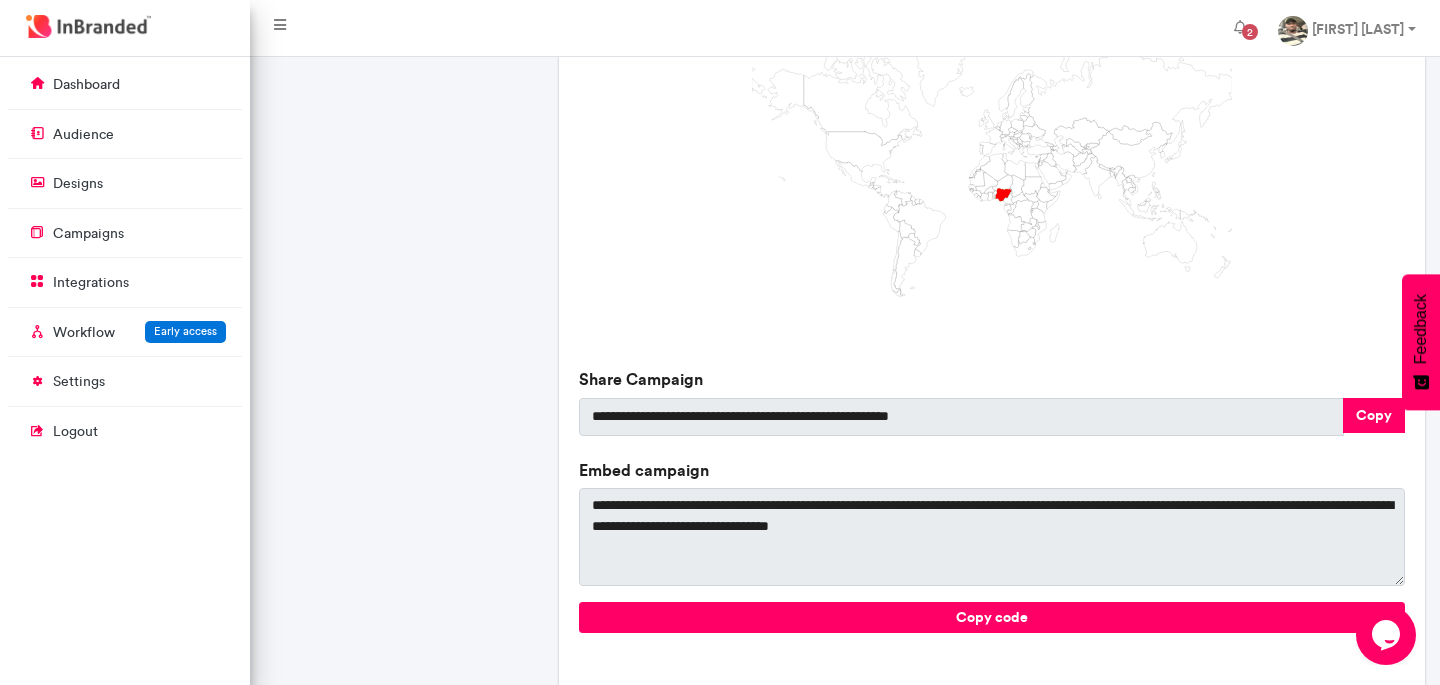 scroll, scrollTop: 716, scrollLeft: 0, axis: vertical 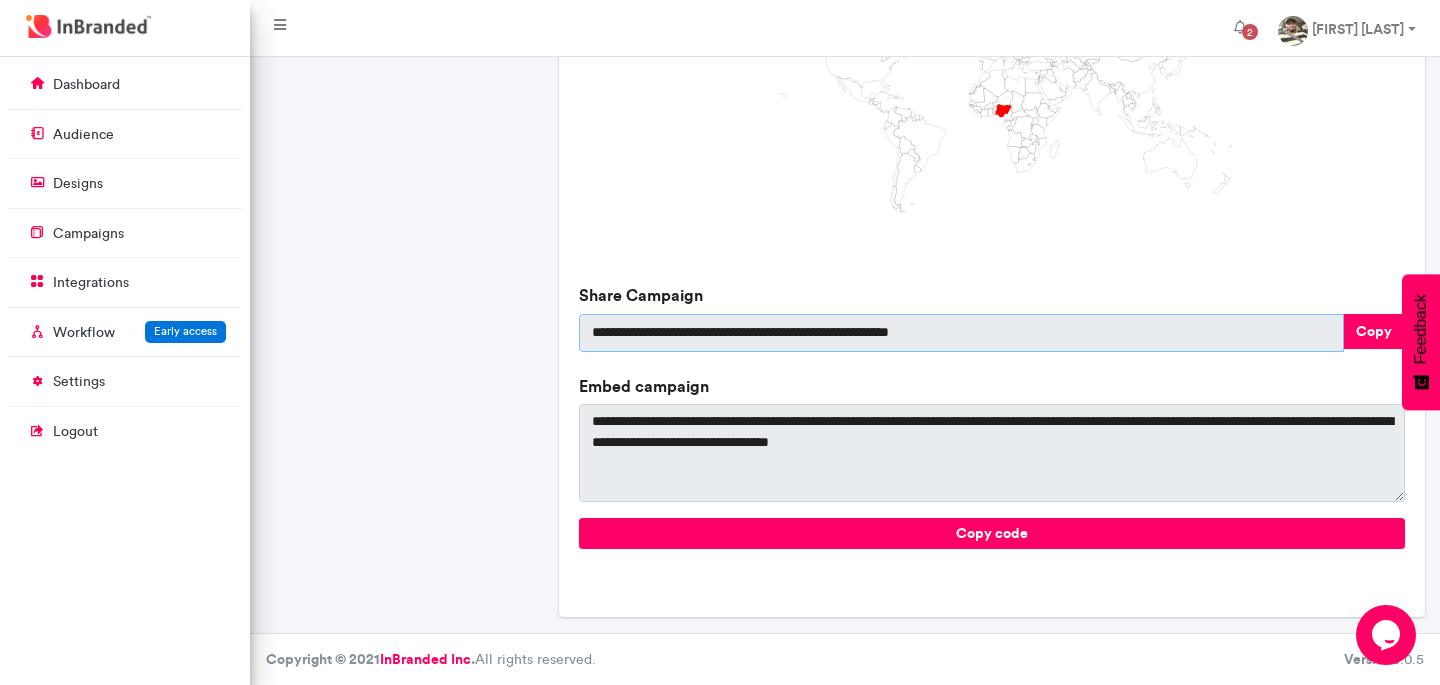 click on "**********" at bounding box center [961, 333] 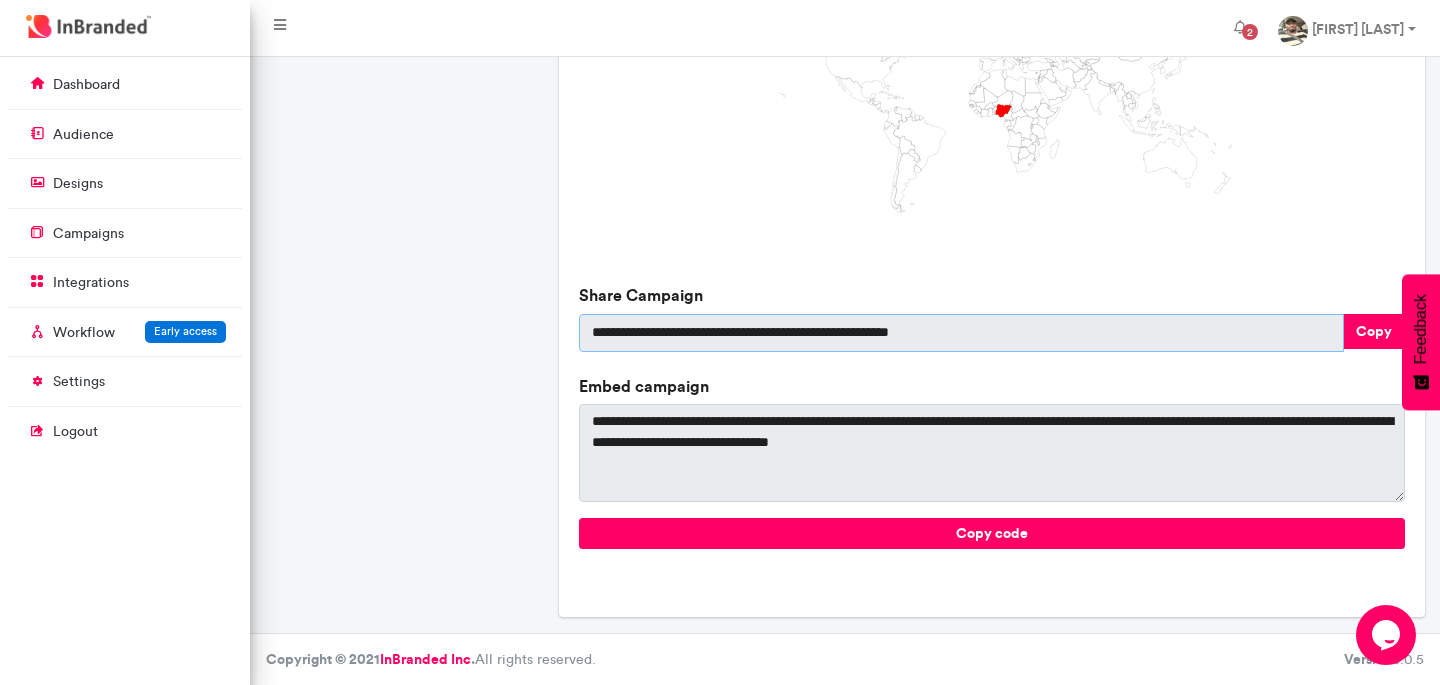 click on "**********" at bounding box center (961, 333) 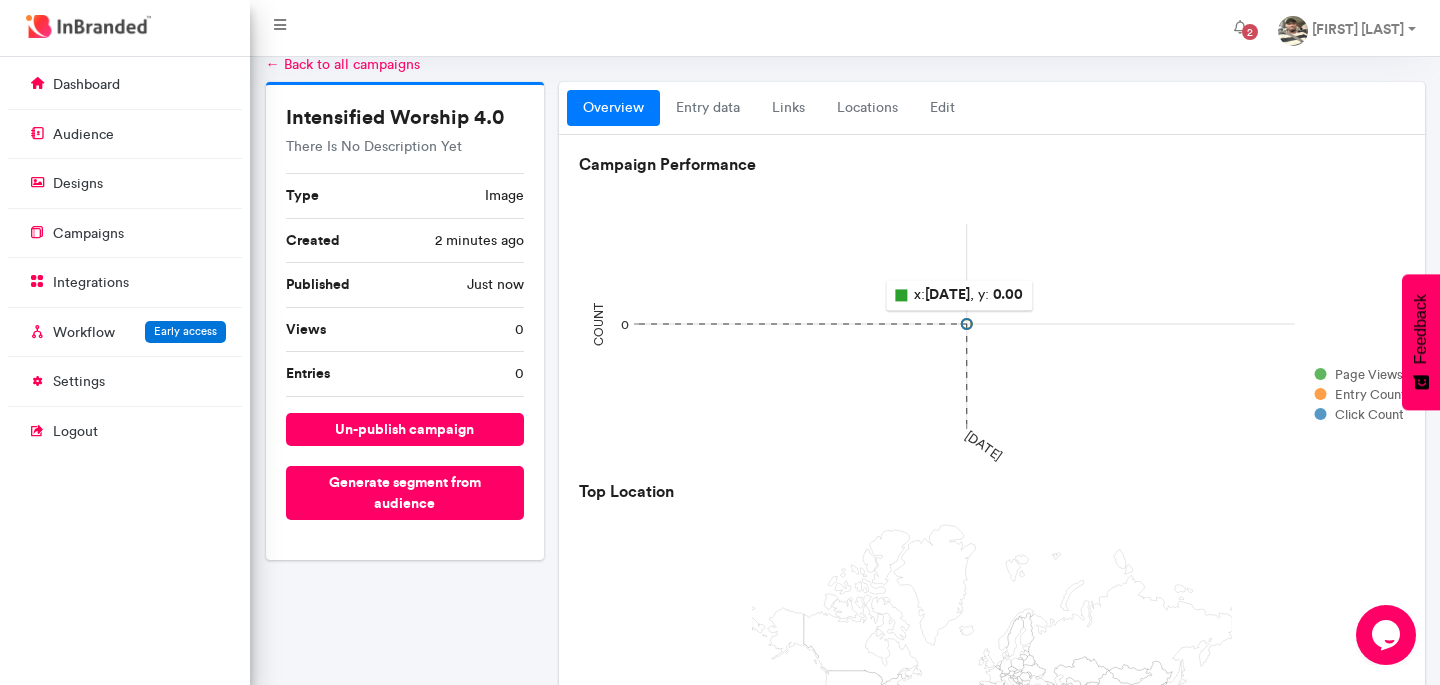 scroll, scrollTop: 0, scrollLeft: 0, axis: both 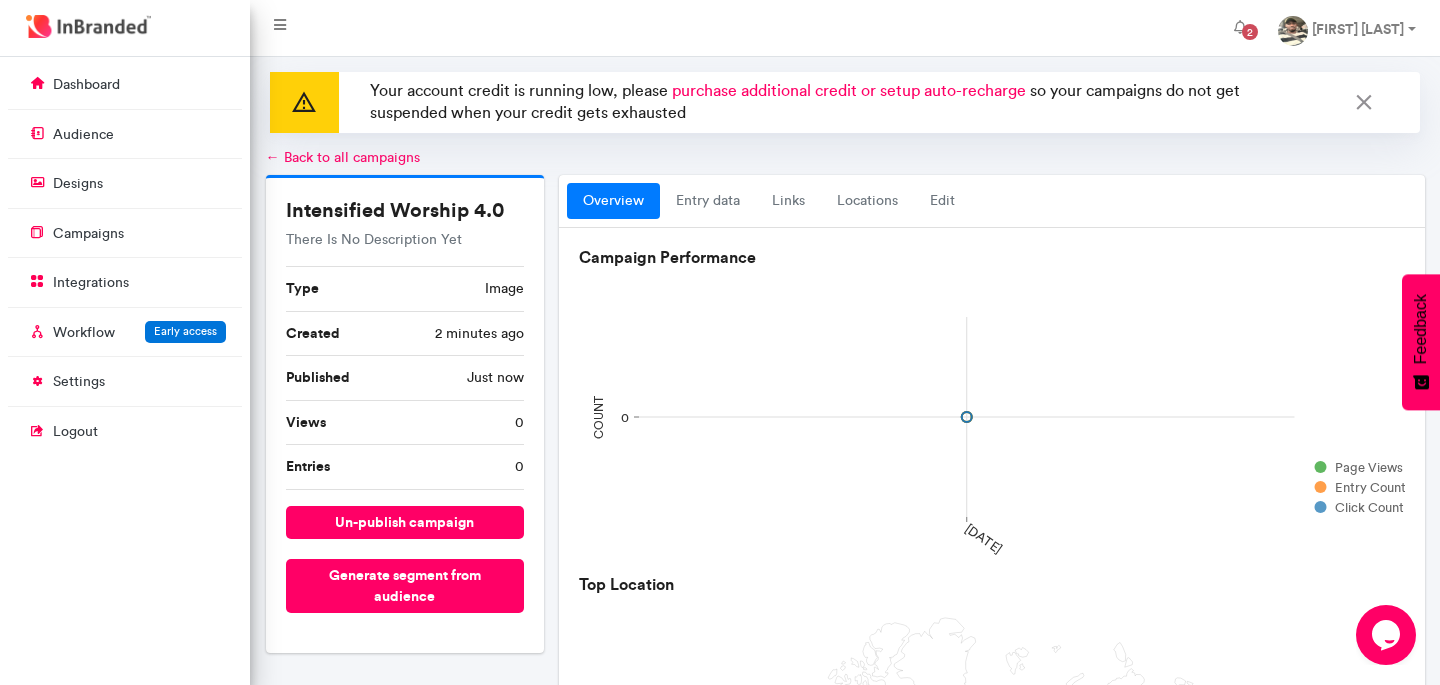click at bounding box center [1385, 102] 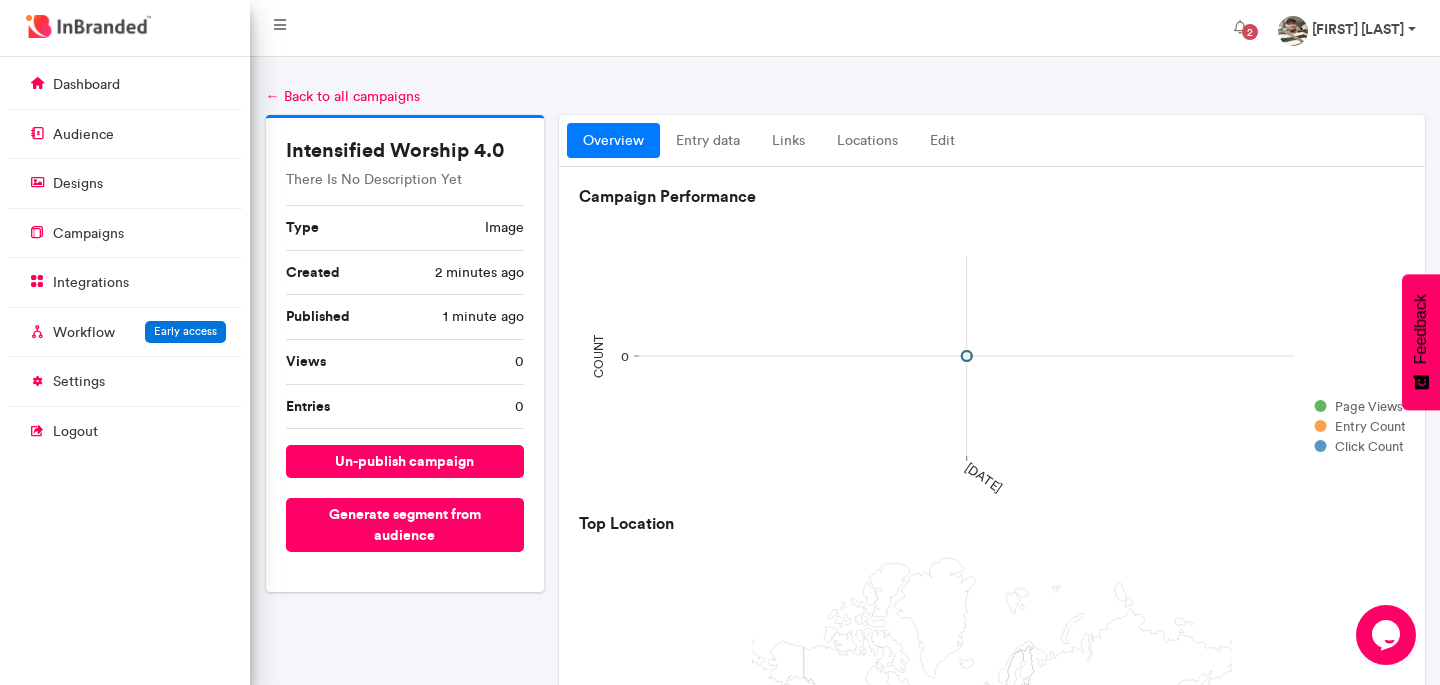 click on "[FIRST] [LAST]" at bounding box center [1347, 28] 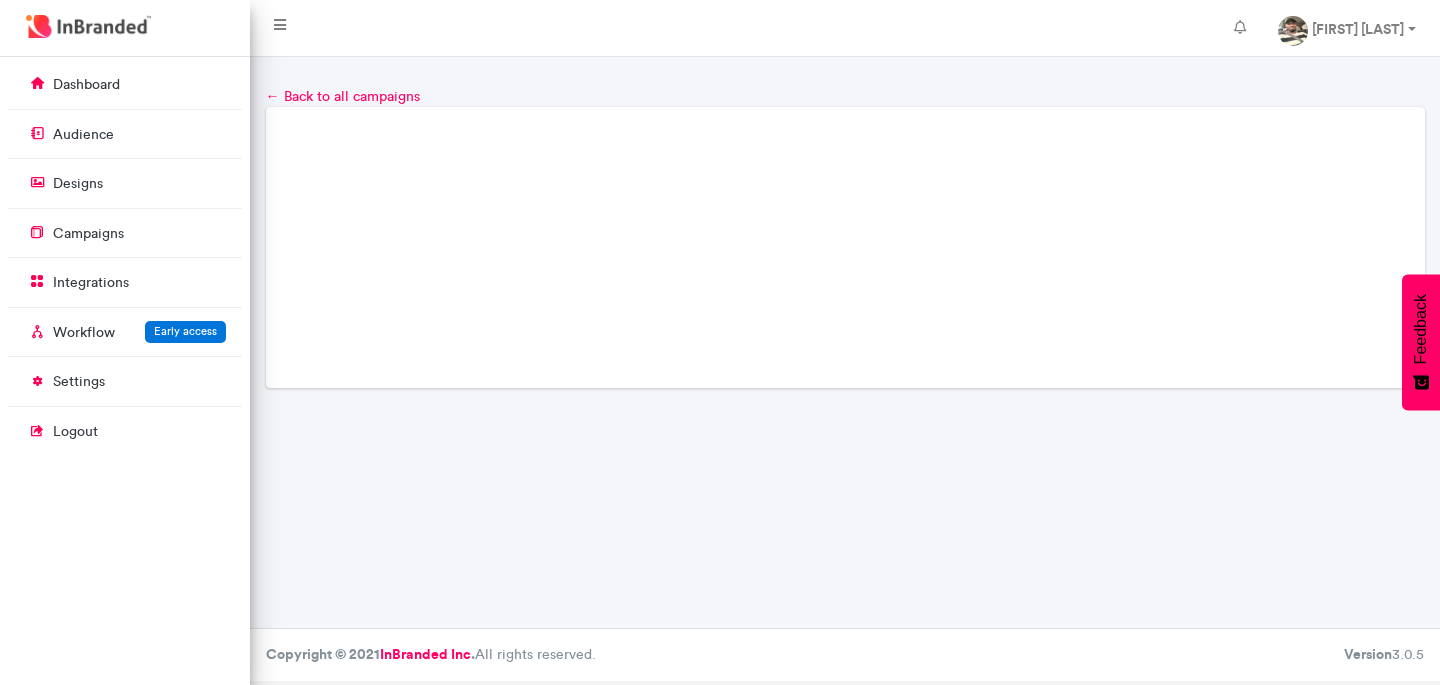 scroll, scrollTop: 0, scrollLeft: 0, axis: both 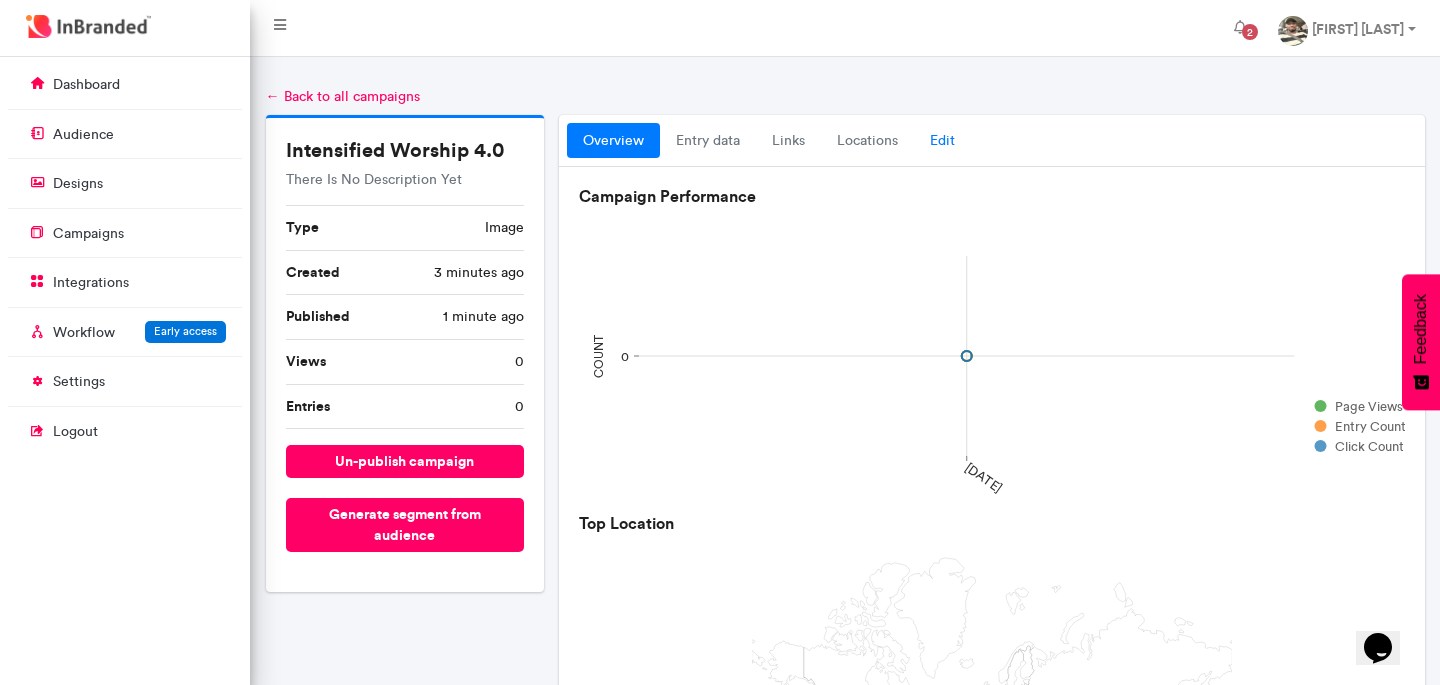 click on "Edit" at bounding box center (942, 141) 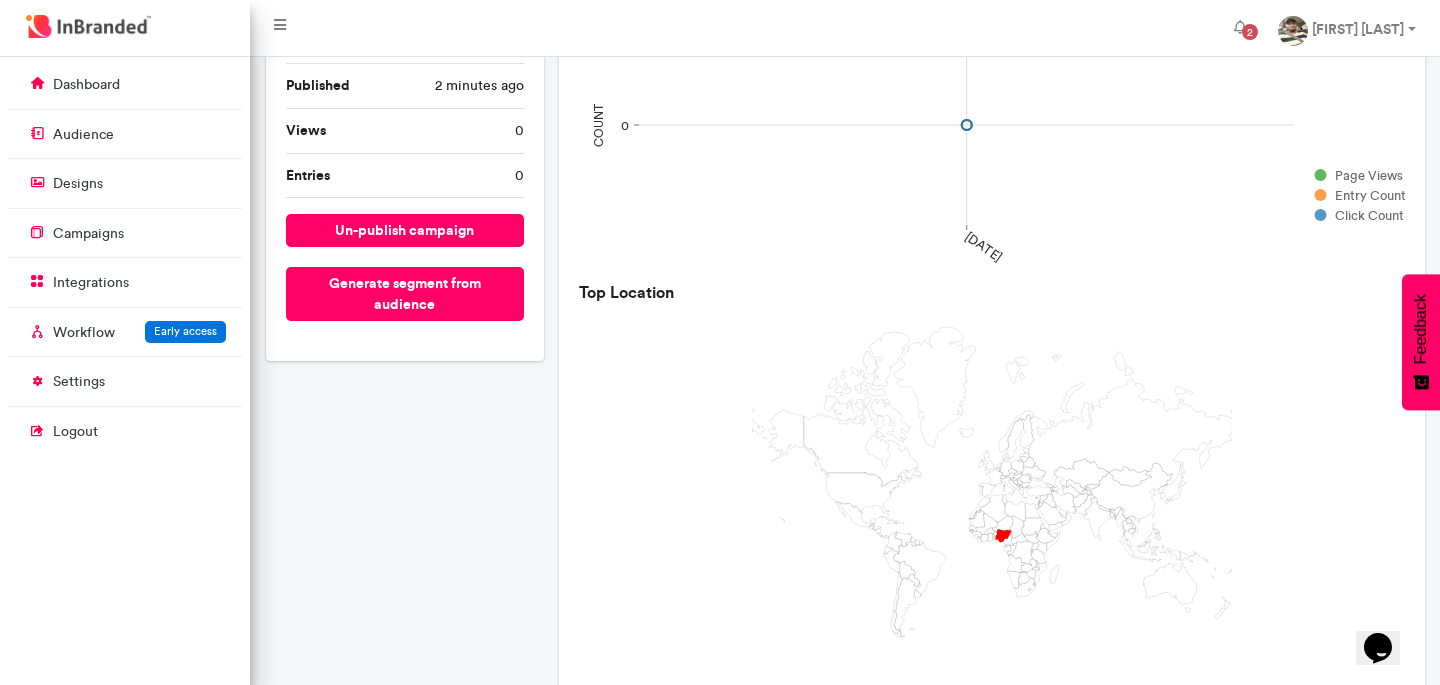 scroll, scrollTop: 473, scrollLeft: 0, axis: vertical 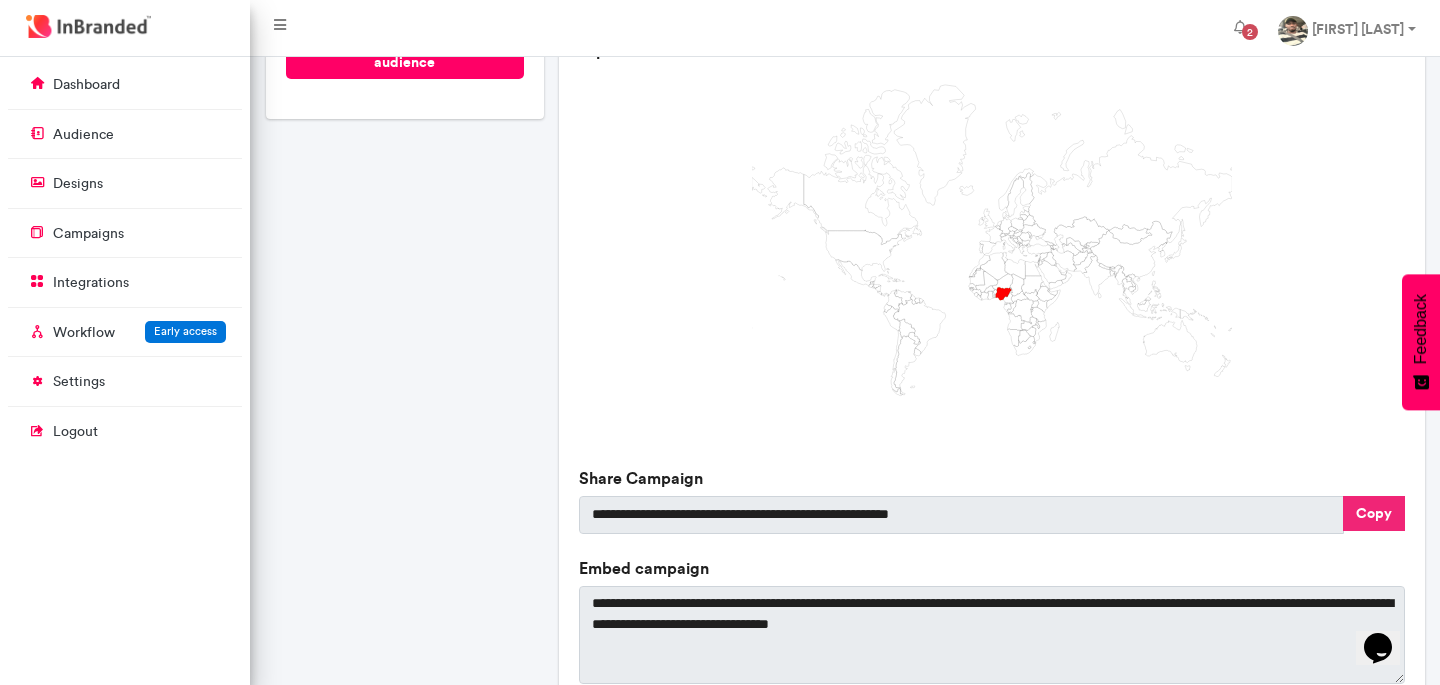 click on "Copy" at bounding box center (1374, 513) 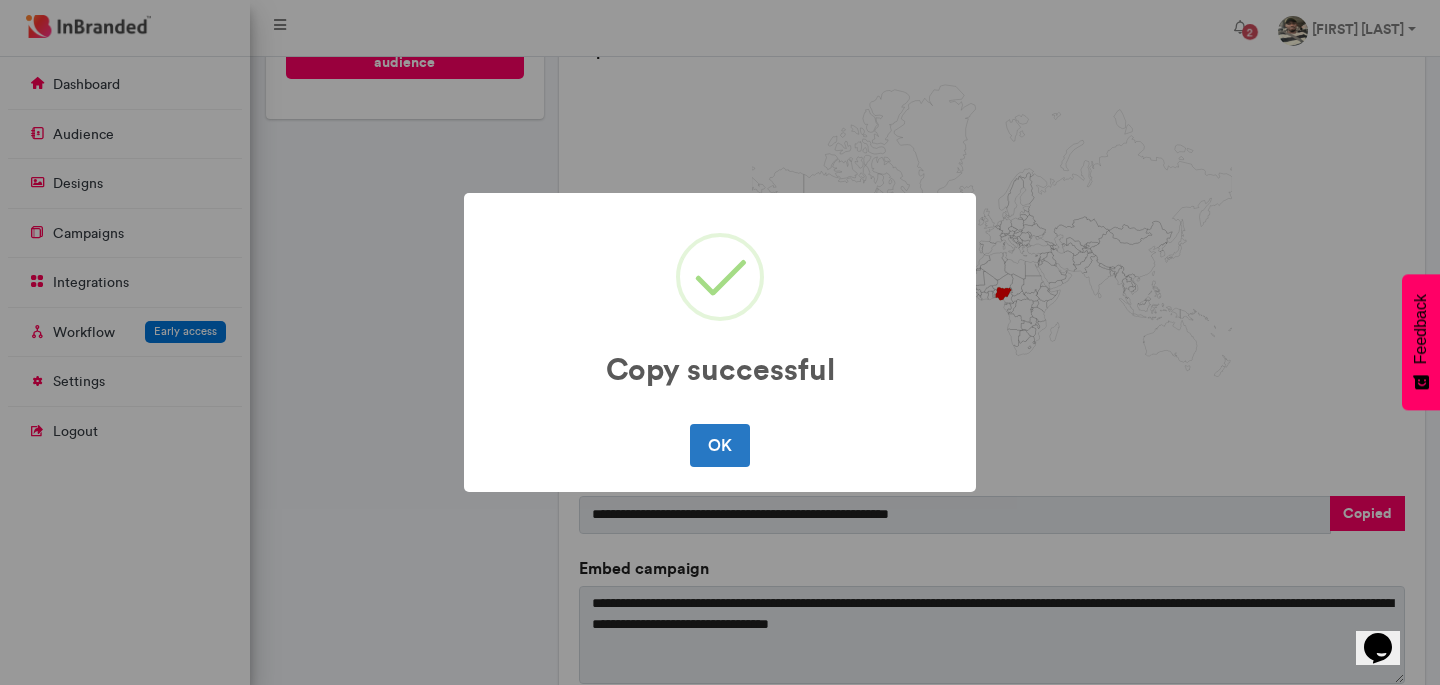 type 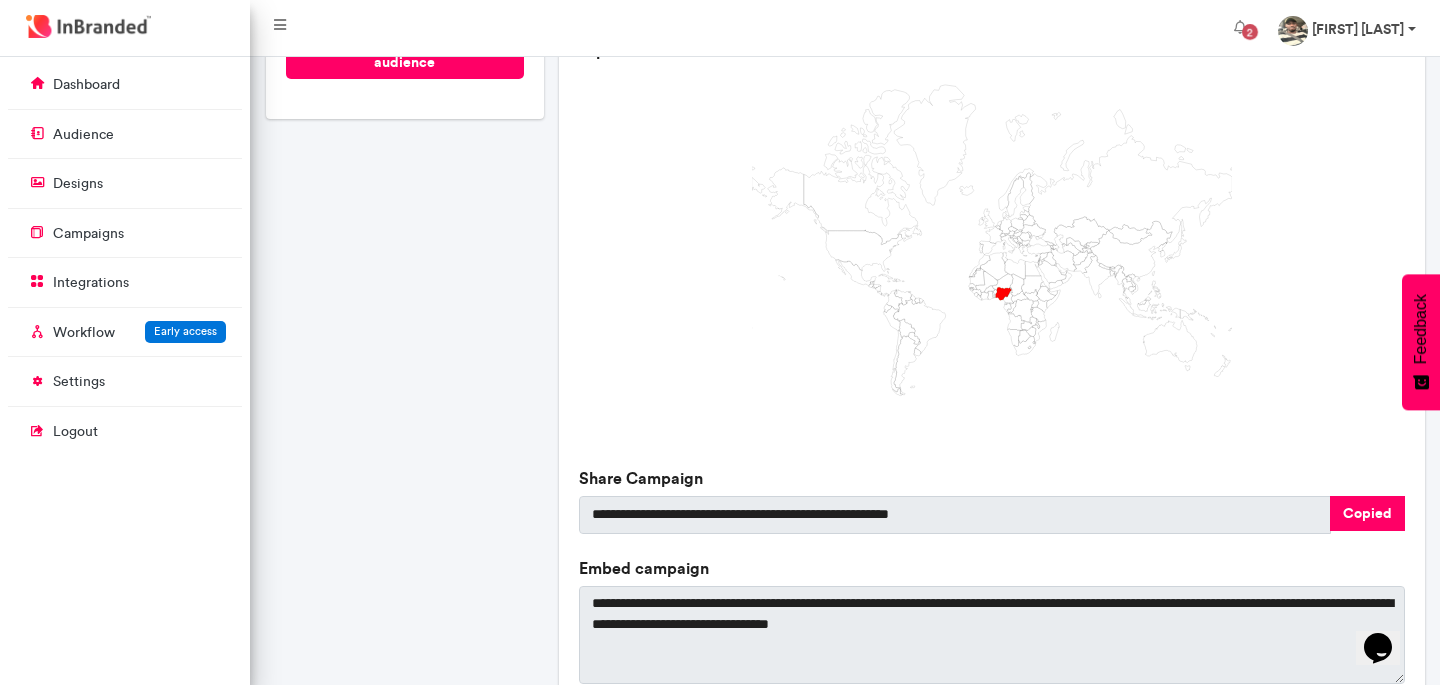 click on "[FIRST] [LAST]" at bounding box center [1347, 28] 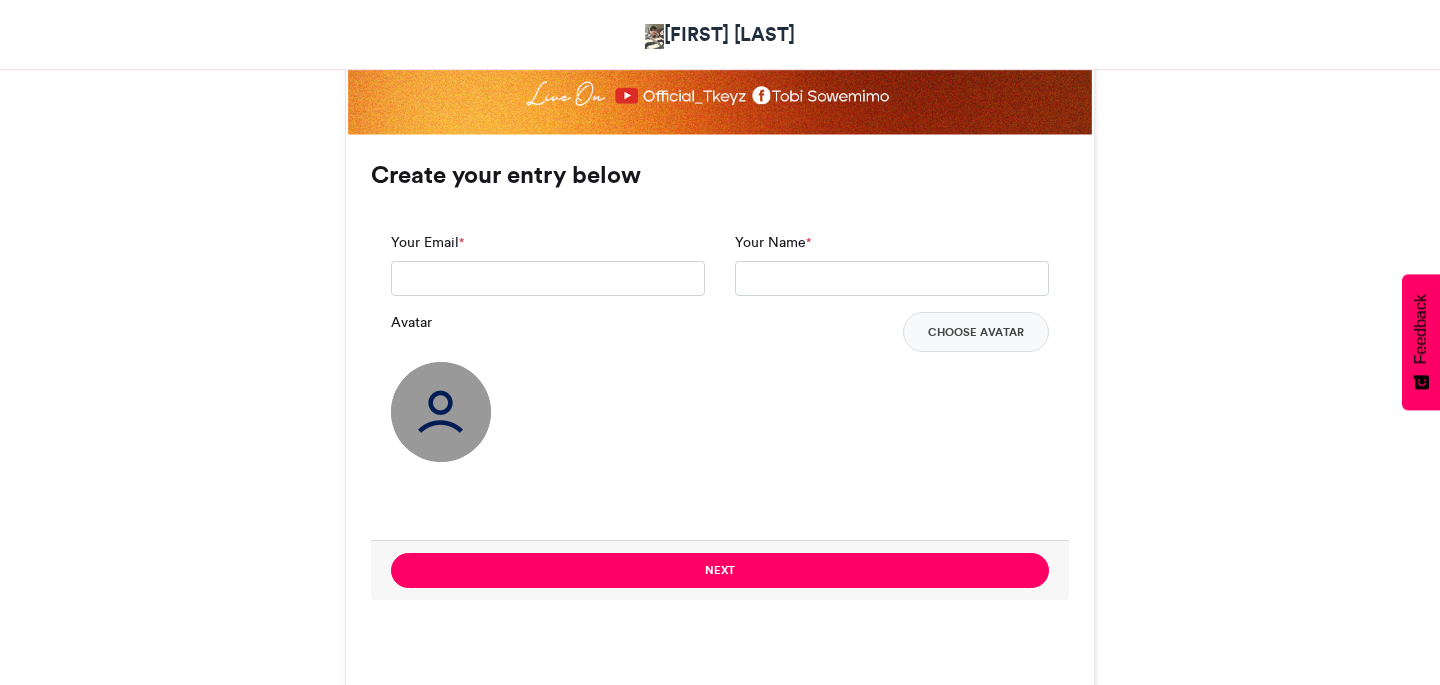 scroll, scrollTop: 1392, scrollLeft: 0, axis: vertical 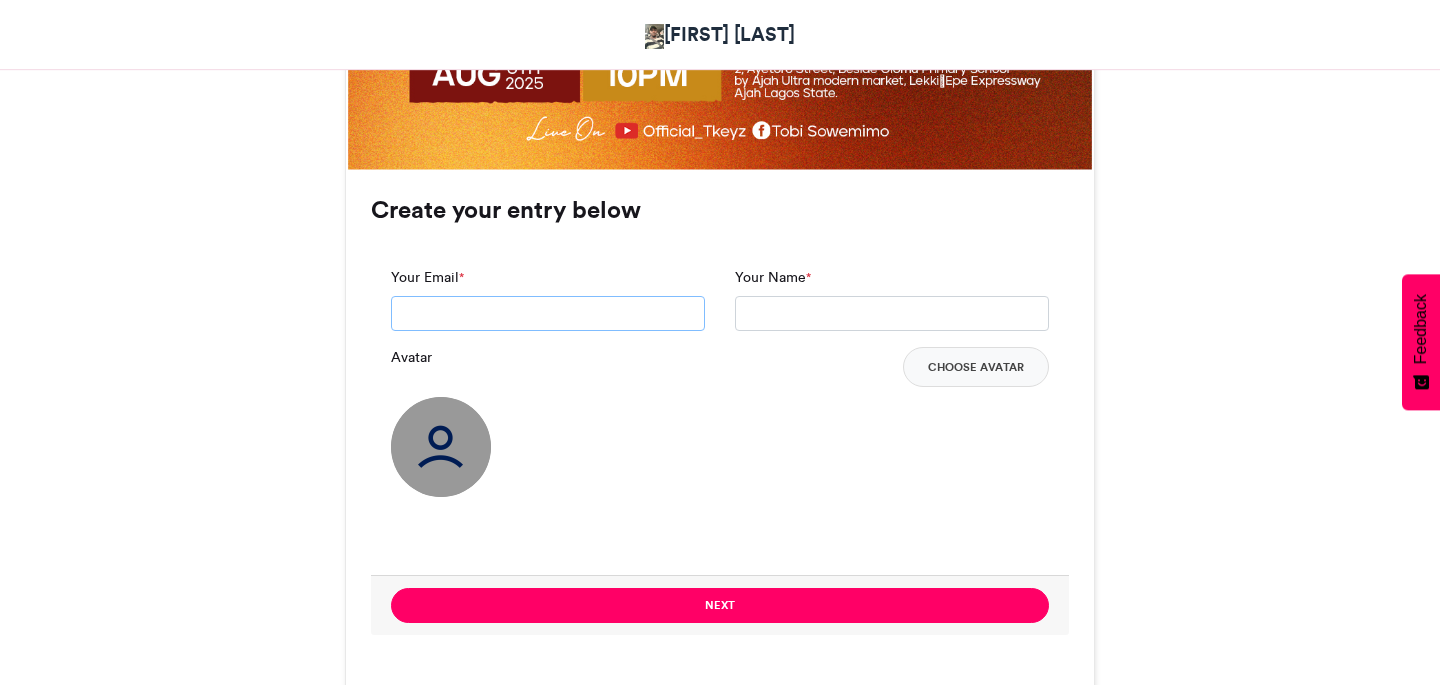 click on "Your Email  *" at bounding box center (548, 314) 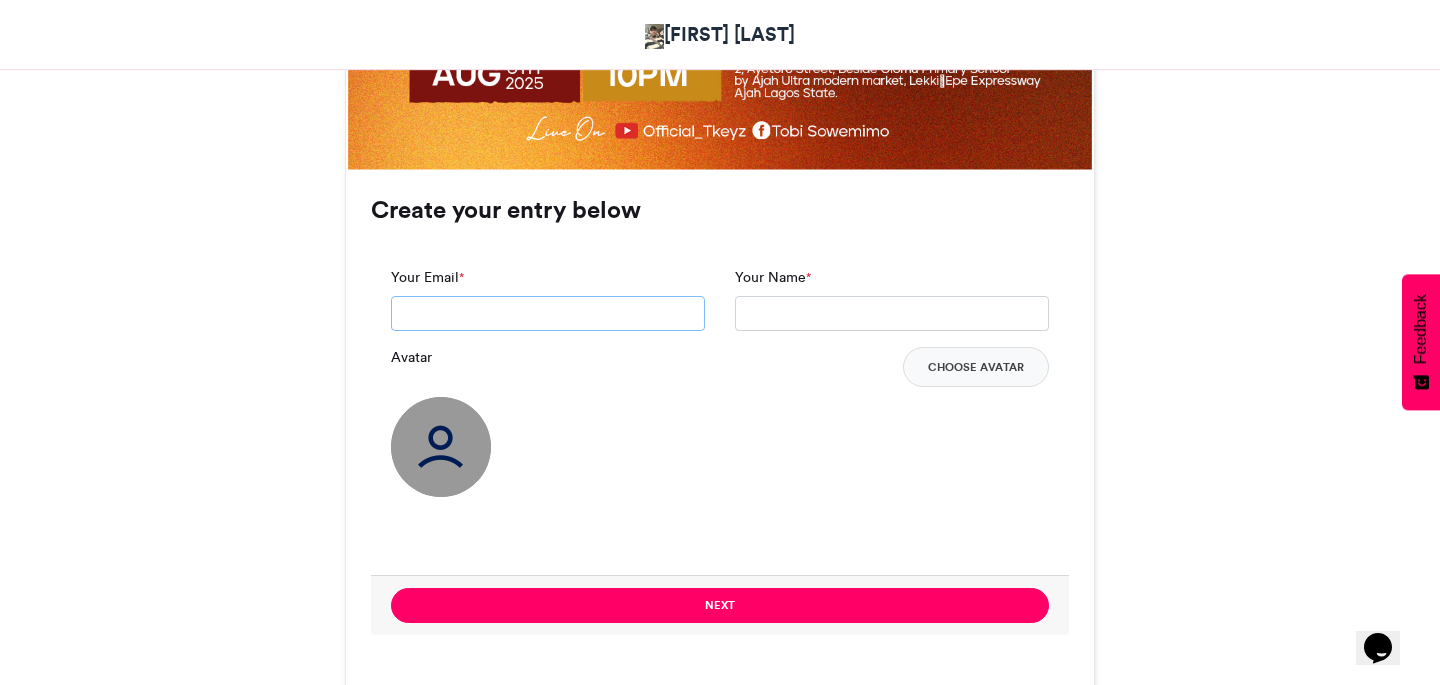scroll, scrollTop: 0, scrollLeft: 0, axis: both 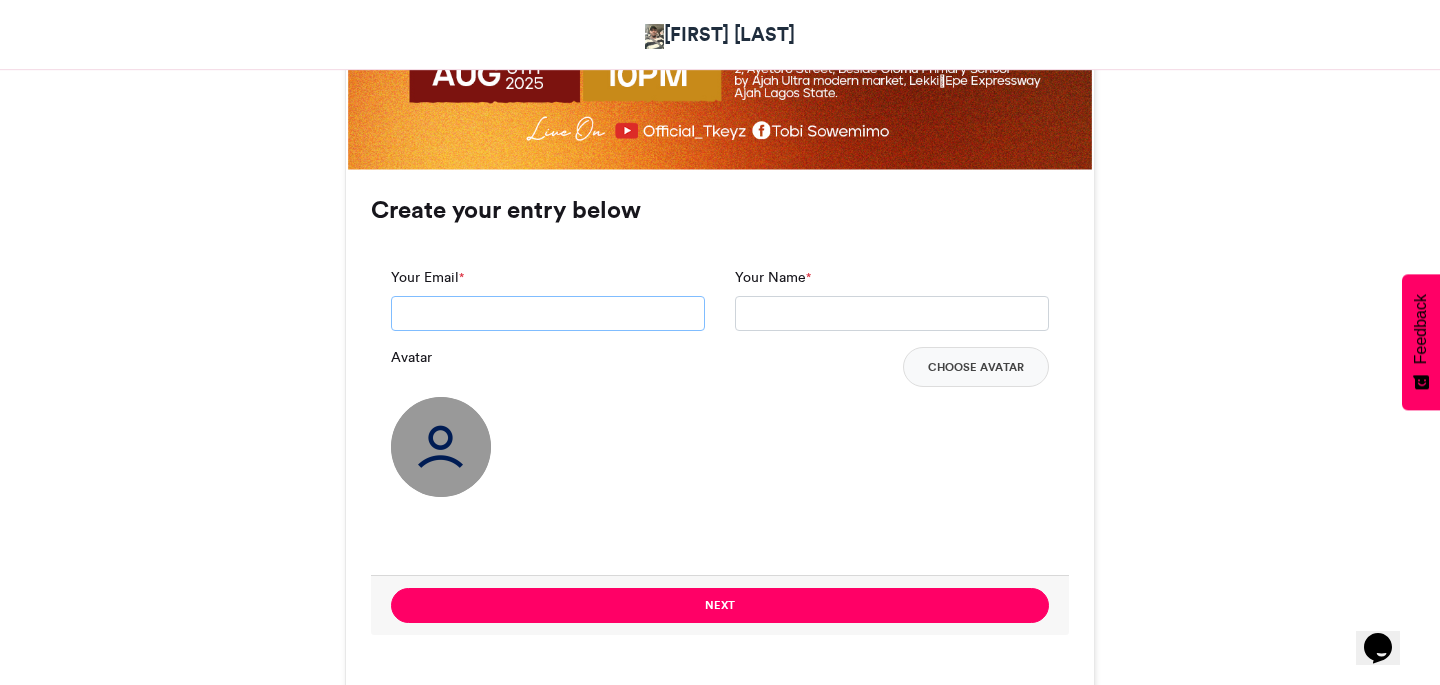 type on "**********" 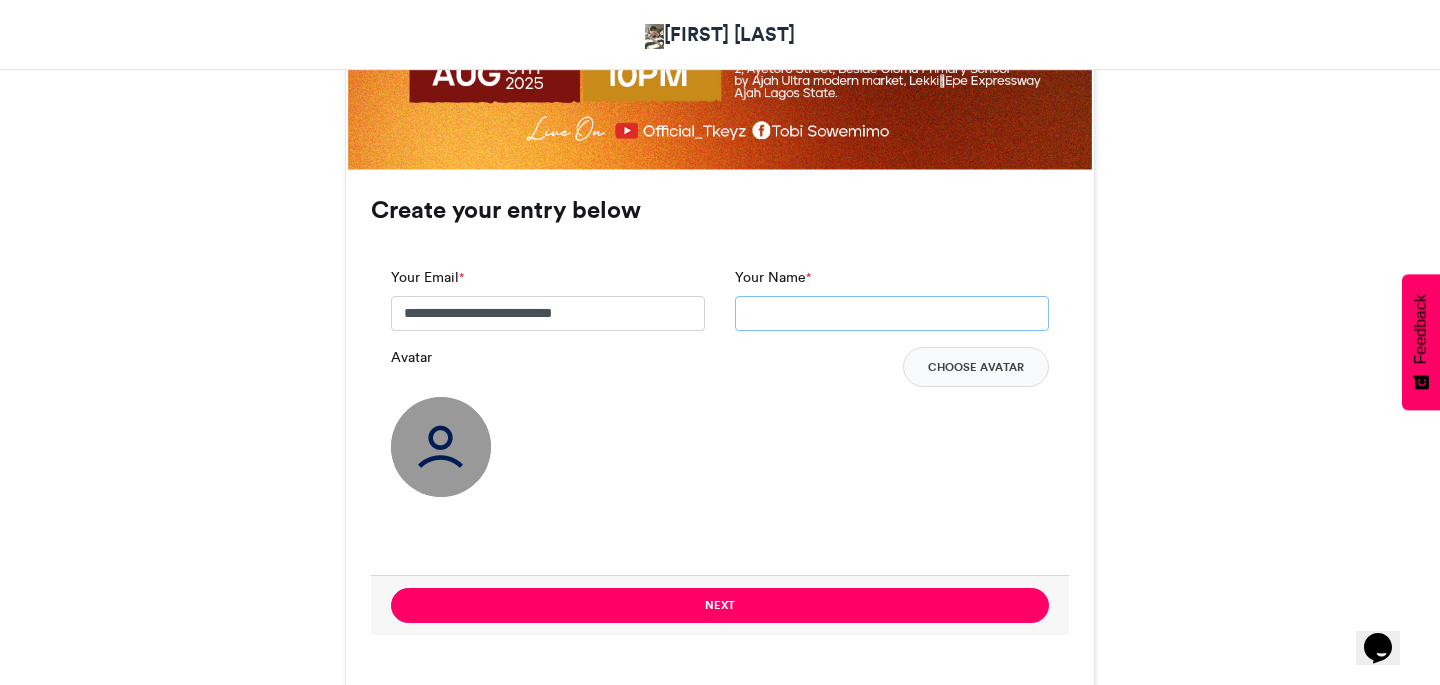 click on "Your Name  *" at bounding box center [892, 314] 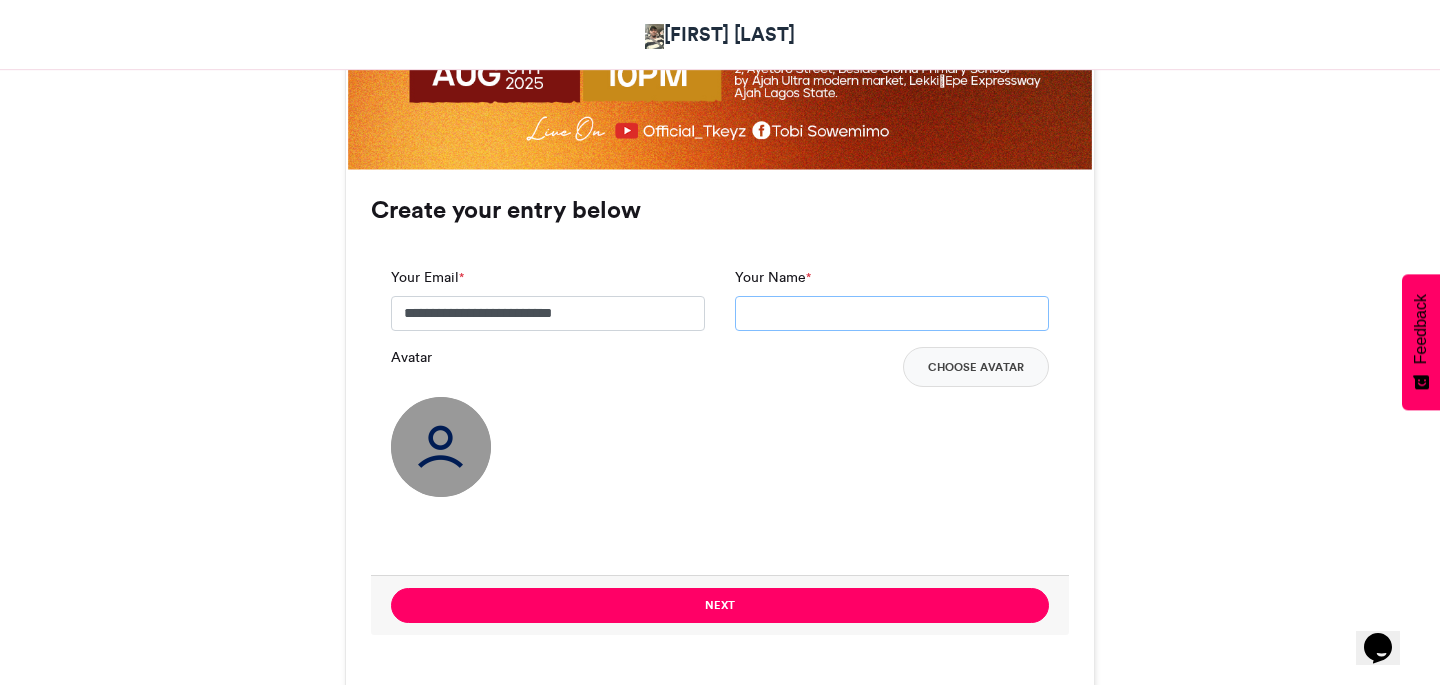 type on "**********" 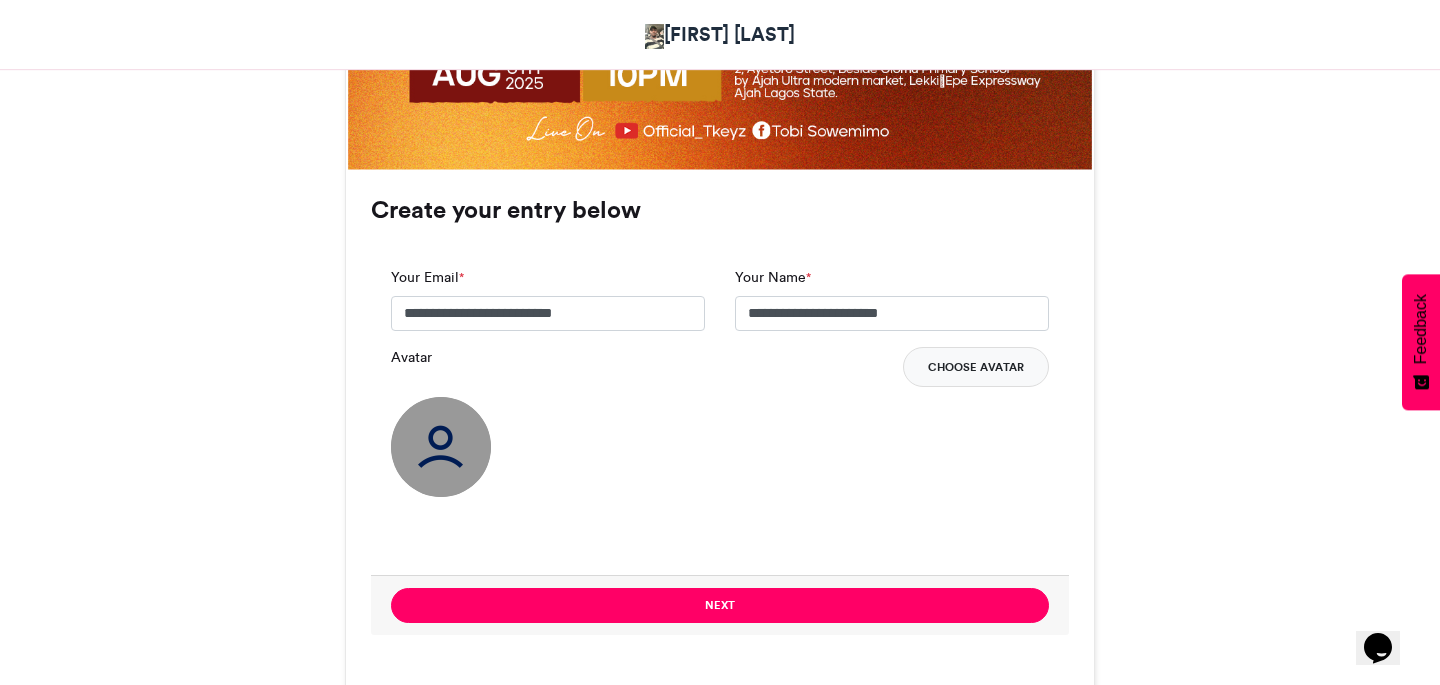 click on "Choose Avatar" at bounding box center [976, 367] 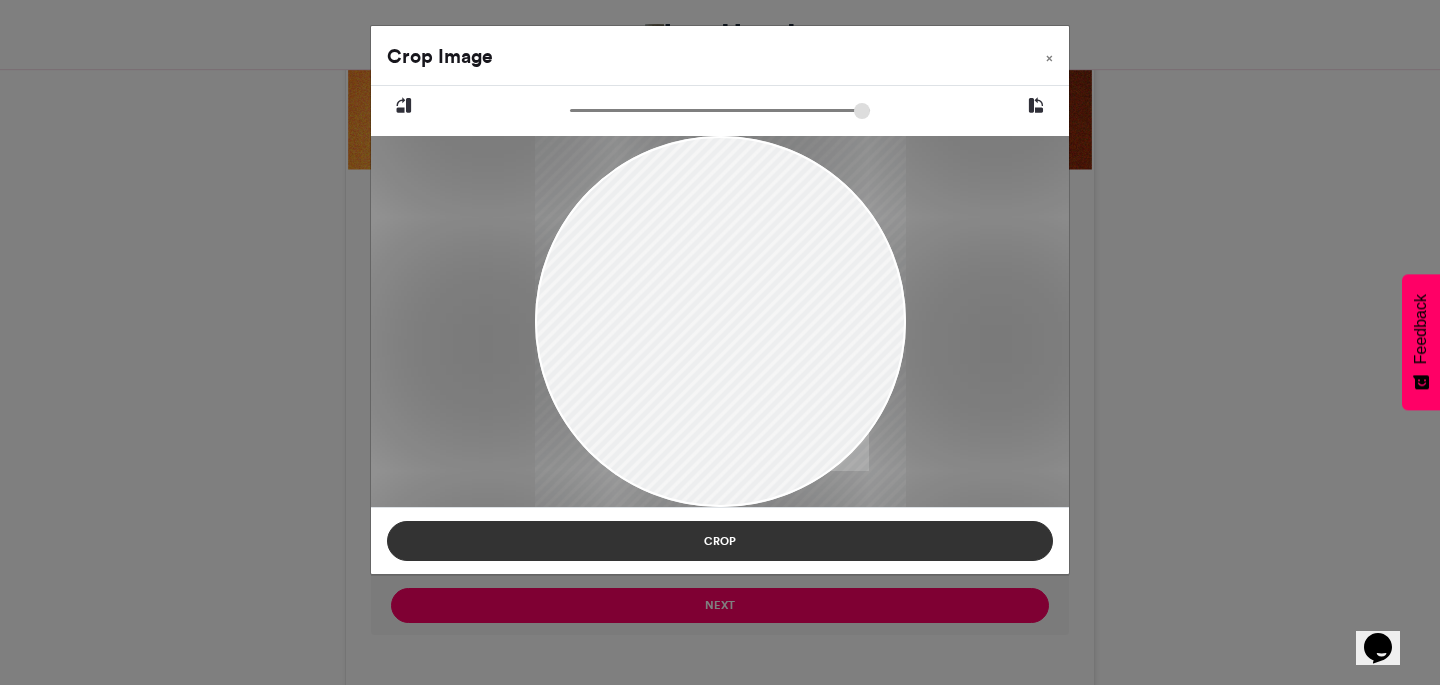 click on "Crop" at bounding box center [720, 541] 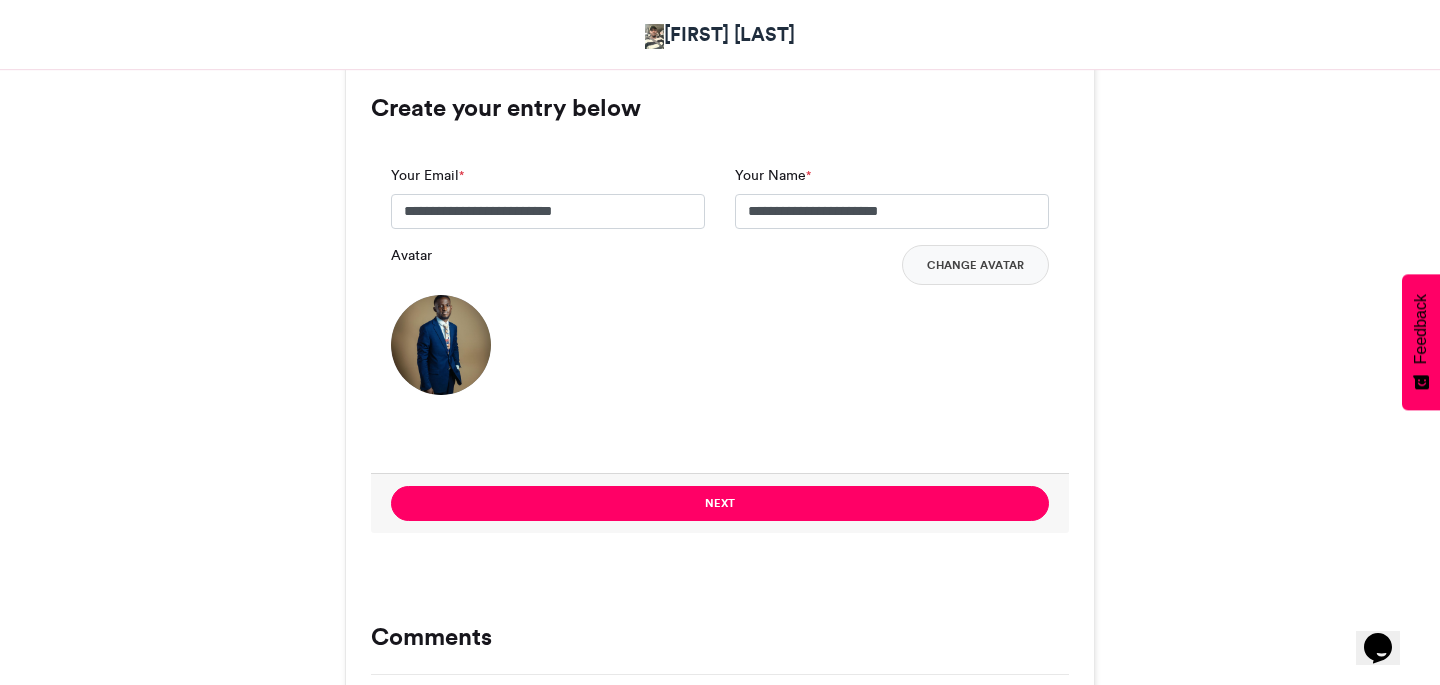 scroll, scrollTop: 1561, scrollLeft: 0, axis: vertical 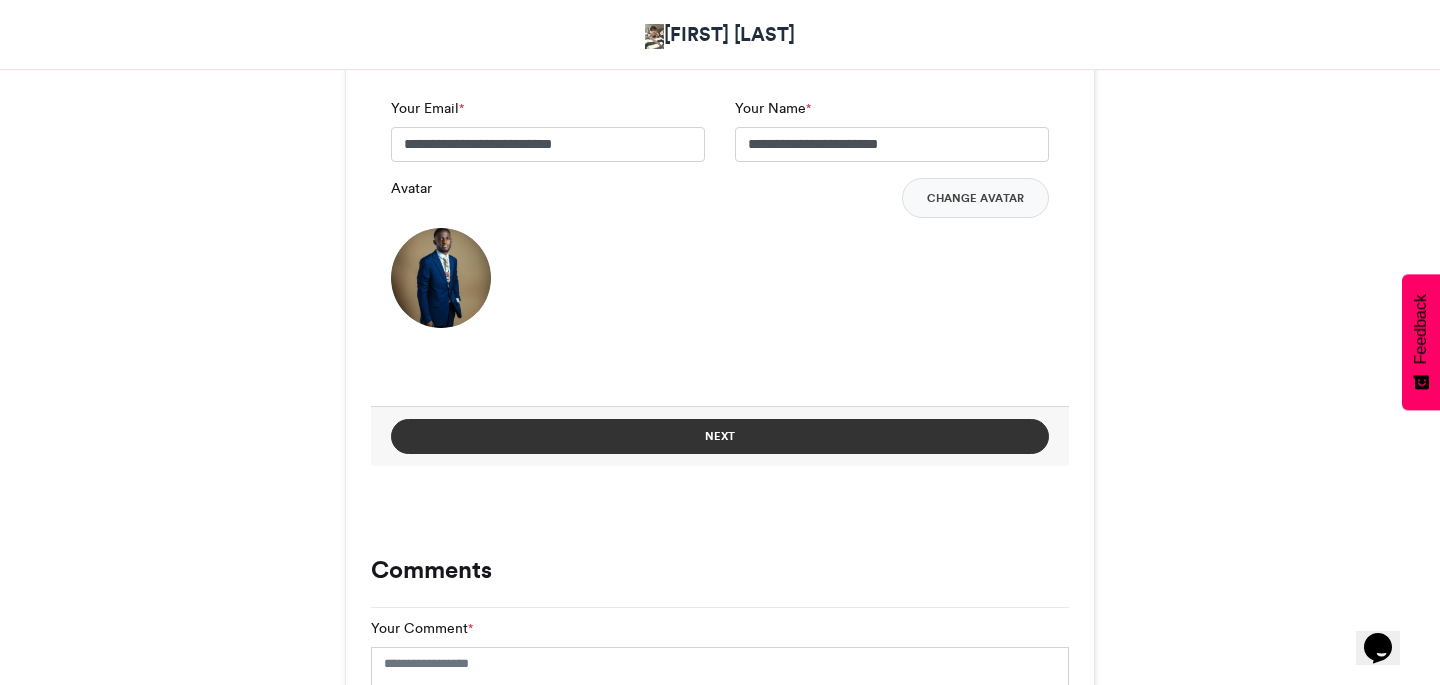 click on "Next" at bounding box center [720, 436] 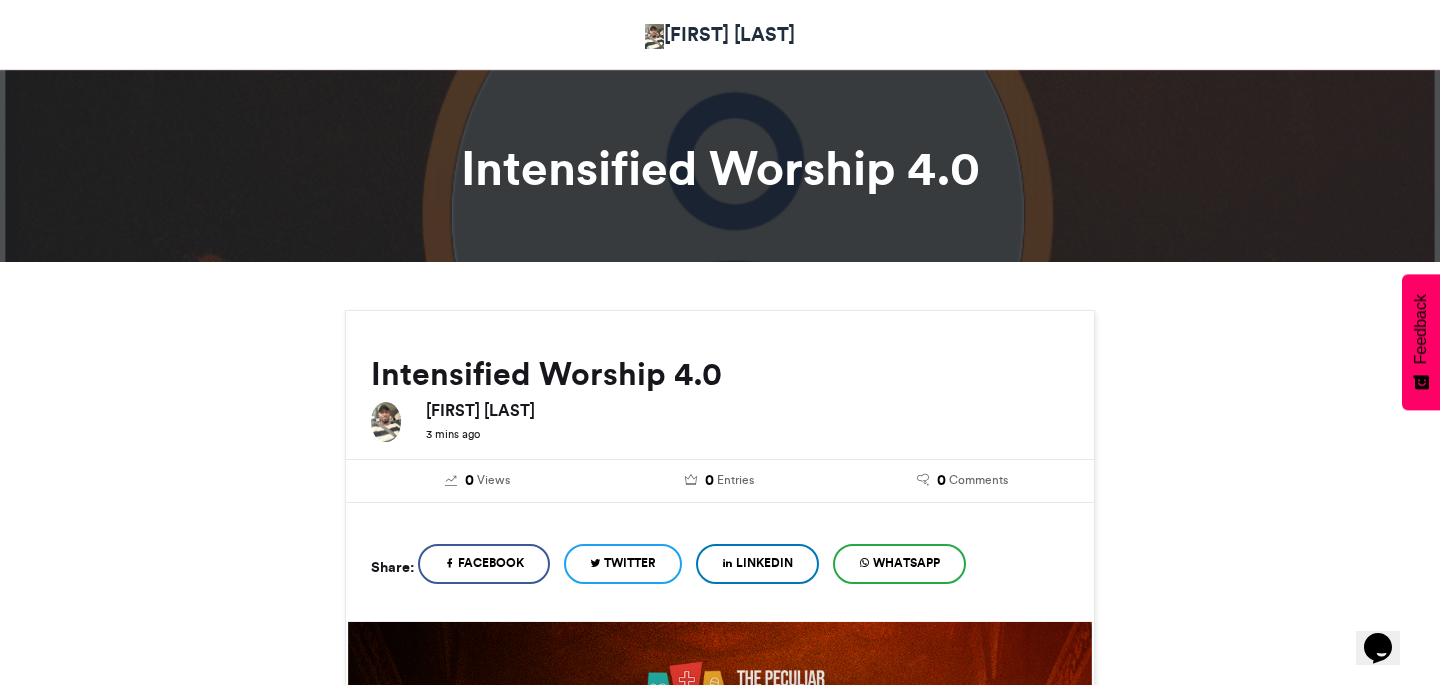 scroll, scrollTop: 14, scrollLeft: 0, axis: vertical 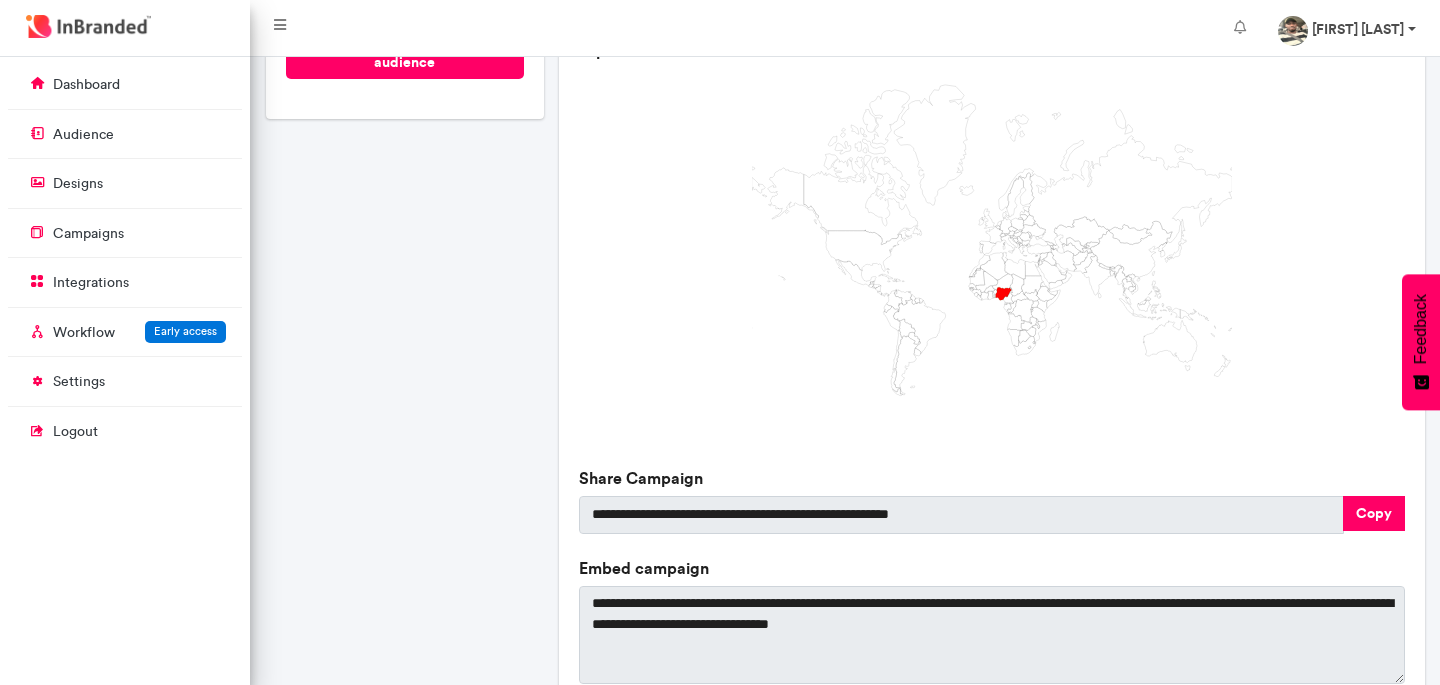 click on "[FIRST] [LAST]" at bounding box center [1347, 28] 